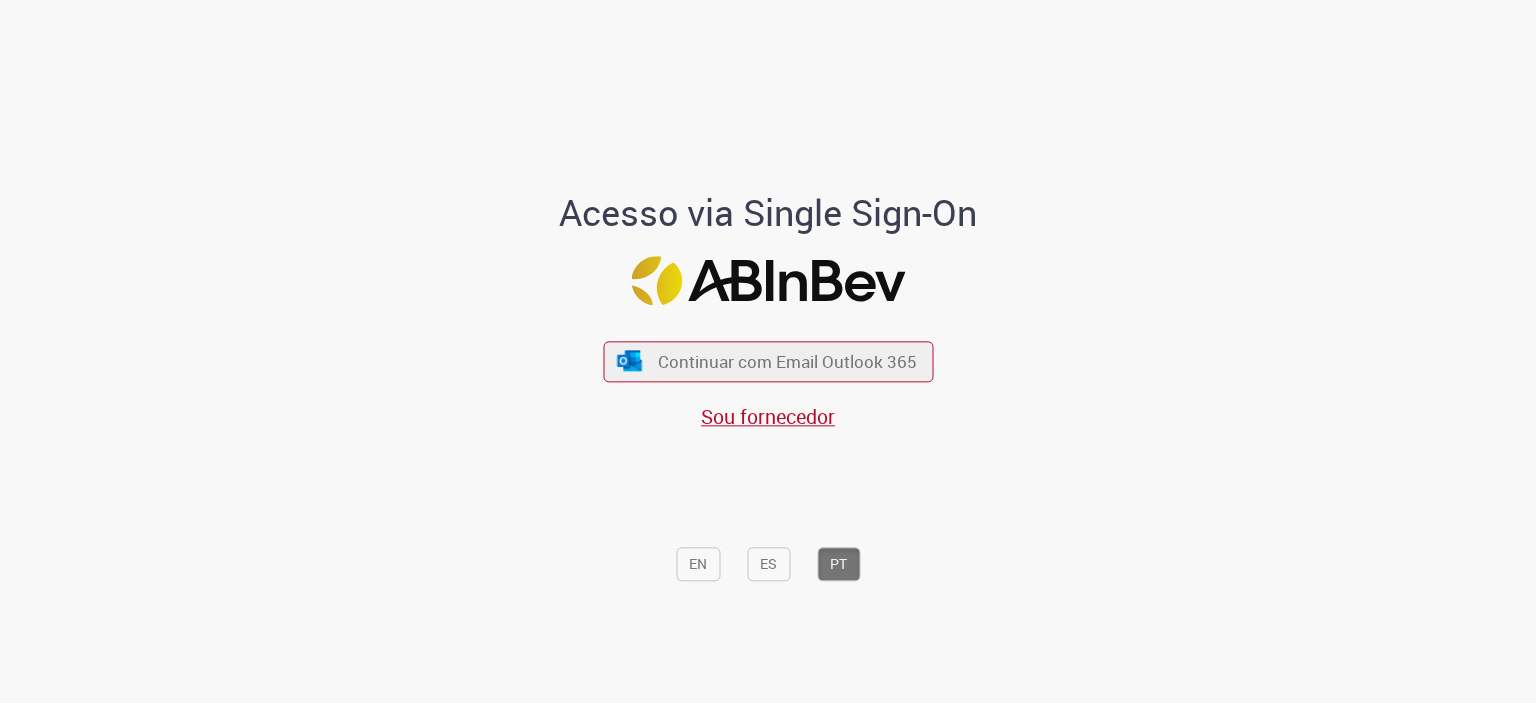 click on "Continuar com Email Outlook 365" at bounding box center (787, 361) 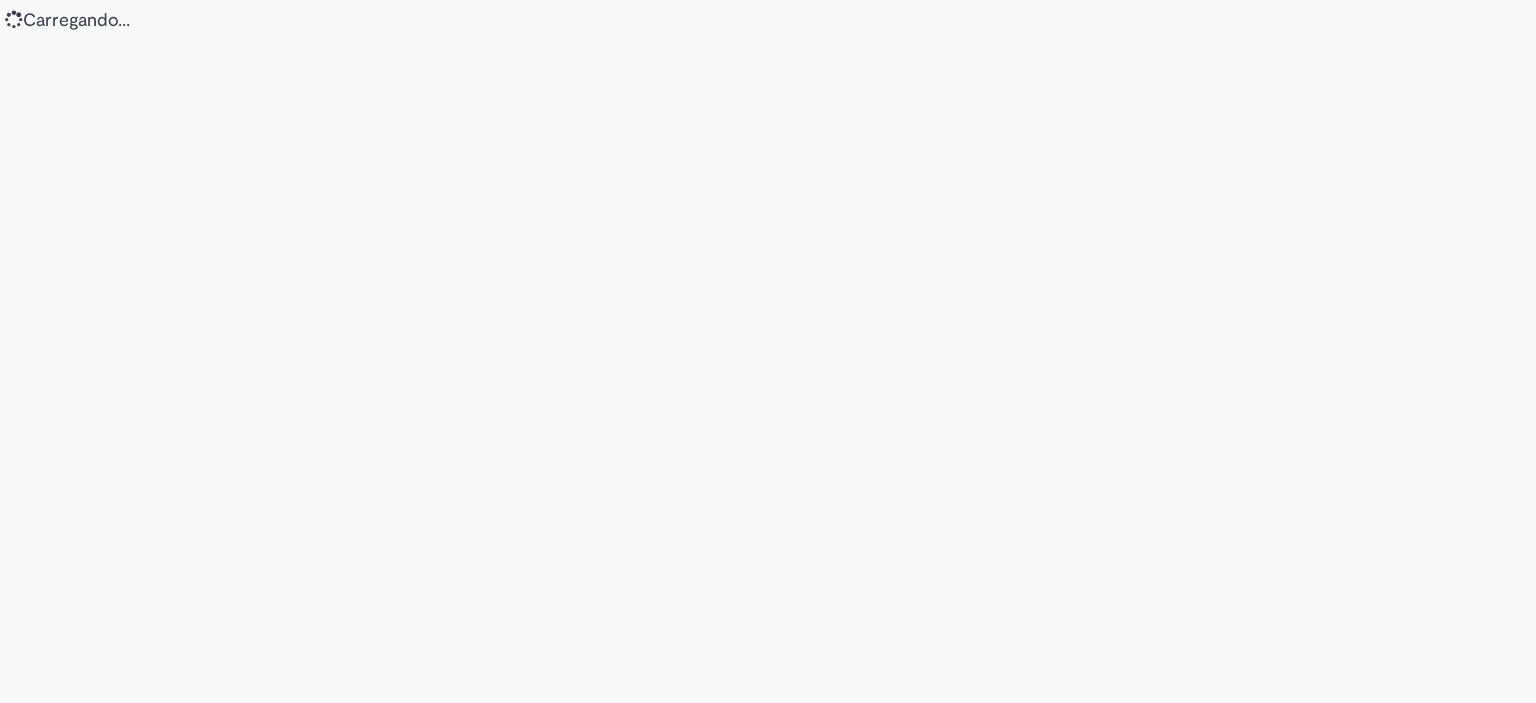 scroll, scrollTop: 0, scrollLeft: 0, axis: both 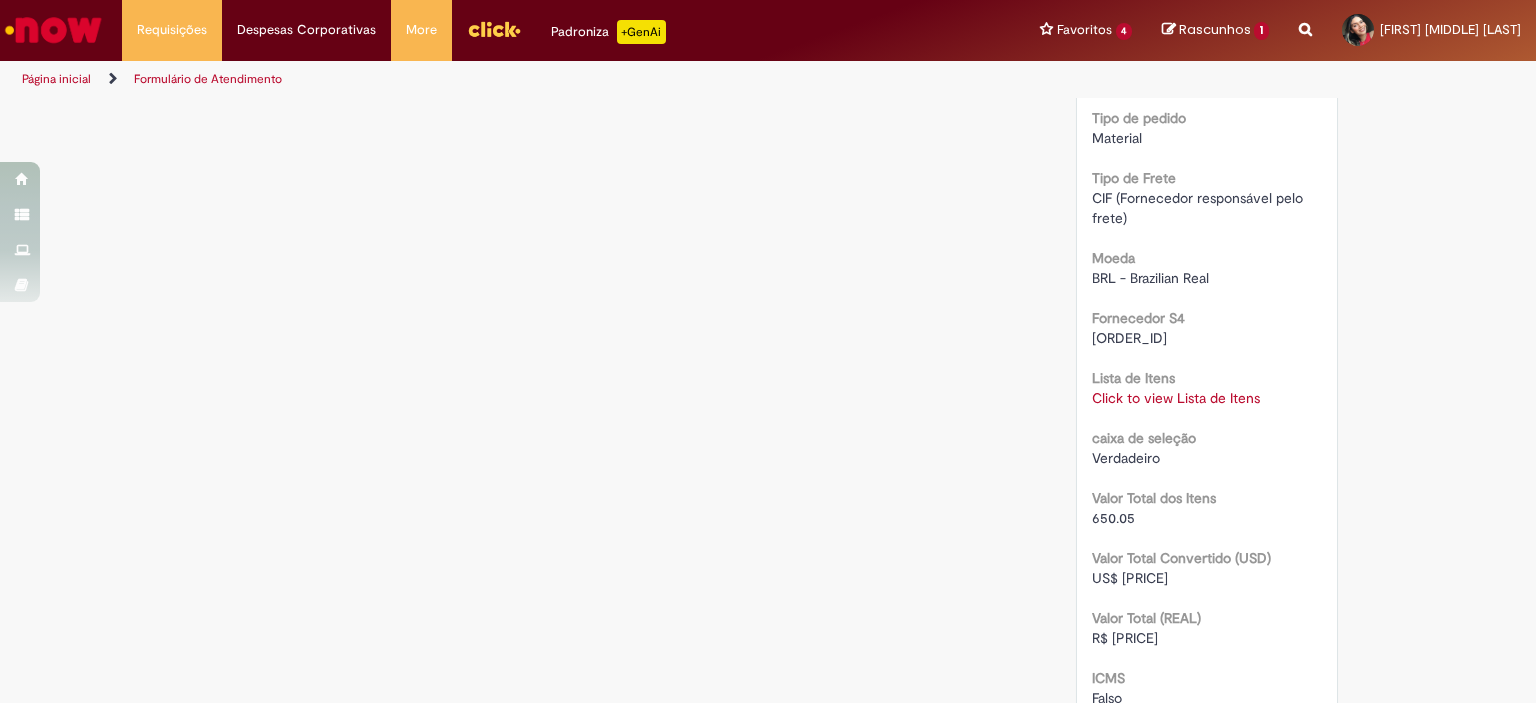 click on "Click to view Lista de Itens" at bounding box center (1176, 398) 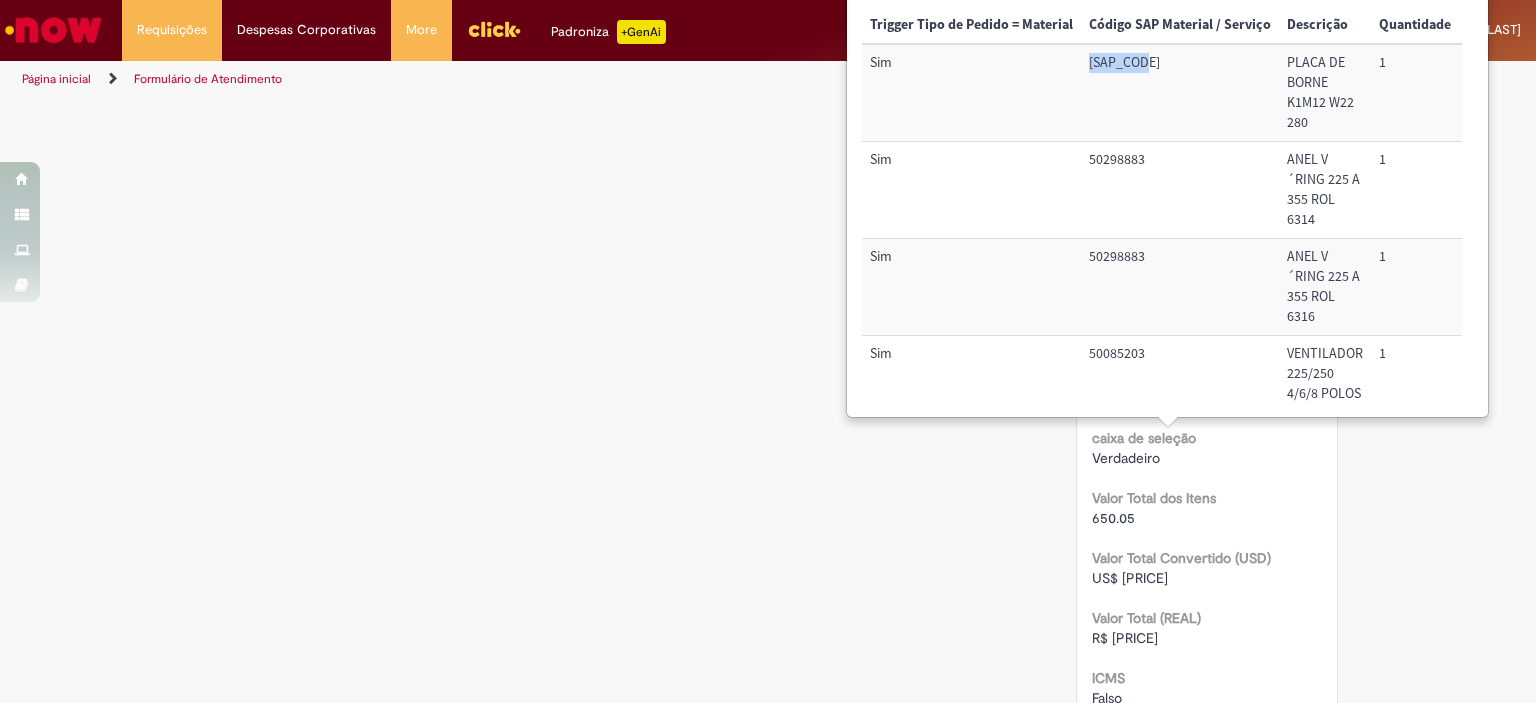 drag, startPoint x: 1089, startPoint y: 61, endPoint x: 1153, endPoint y: 66, distance: 64.195015 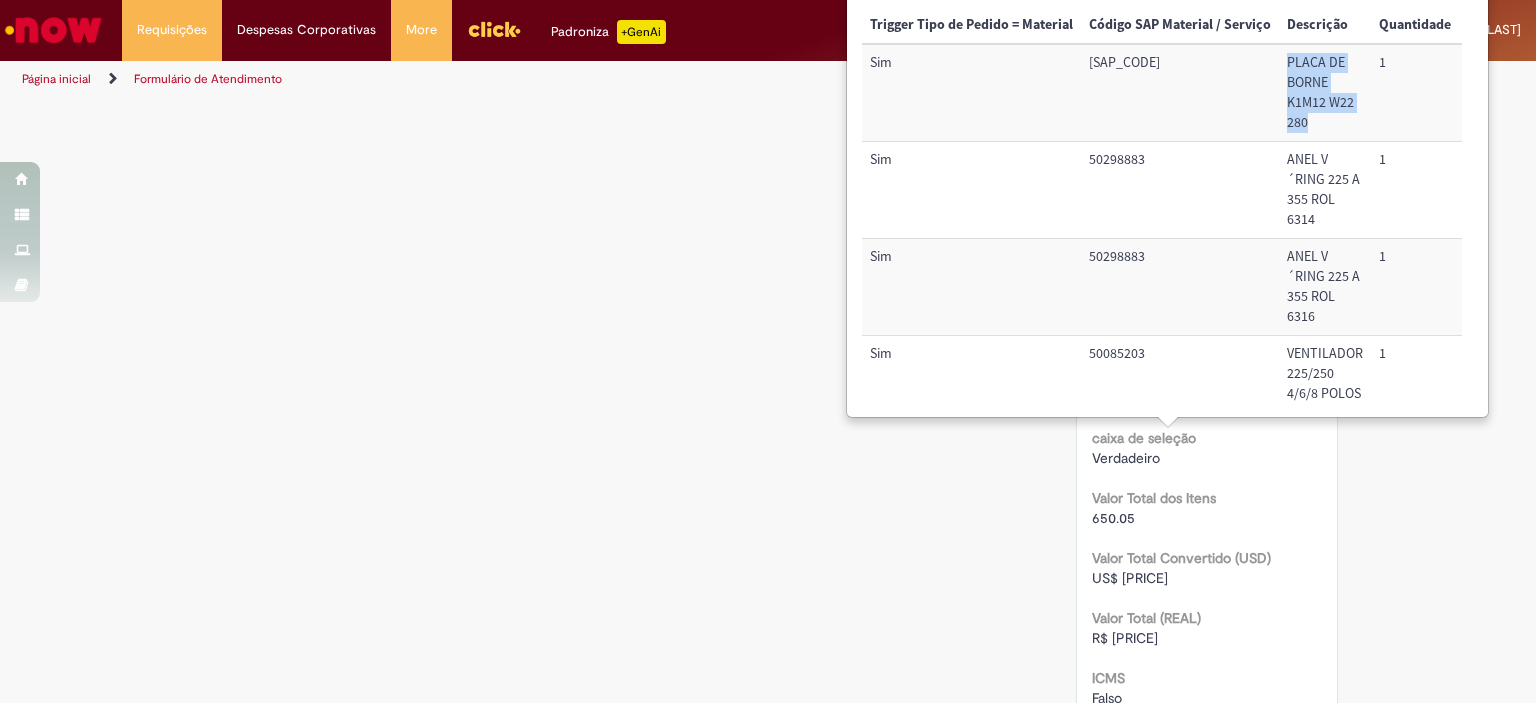 drag, startPoint x: 1284, startPoint y: 57, endPoint x: 1317, endPoint y: 123, distance: 73.790245 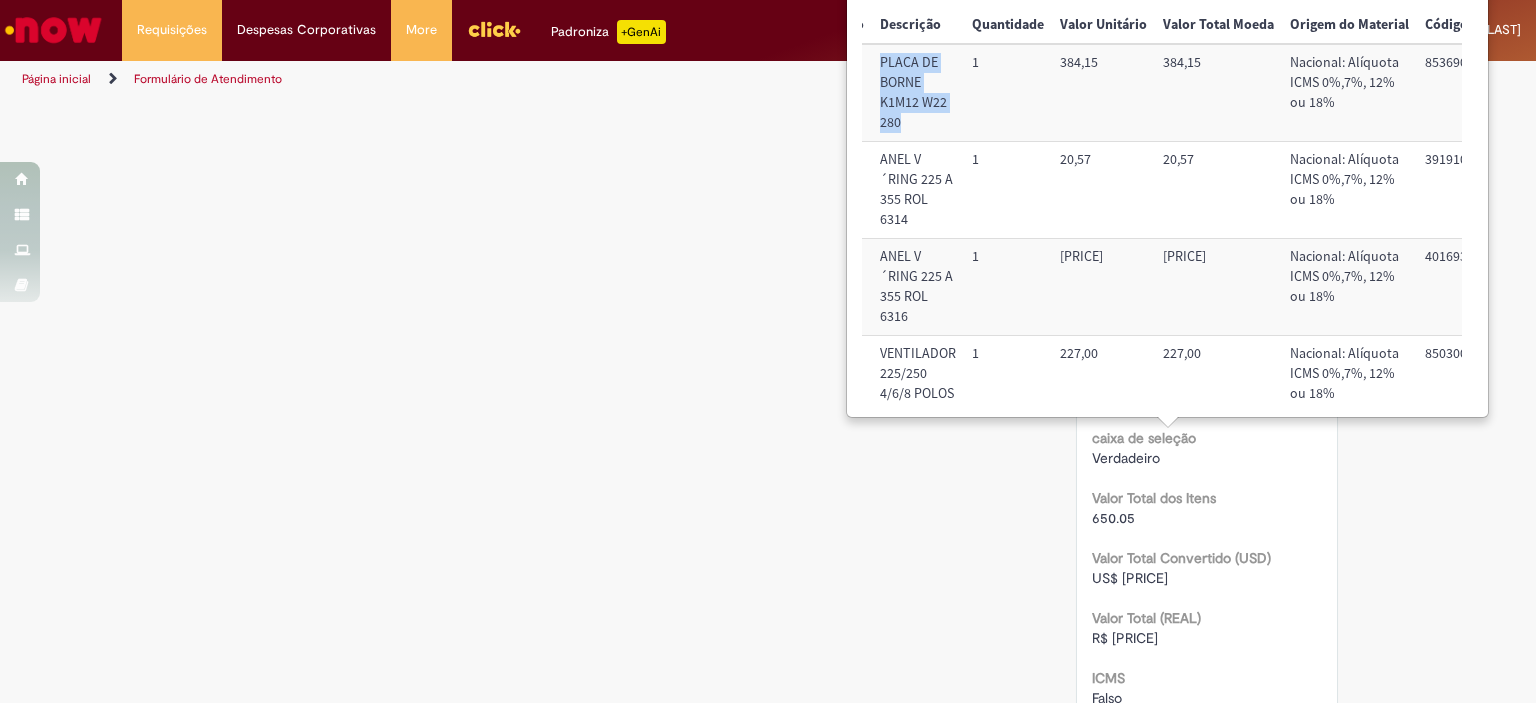 scroll, scrollTop: 0, scrollLeft: 413, axis: horizontal 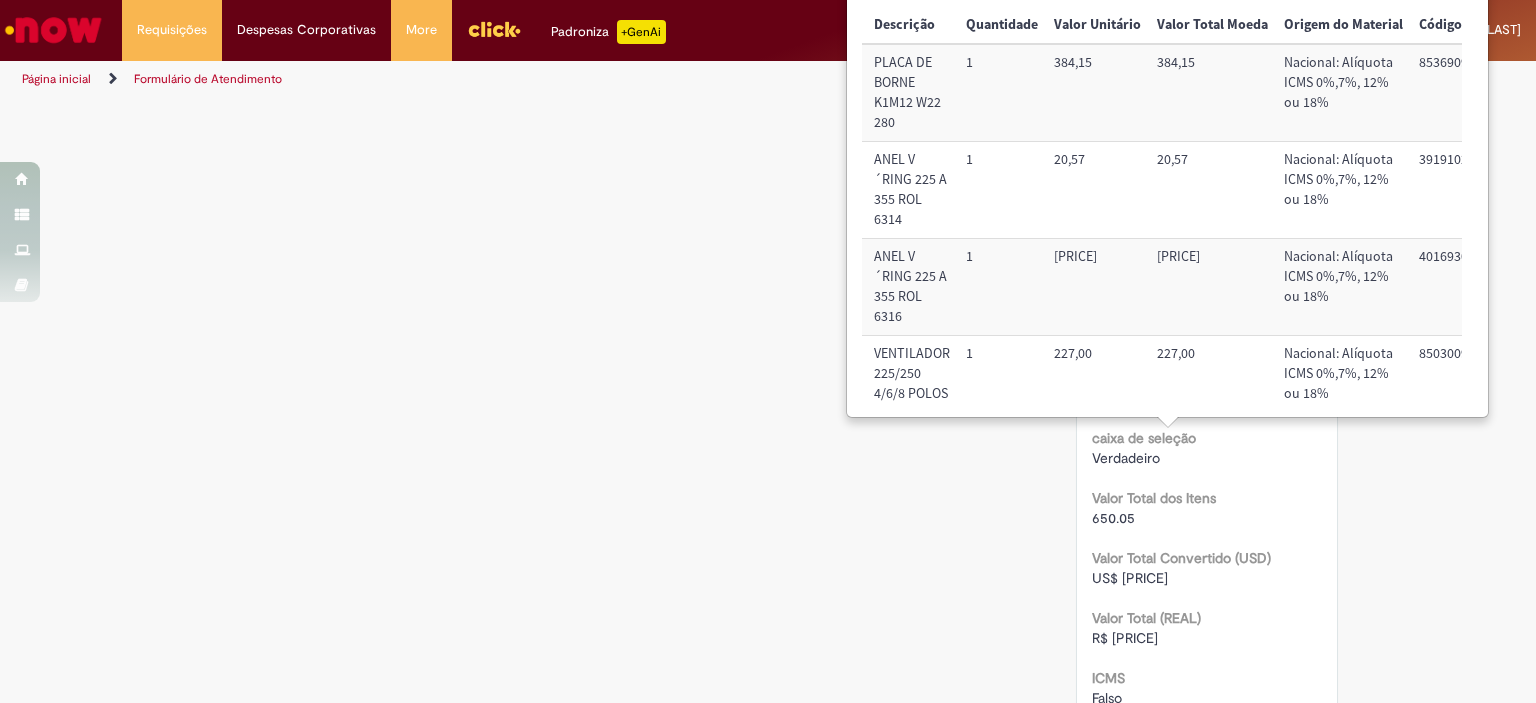 click on "Trigger Tipo de Pedido = Material Código SAP Material / Serviço Descrição Quantidade Valor Unitário Valor Total Moeda Origem do Material Código NCM Conta contábil Método de Pagamento Ordem de Serviço Sim 50307170 PLACA DE BORNE K1M12 W22 280 1 384,15 384,15 Nacional: Alíquota ICMS 0%,7%, 12% ou 18% 85369090 72044001 Ordem 100002460298 Sim 50298883 ANEL V´RING 225 A 355 ROL 6314 1 20,57 20,57 Nacional: Alíquota ICMS 0%,7%, 12% ou 18% 39191020 72044001 Ordem 100002460298 Sim 50298883 ANEL V´RING 225 A 355 ROL 6316 1 18,33 18,33 Nacional: Alíquota ICMS 0%,7%, 12% ou 18% 40169300 72044001 Ordem 100002460298 Sim 50085203 VENTILADOR 225/250 4/6/8 POLOS	 1 227,00 227,00 Nacional: Alíquota ICMS 0%,7%, 12% ou 18% 85030090 72044001 Ordem 100002460298" at bounding box center (1162, 207) 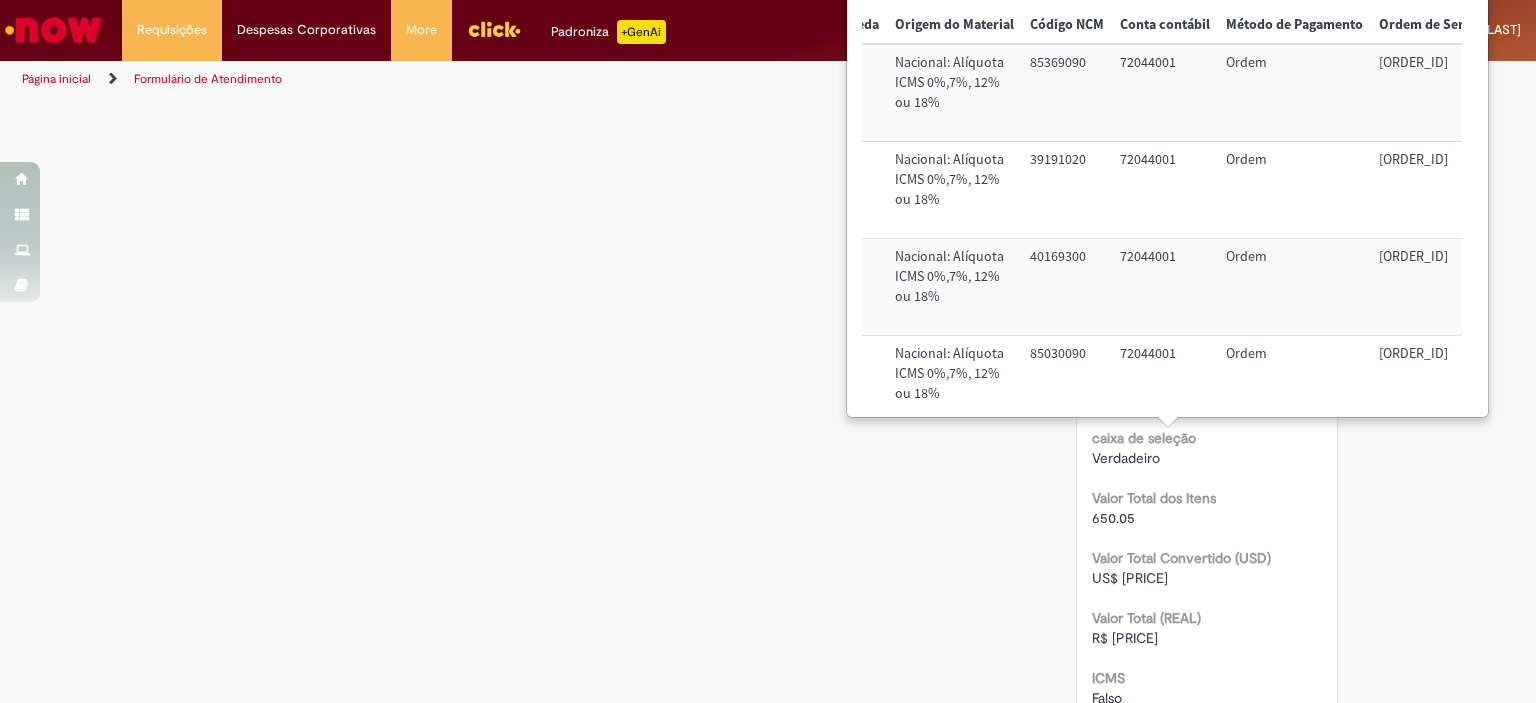 scroll, scrollTop: 0, scrollLeft: 843, axis: horizontal 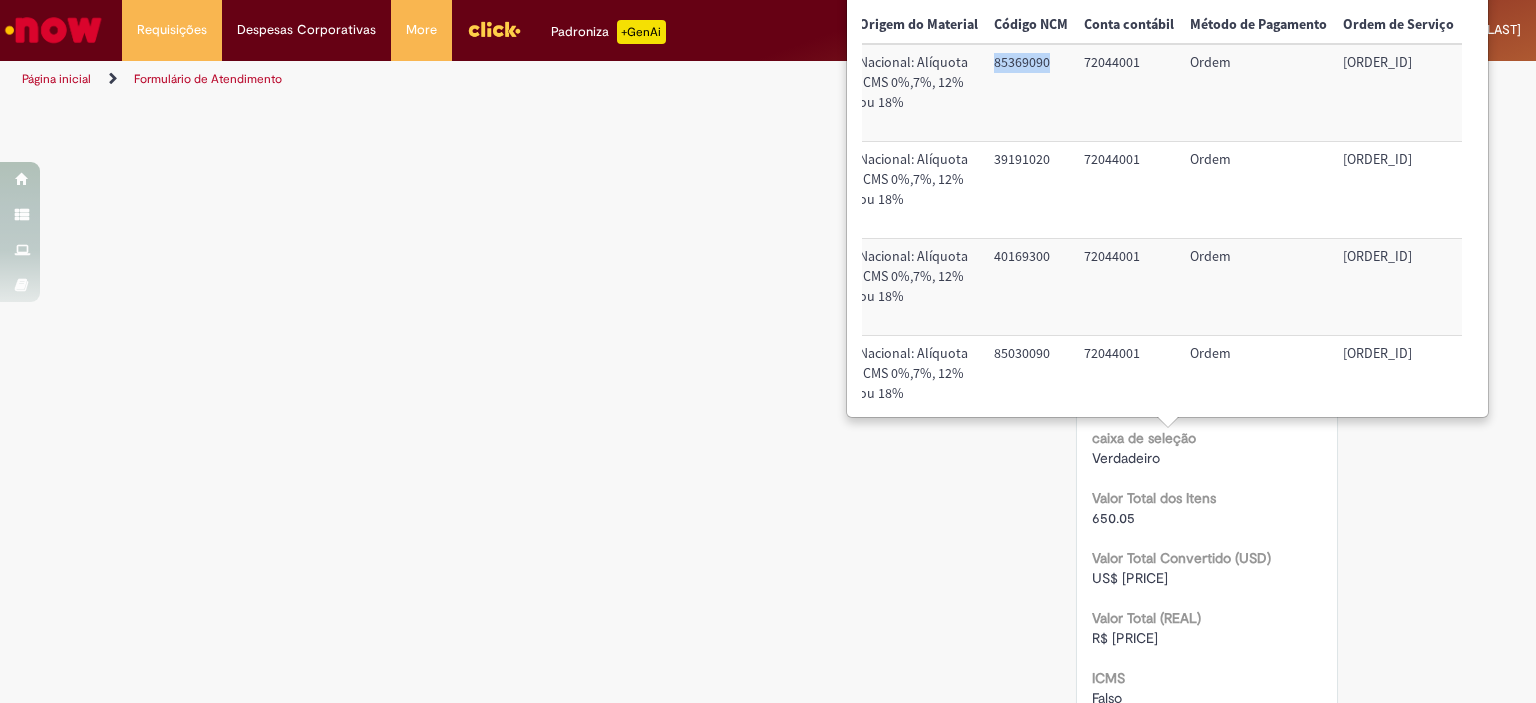 drag, startPoint x: 983, startPoint y: 62, endPoint x: 1044, endPoint y: 65, distance: 61.073727 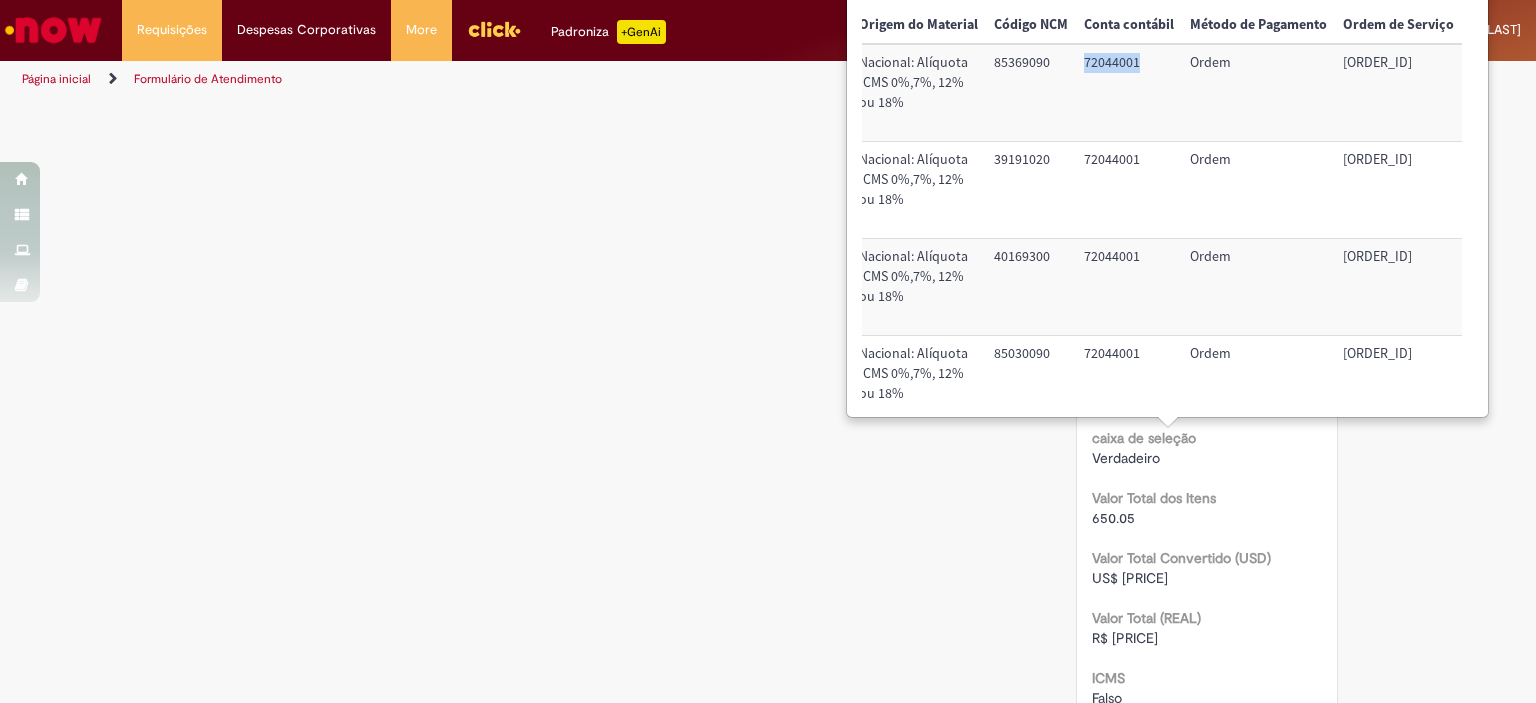 drag, startPoint x: 1073, startPoint y: 61, endPoint x: 1126, endPoint y: 68, distance: 53.460266 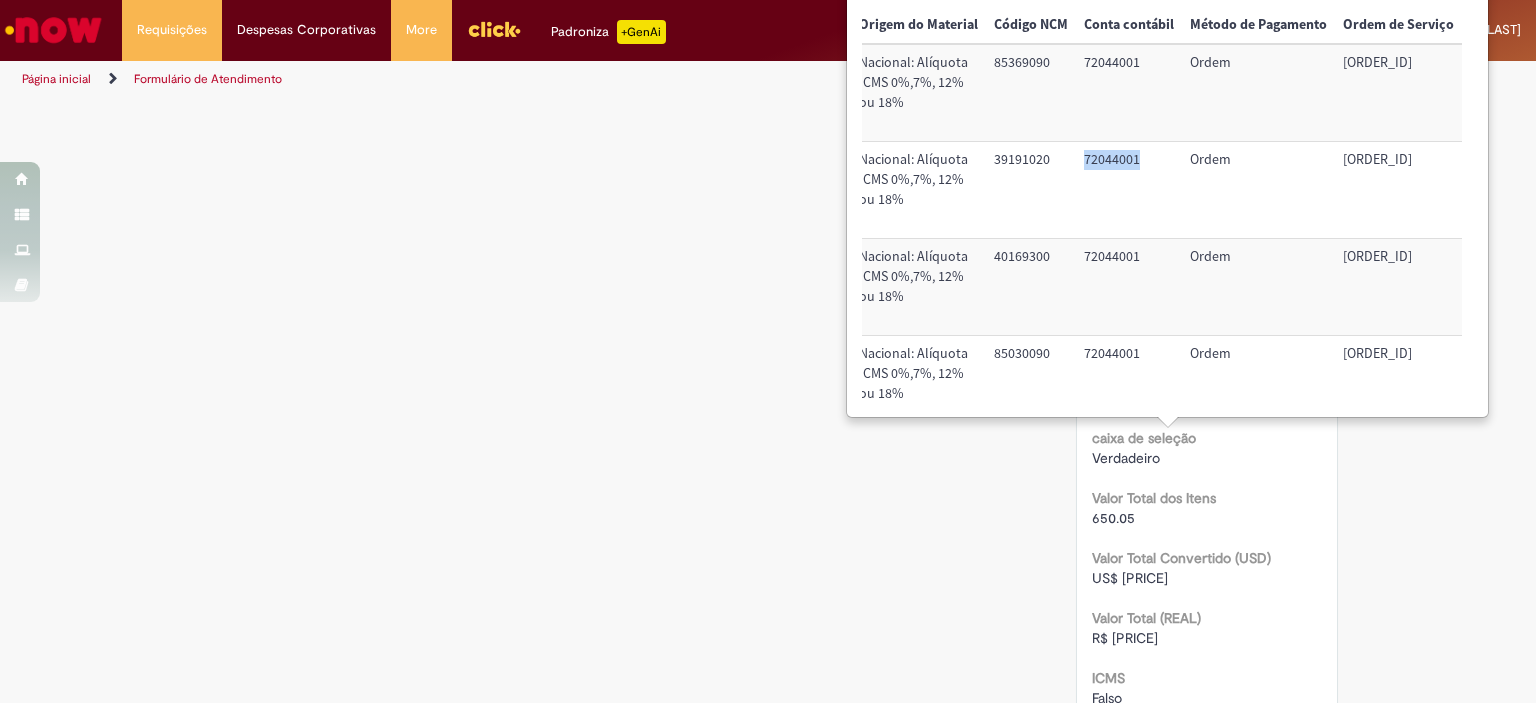 drag, startPoint x: 1067, startPoint y: 158, endPoint x: 1151, endPoint y: 159, distance: 84.00595 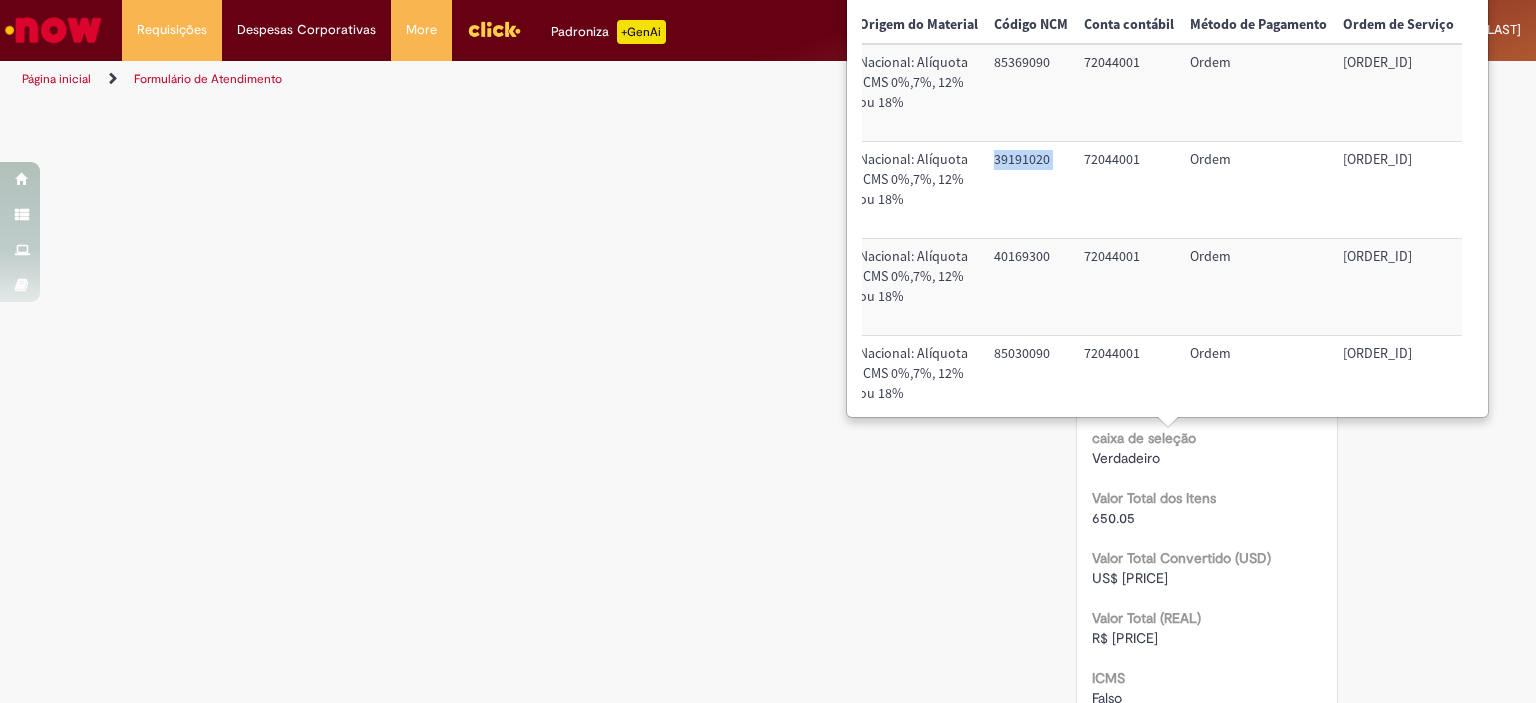drag, startPoint x: 981, startPoint y: 156, endPoint x: 1068, endPoint y: 172, distance: 88.45903 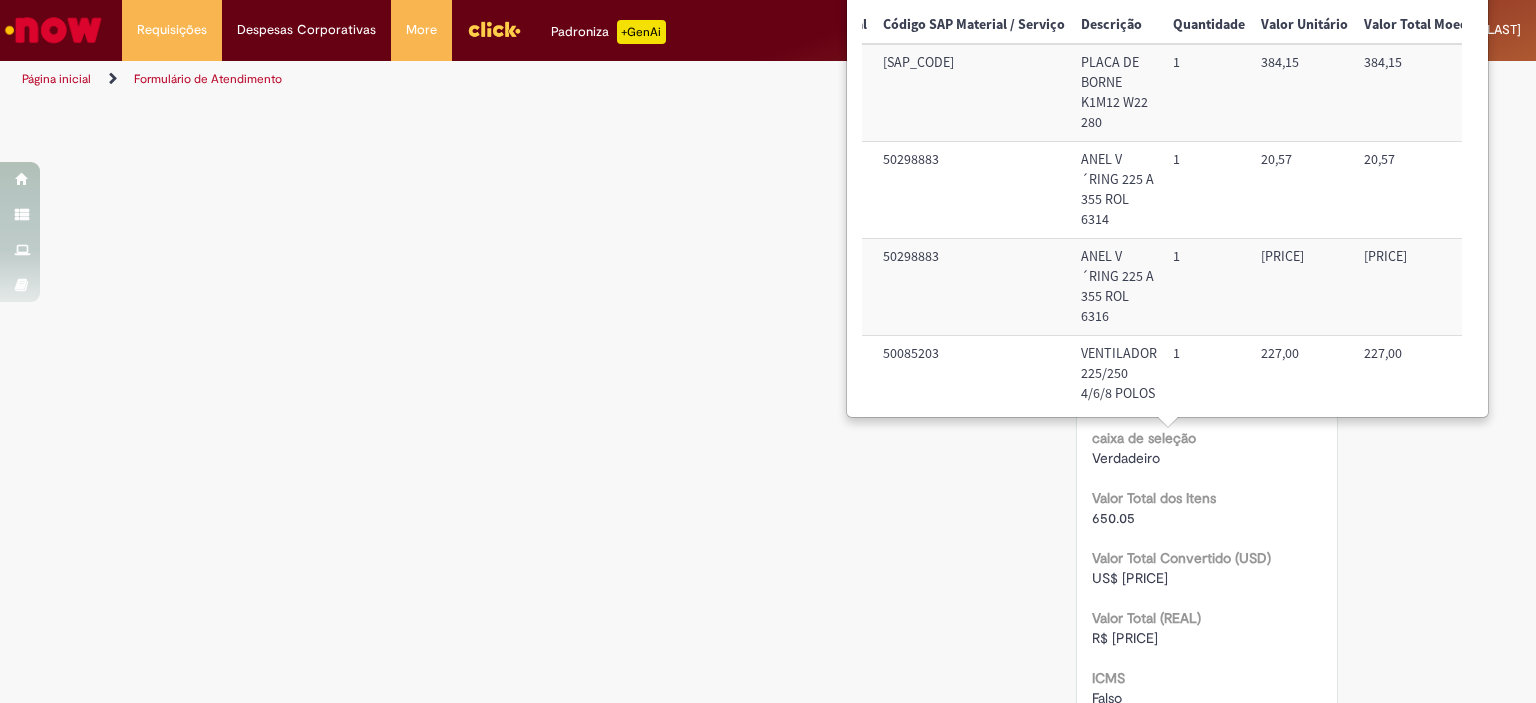 scroll, scrollTop: 0, scrollLeft: 191, axis: horizontal 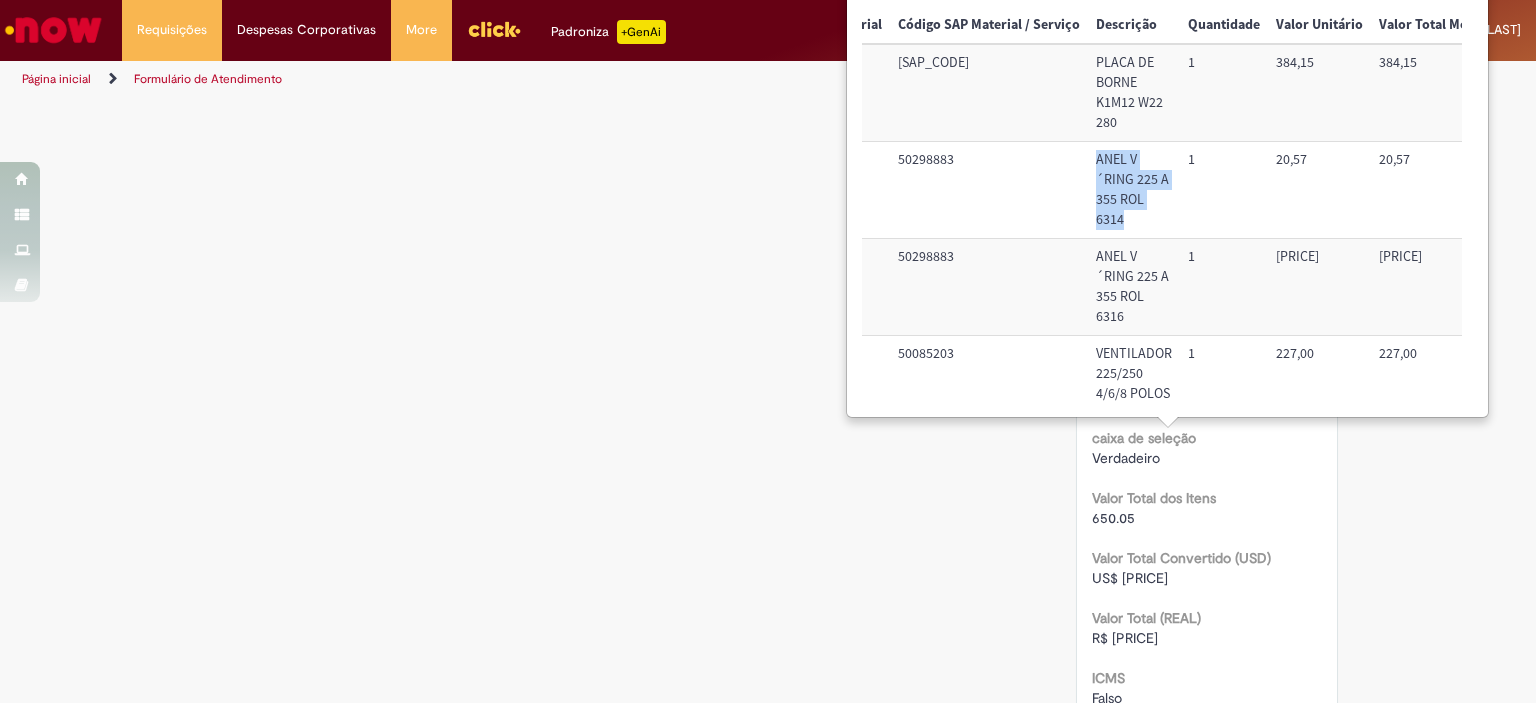 drag, startPoint x: 1094, startPoint y: 158, endPoint x: 1124, endPoint y: 216, distance: 65.29931 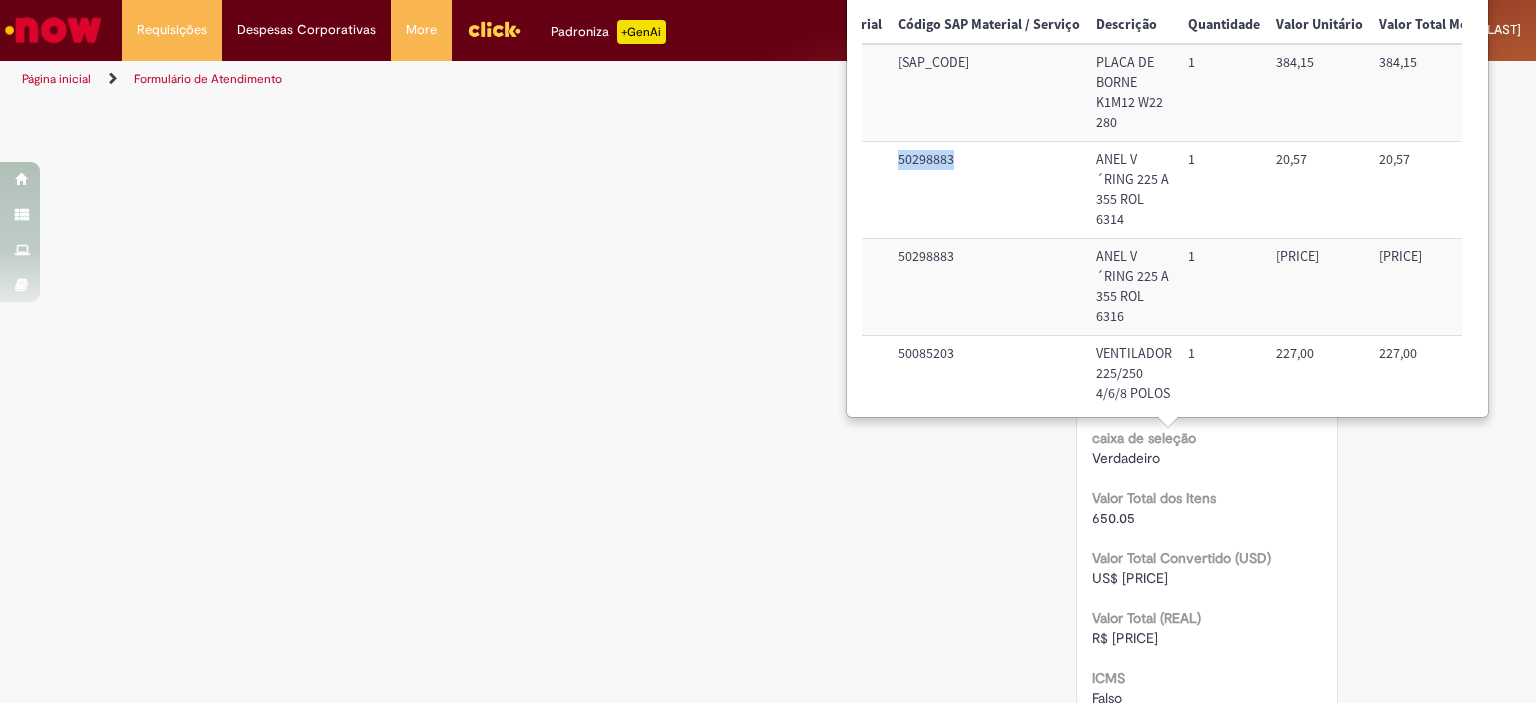 drag, startPoint x: 899, startPoint y: 159, endPoint x: 968, endPoint y: 165, distance: 69.260376 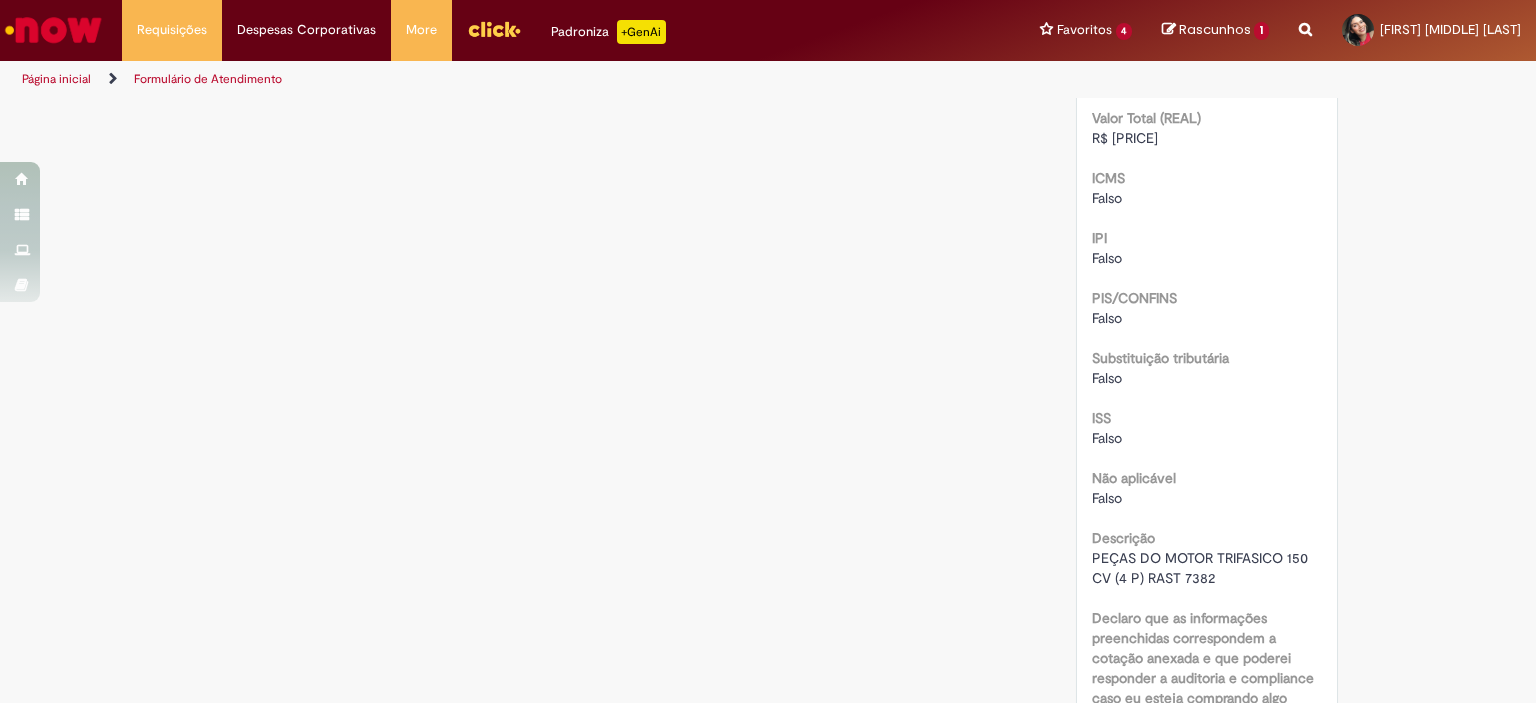 scroll, scrollTop: 2460, scrollLeft: 0, axis: vertical 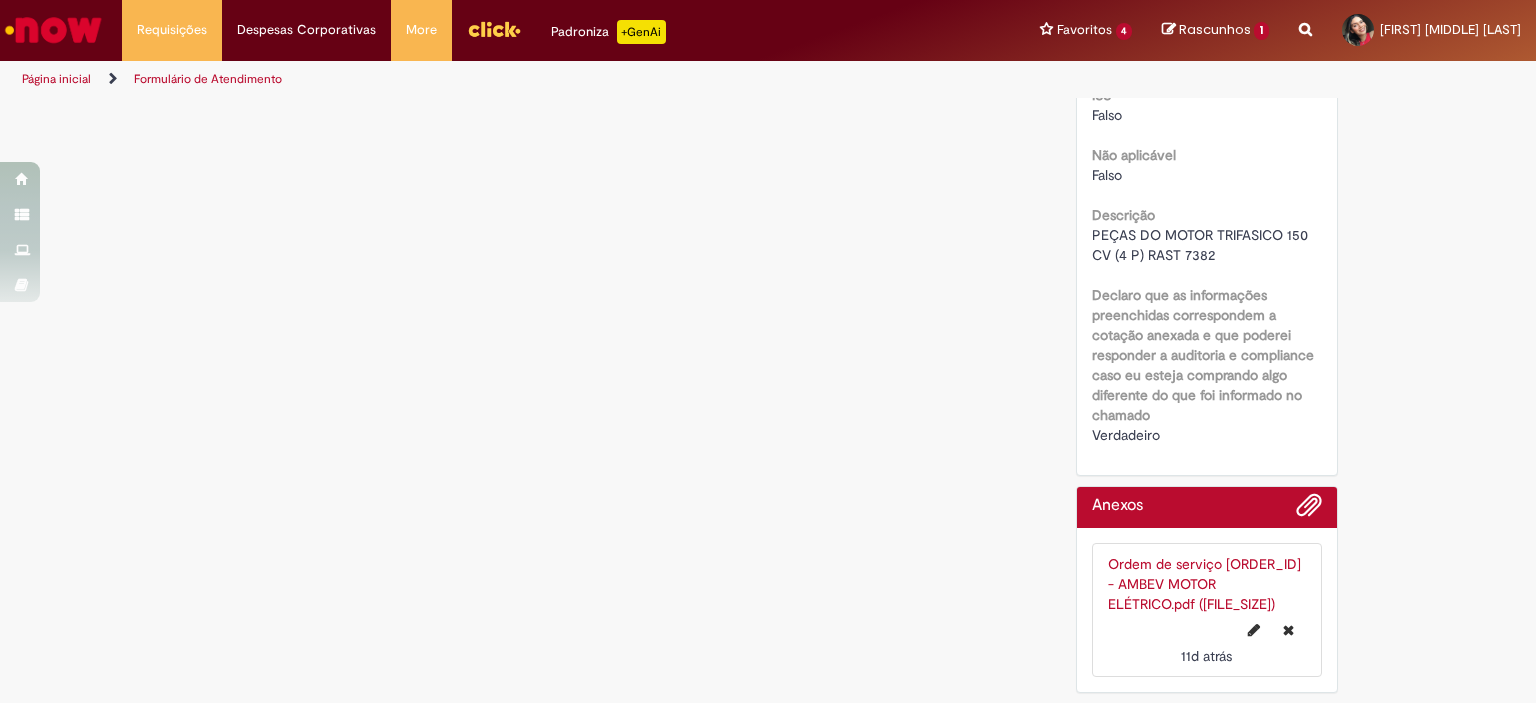 click on "Ordem de serviço [ORDER_ID] - AMBEV MOTOR ELÉTRICO.pdf (158.4 KB)" at bounding box center (1204, 584) 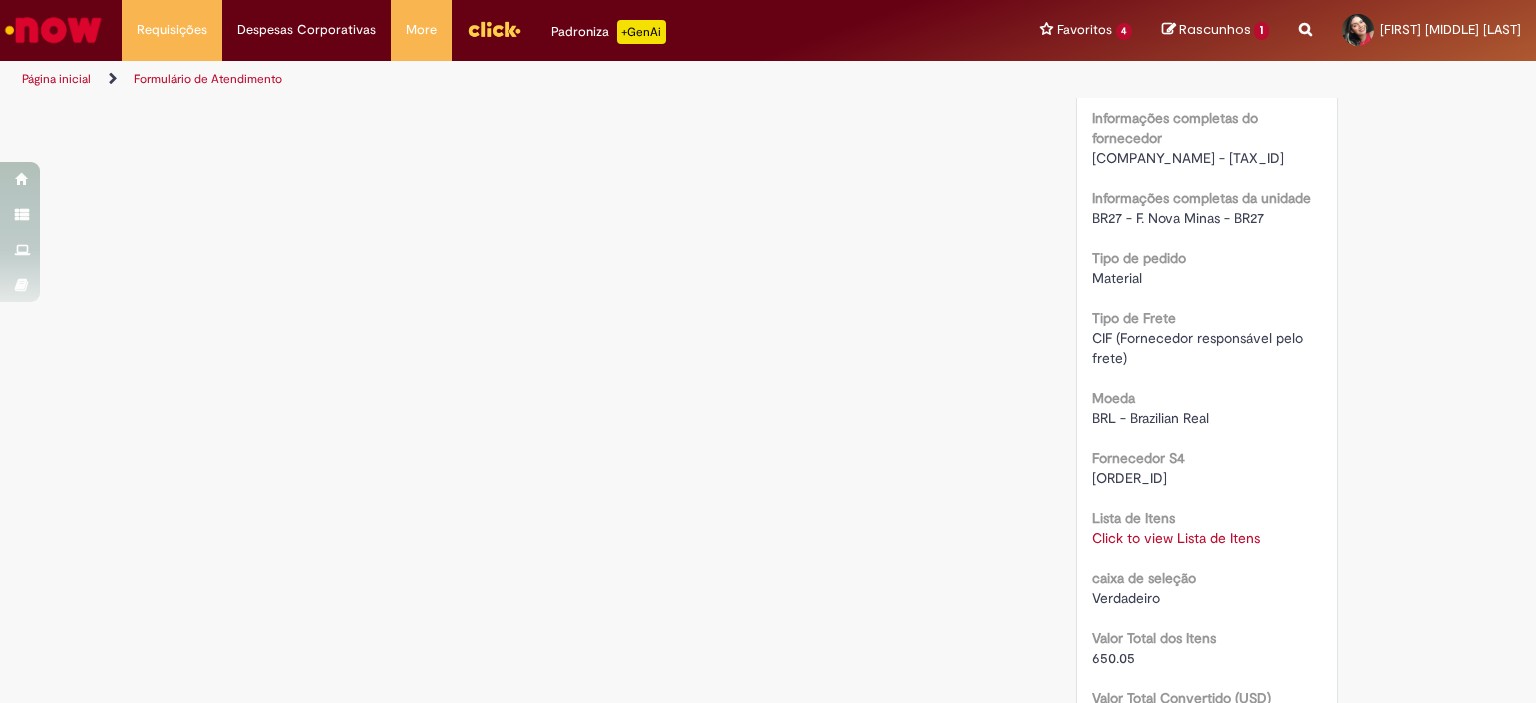 scroll, scrollTop: 1660, scrollLeft: 0, axis: vertical 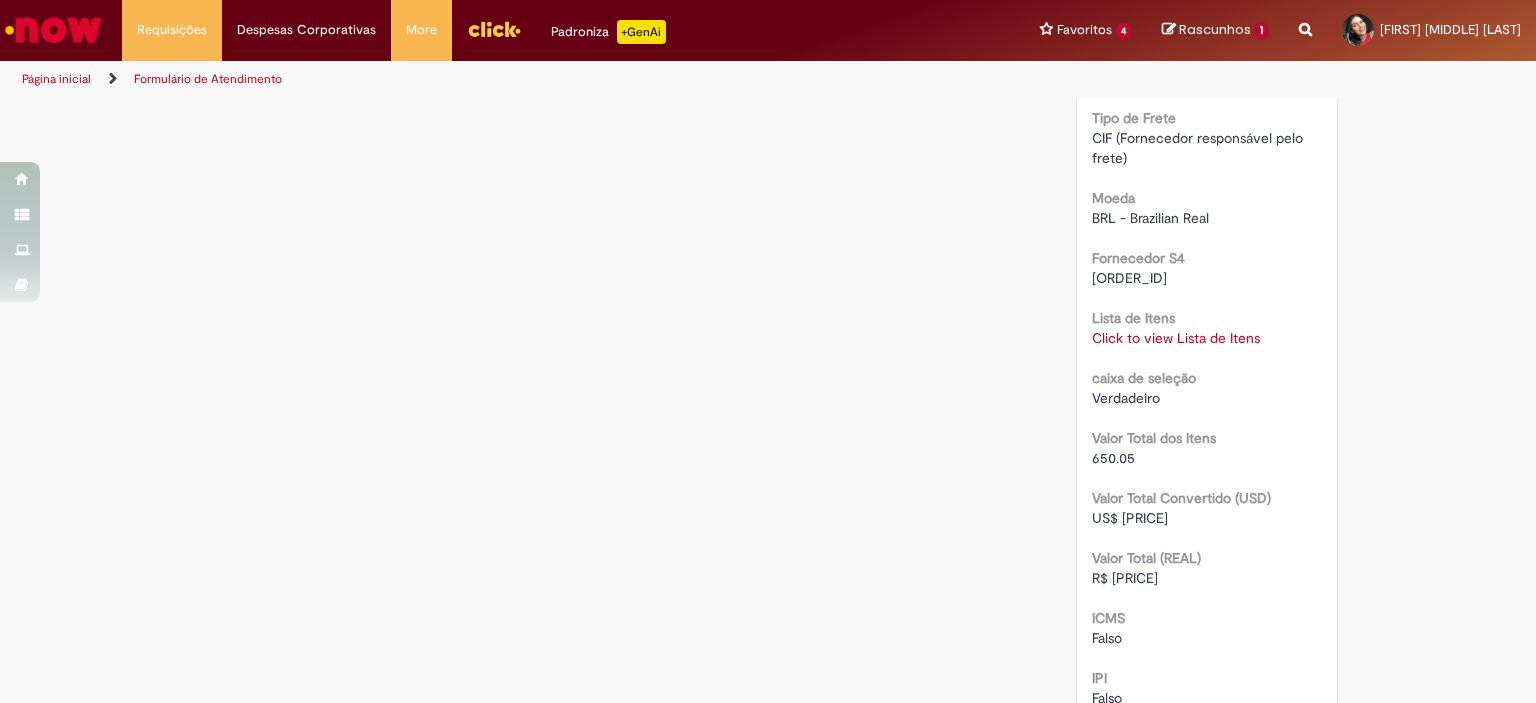 click on "Click to view Lista de Itens" at bounding box center (1176, 338) 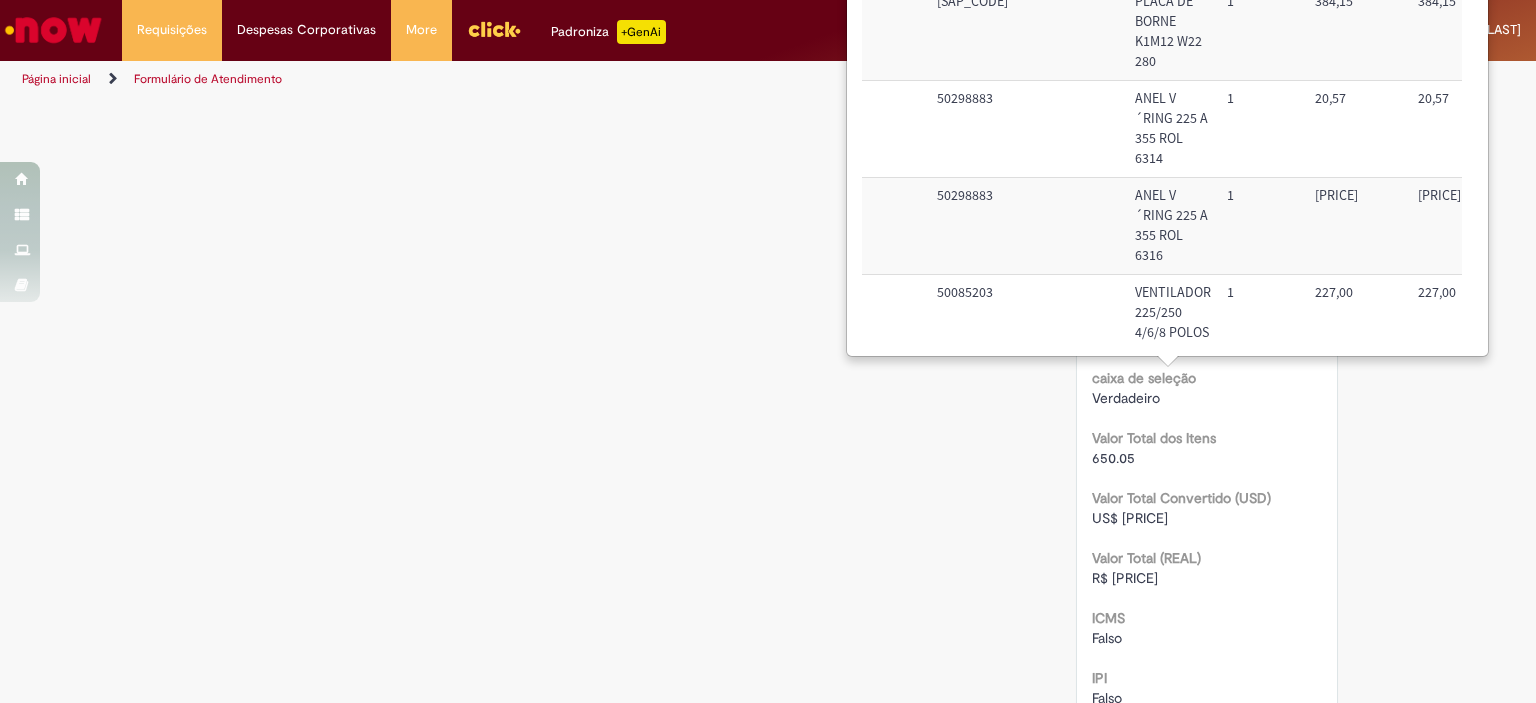 scroll, scrollTop: 38, scrollLeft: 152, axis: both 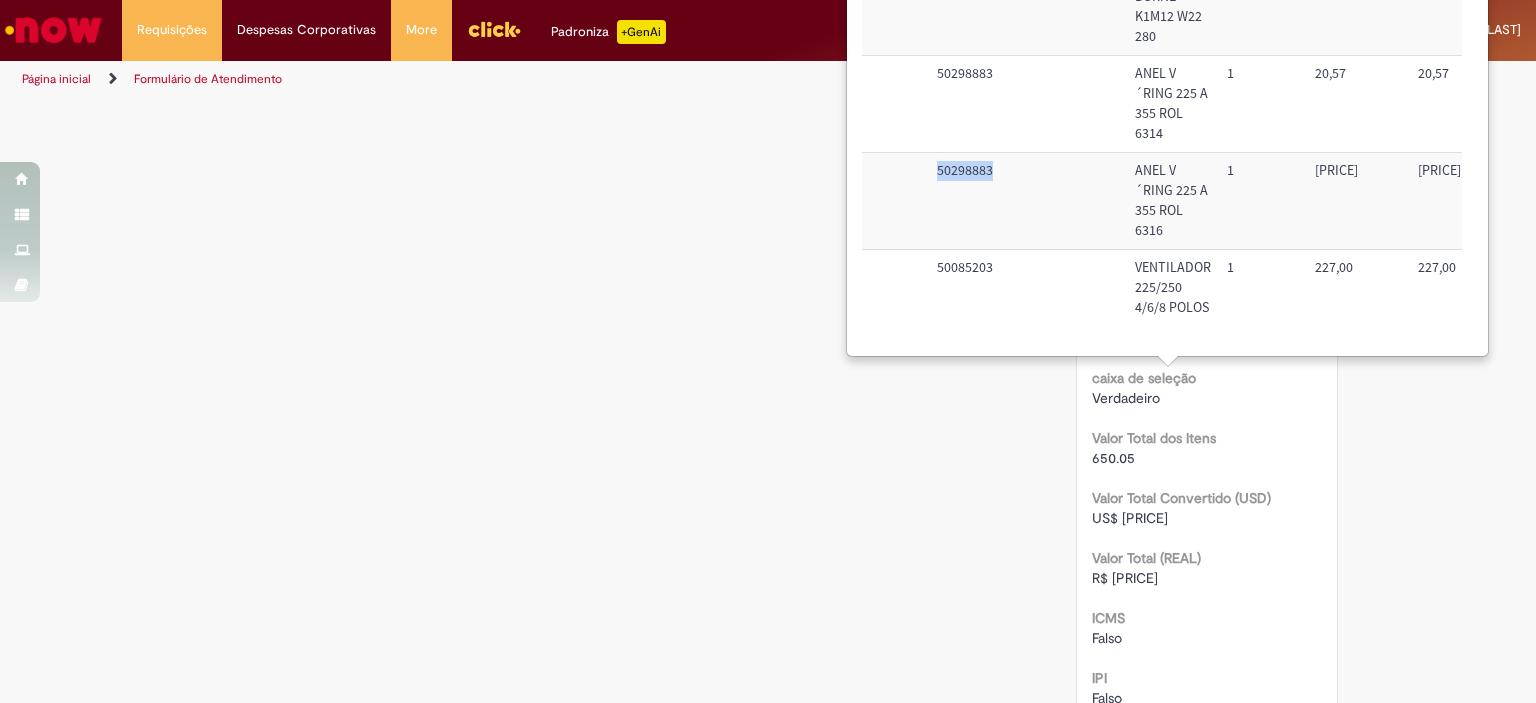 drag, startPoint x: 935, startPoint y: 155, endPoint x: 1046, endPoint y: 155, distance: 111 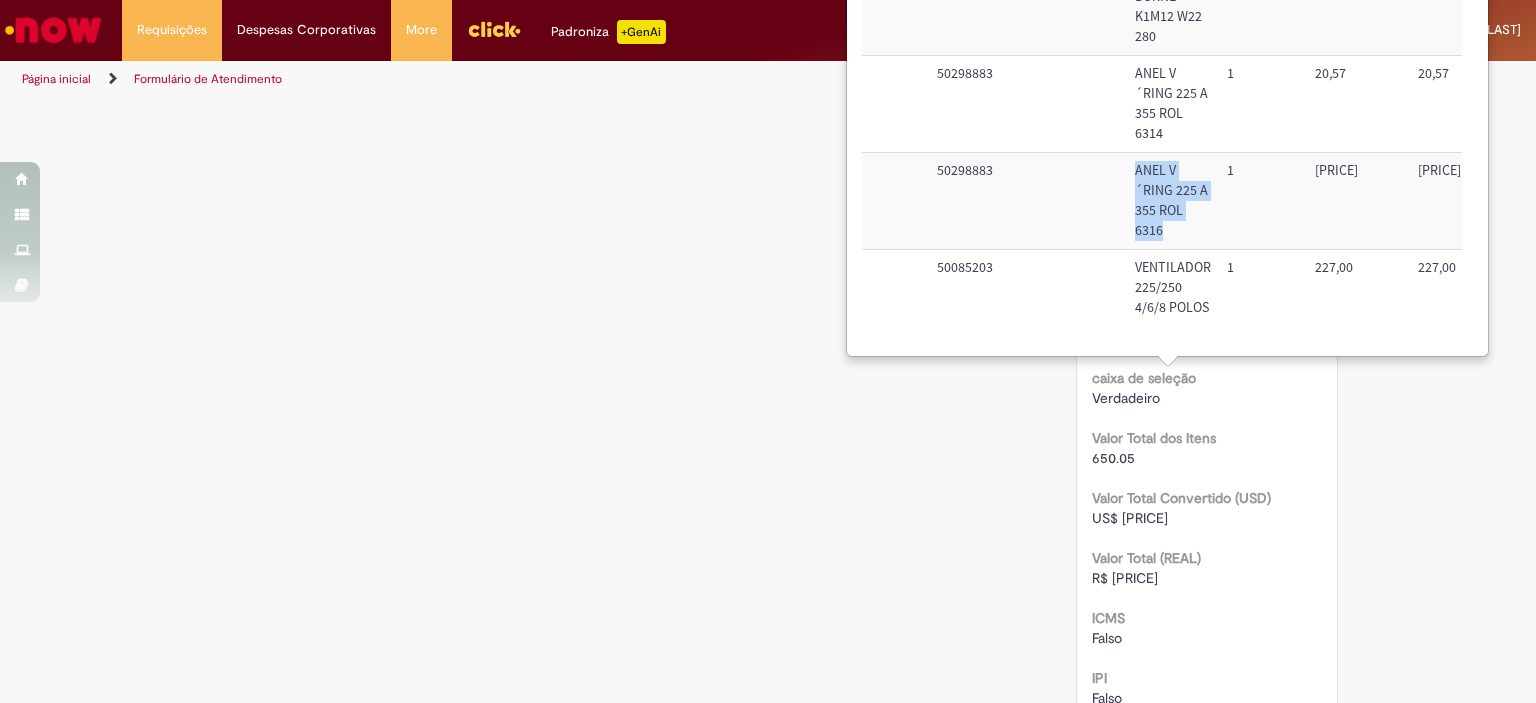drag, startPoint x: 1132, startPoint y: 151, endPoint x: 1182, endPoint y: 219, distance: 84.40379 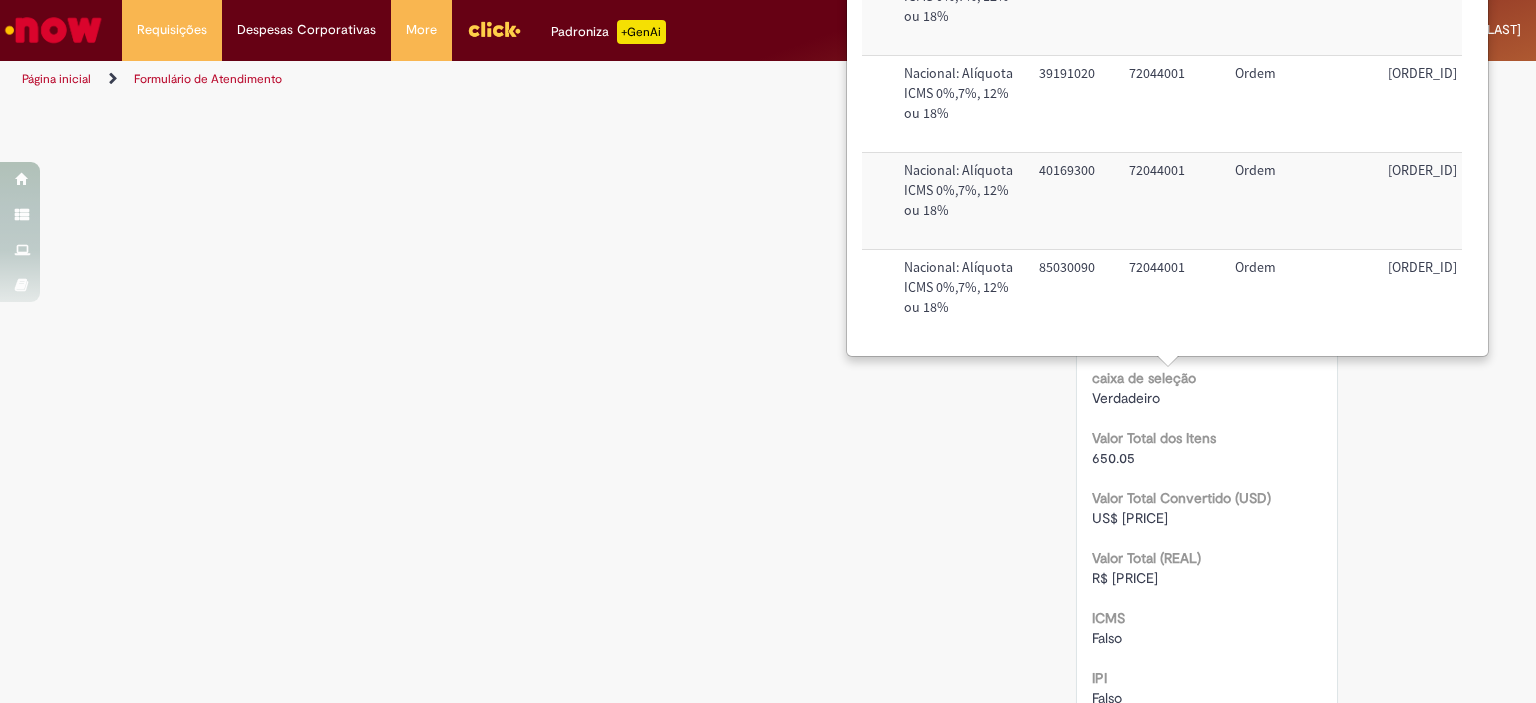 scroll, scrollTop: 38, scrollLeft: 843, axis: both 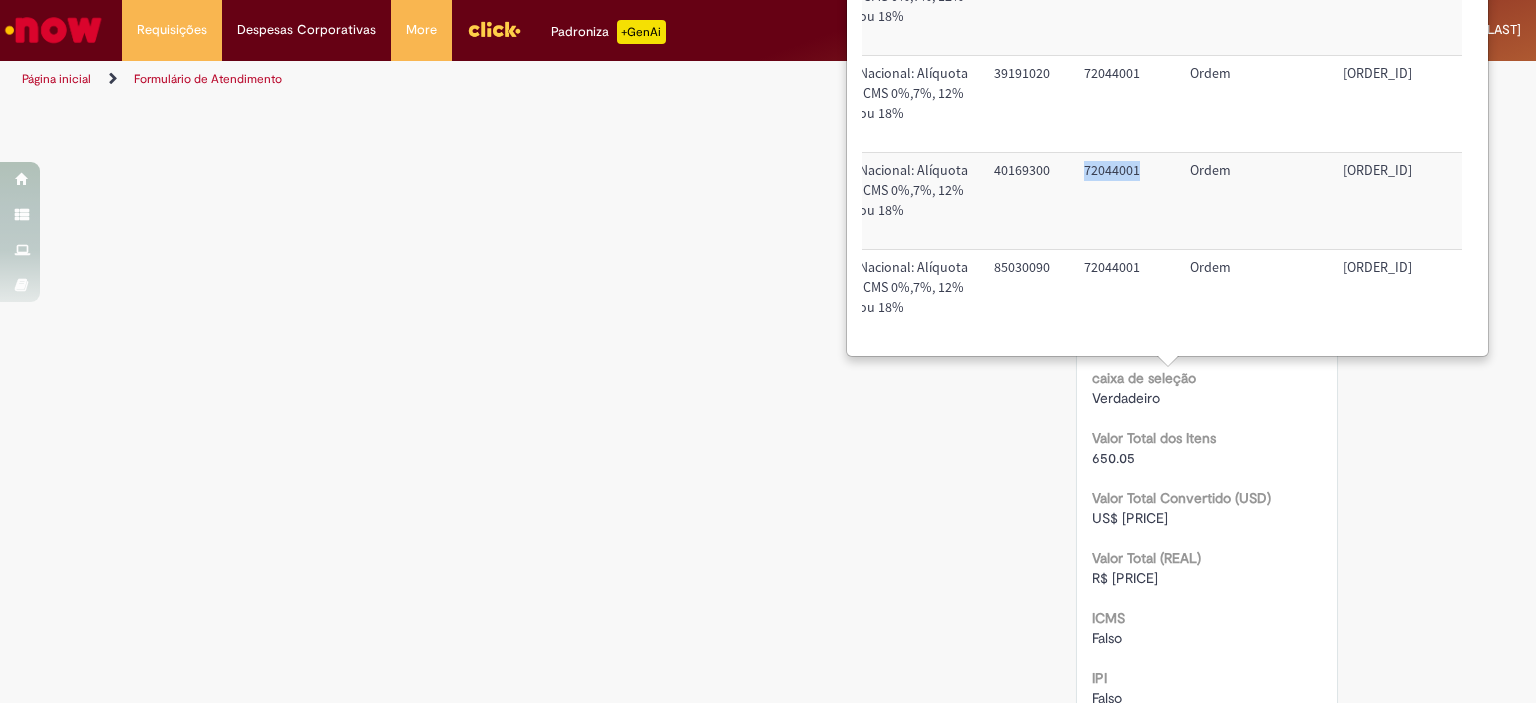 drag, startPoint x: 1068, startPoint y: 158, endPoint x: 1145, endPoint y: 157, distance: 77.00649 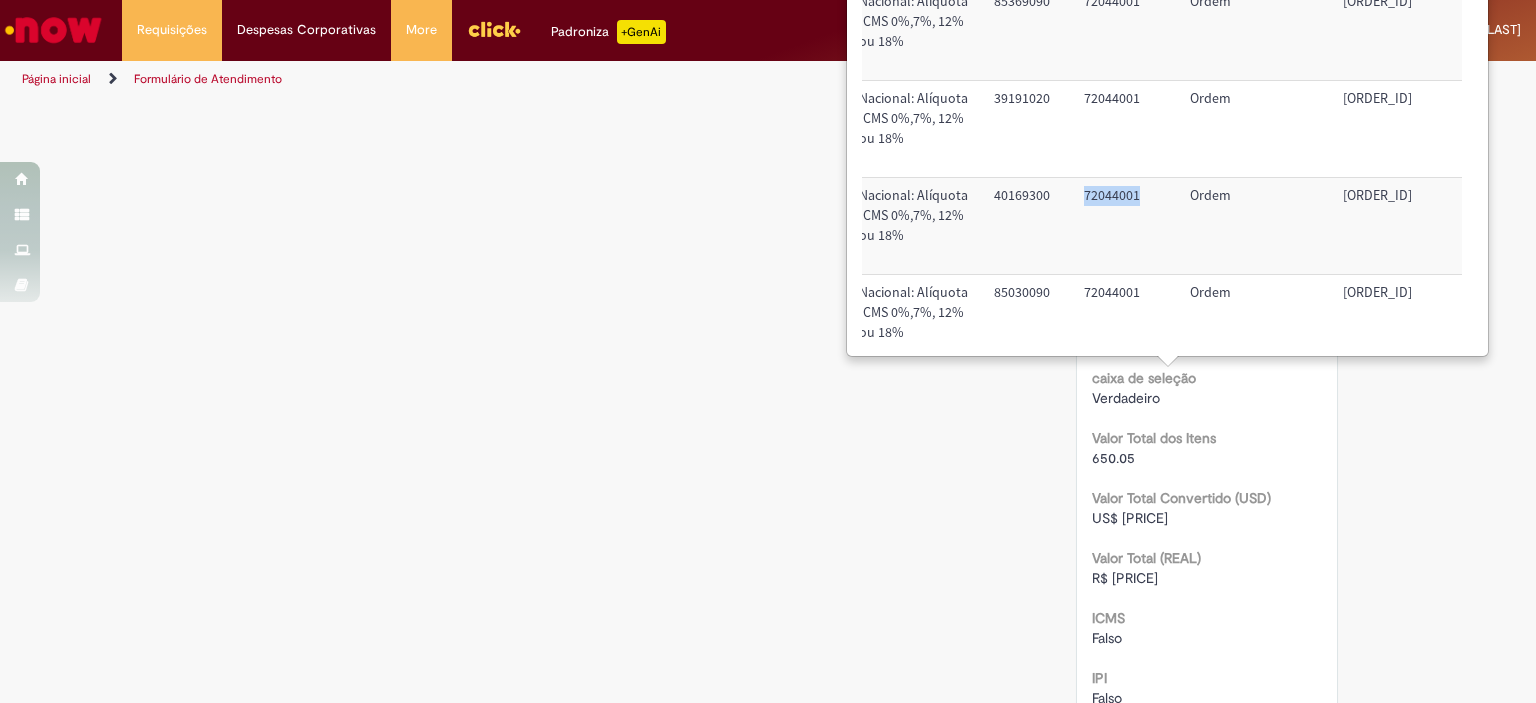 scroll, scrollTop: 38, scrollLeft: 844, axis: both 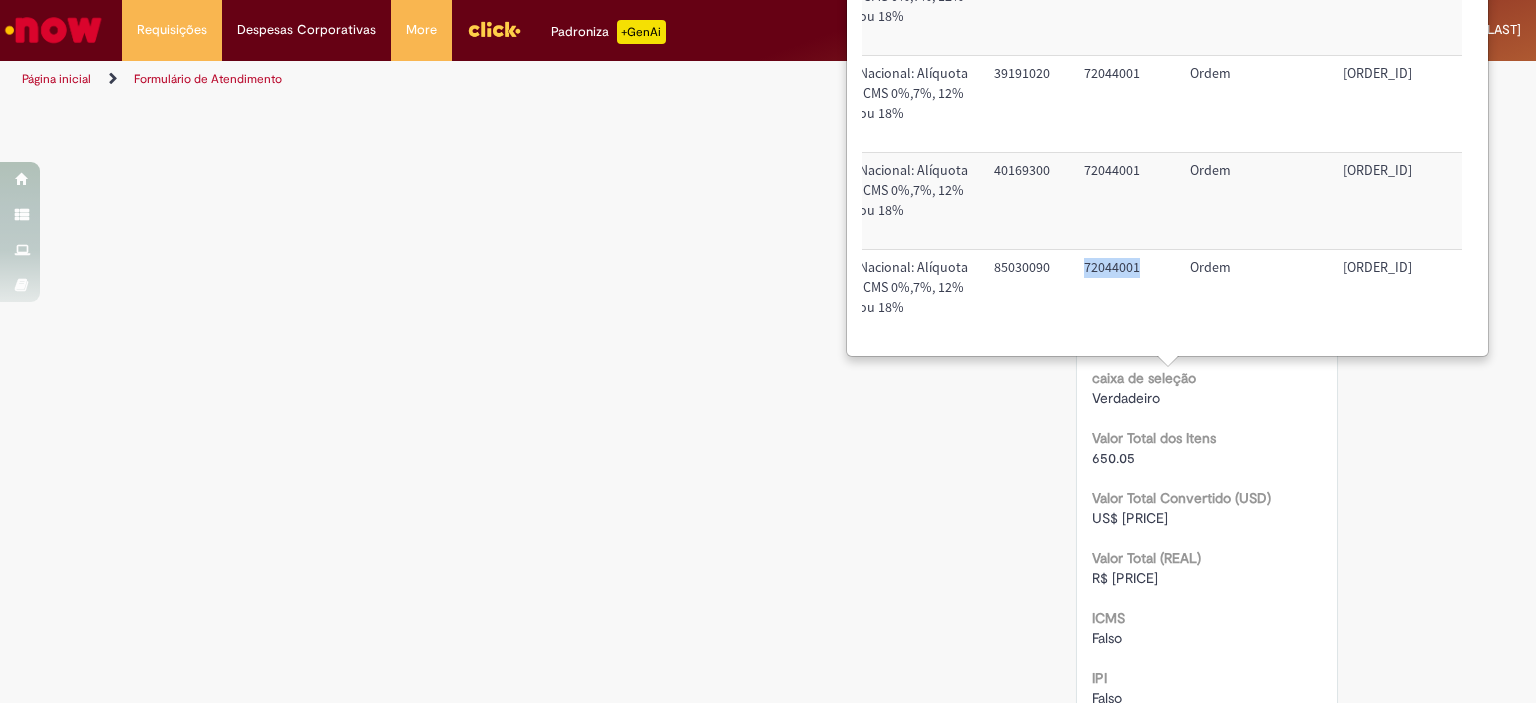 drag, startPoint x: 1074, startPoint y: 257, endPoint x: 1136, endPoint y: 261, distance: 62.1289 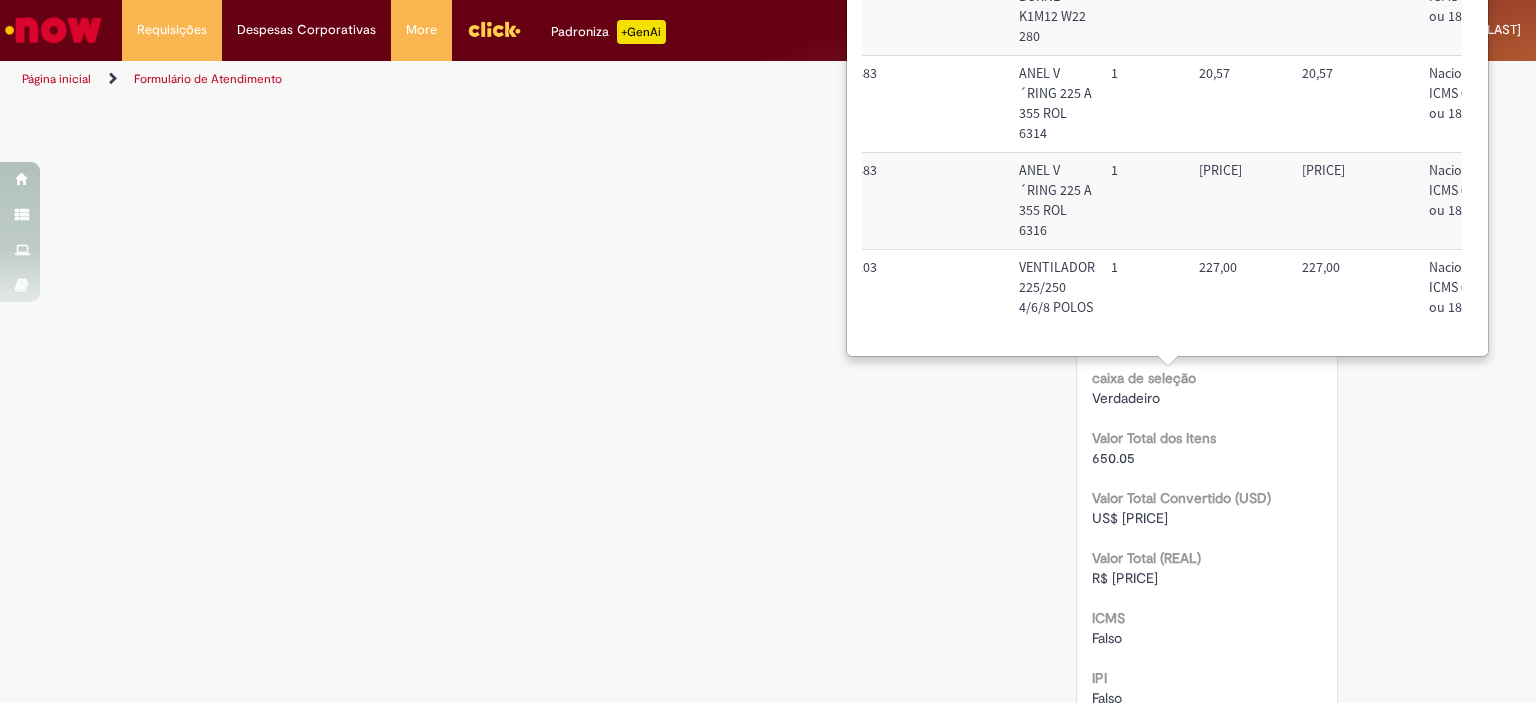 scroll, scrollTop: 38, scrollLeft: 260, axis: both 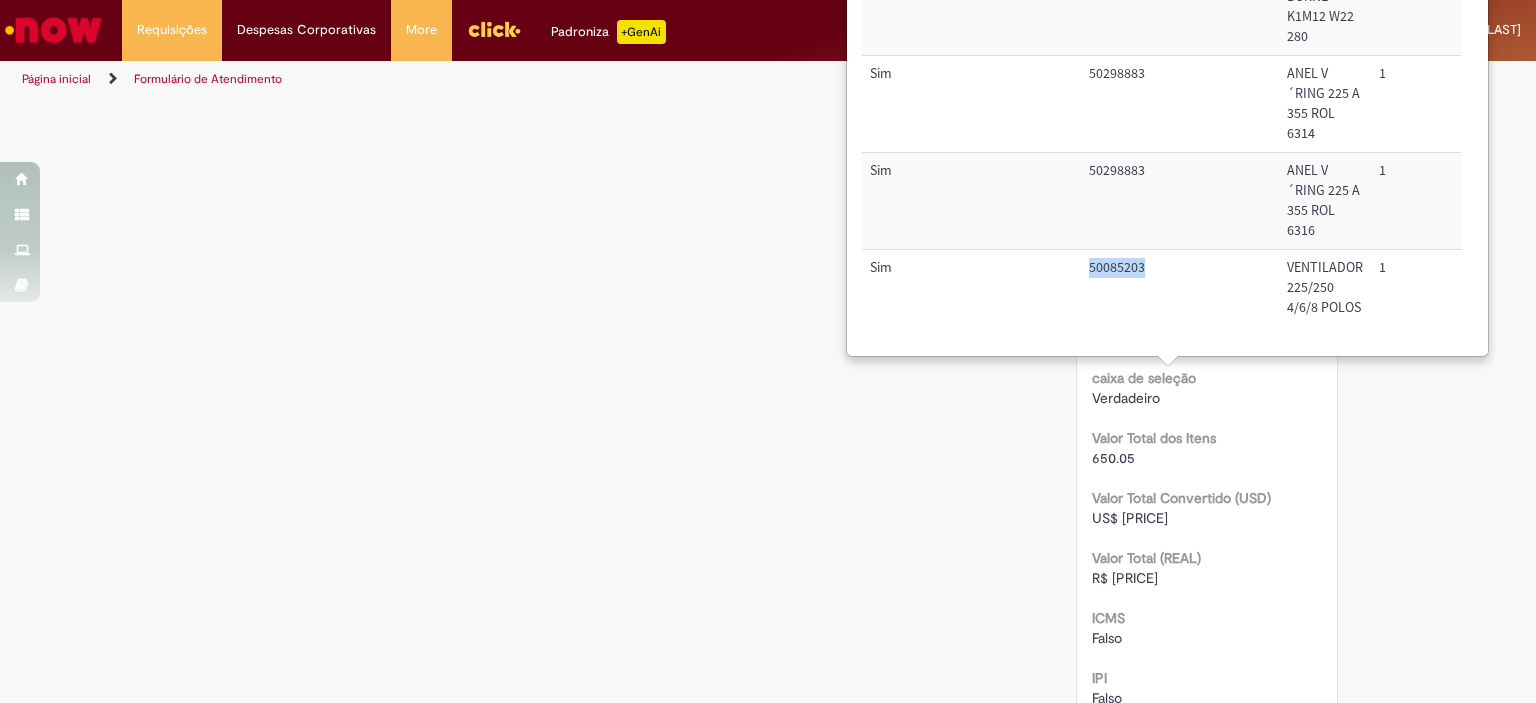 drag, startPoint x: 1088, startPoint y: 255, endPoint x: 1173, endPoint y: 255, distance: 85 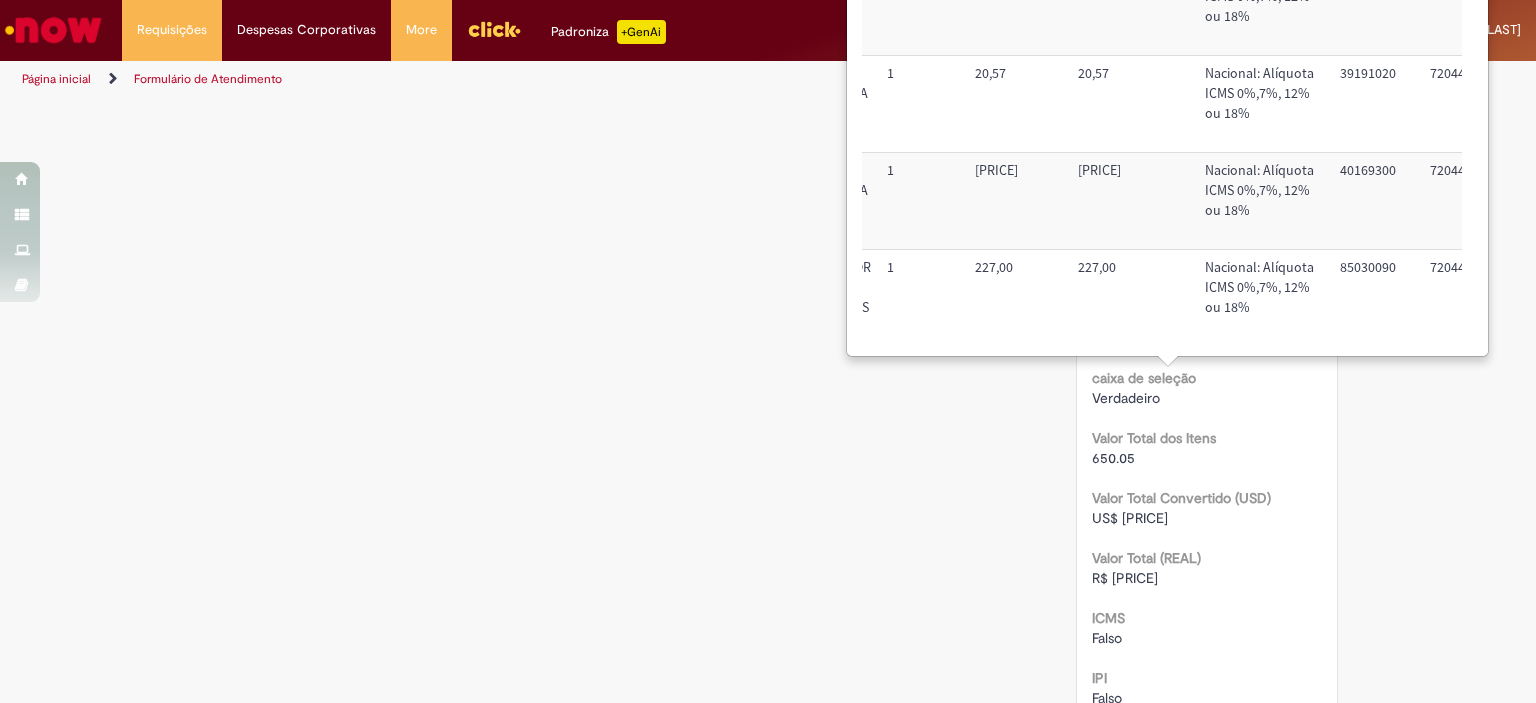 scroll, scrollTop: 38, scrollLeft: 496, axis: both 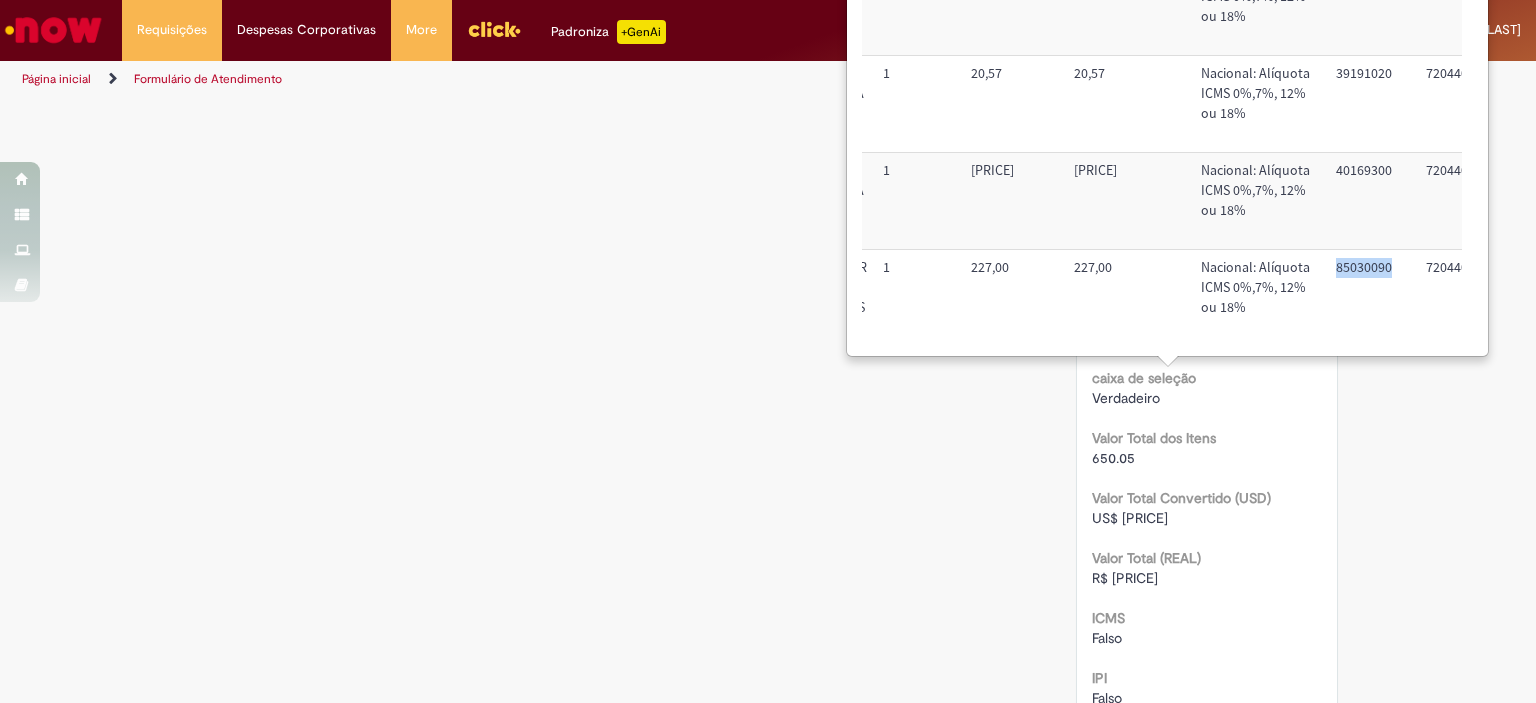 drag, startPoint x: 1330, startPoint y: 255, endPoint x: 1392, endPoint y: 260, distance: 62.201286 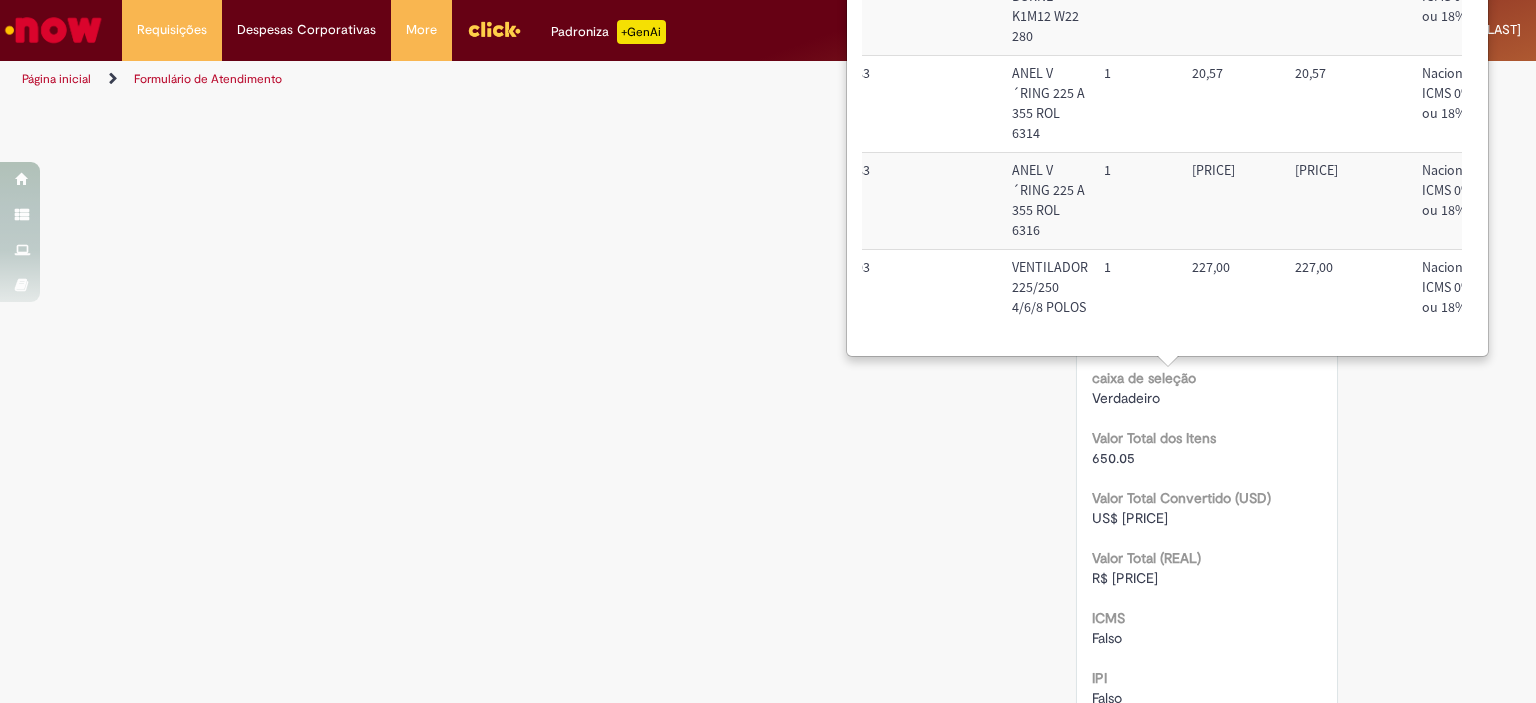 scroll, scrollTop: 38, scrollLeft: 210, axis: both 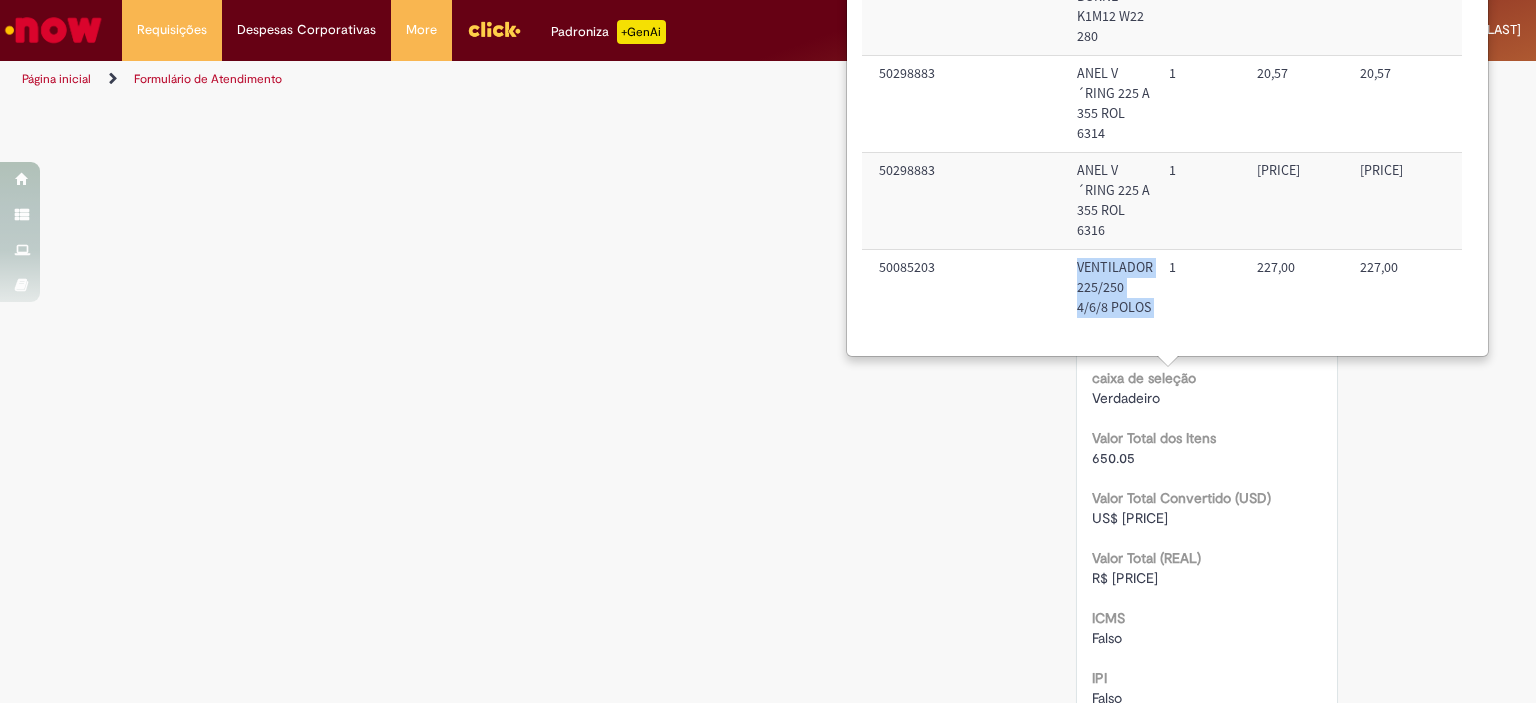 drag, startPoint x: 1073, startPoint y: 253, endPoint x: 1168, endPoint y: 299, distance: 105.550934 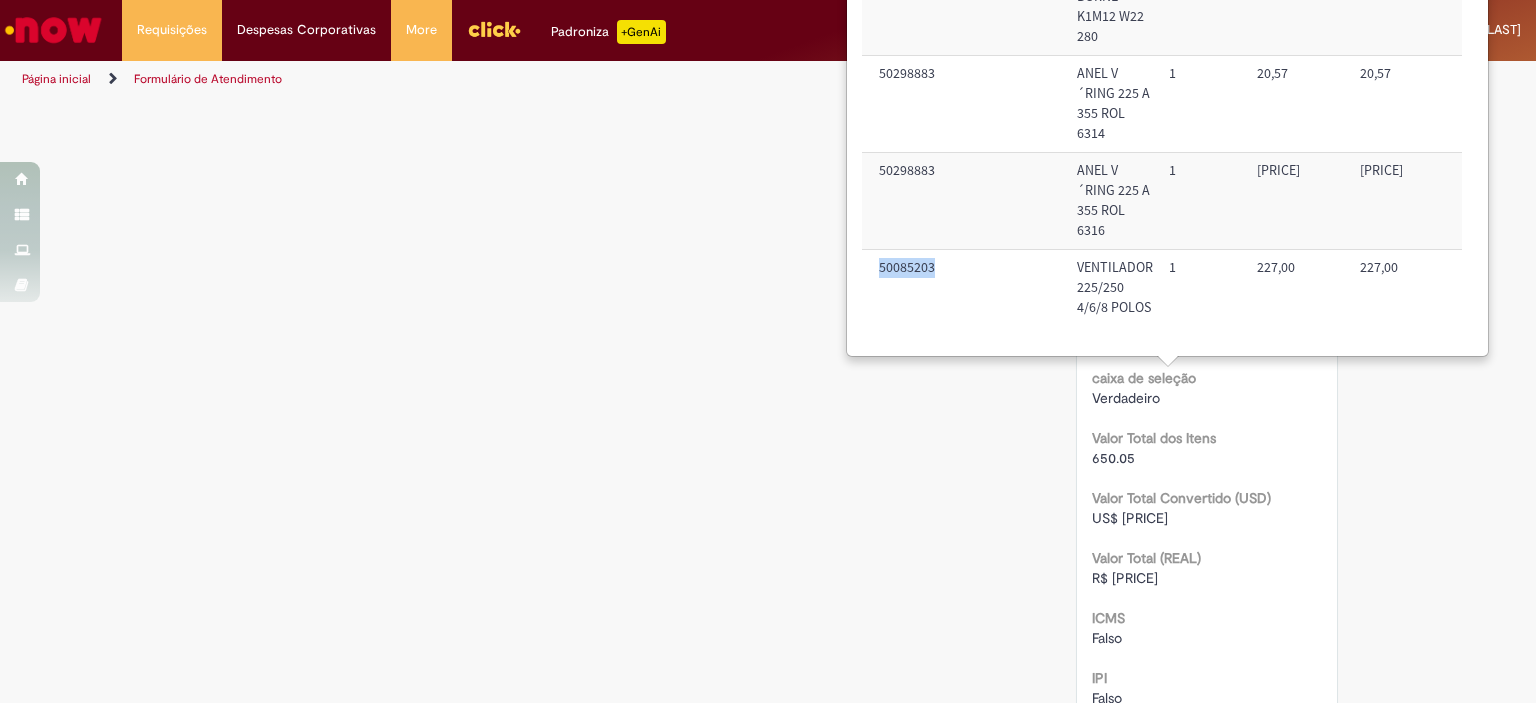 drag, startPoint x: 876, startPoint y: 251, endPoint x: 961, endPoint y: 260, distance: 85.47514 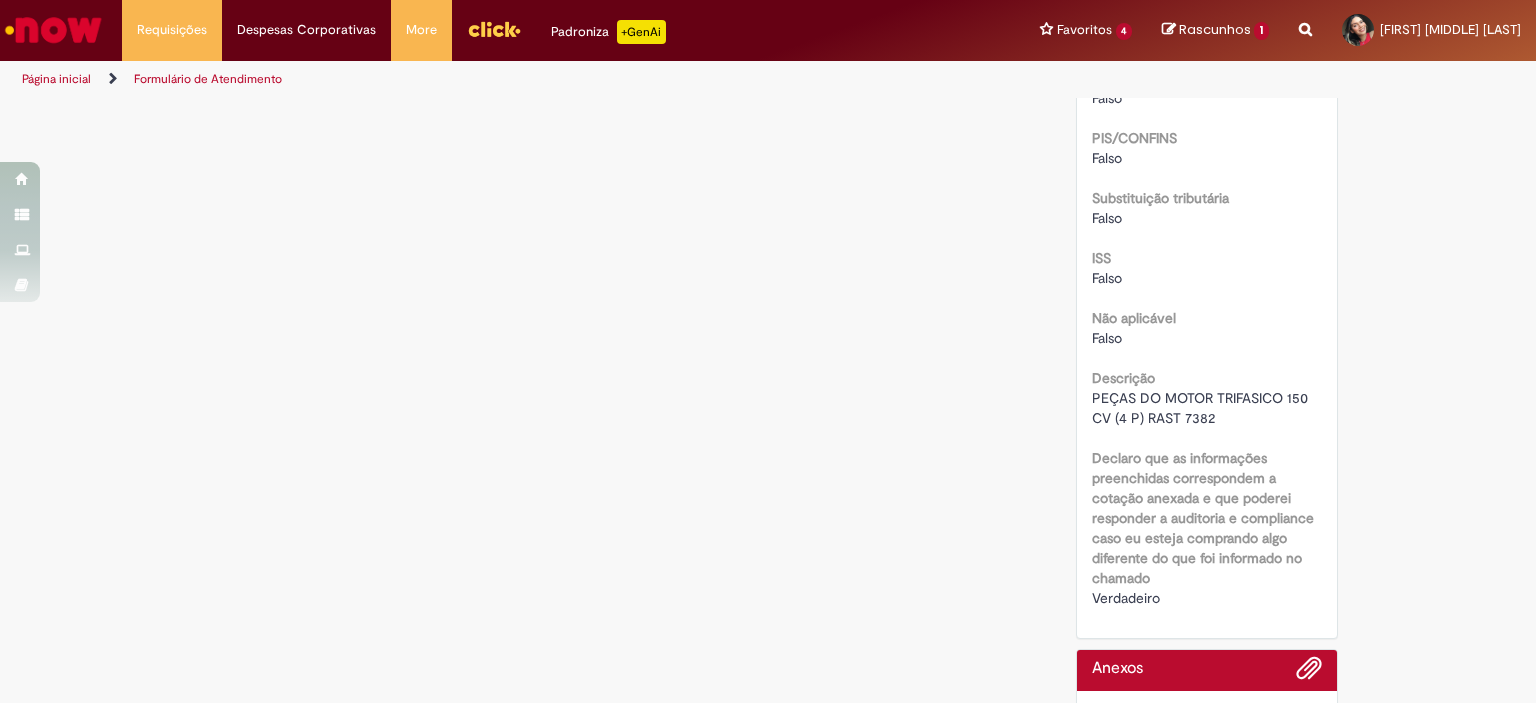 scroll, scrollTop: 2460, scrollLeft: 0, axis: vertical 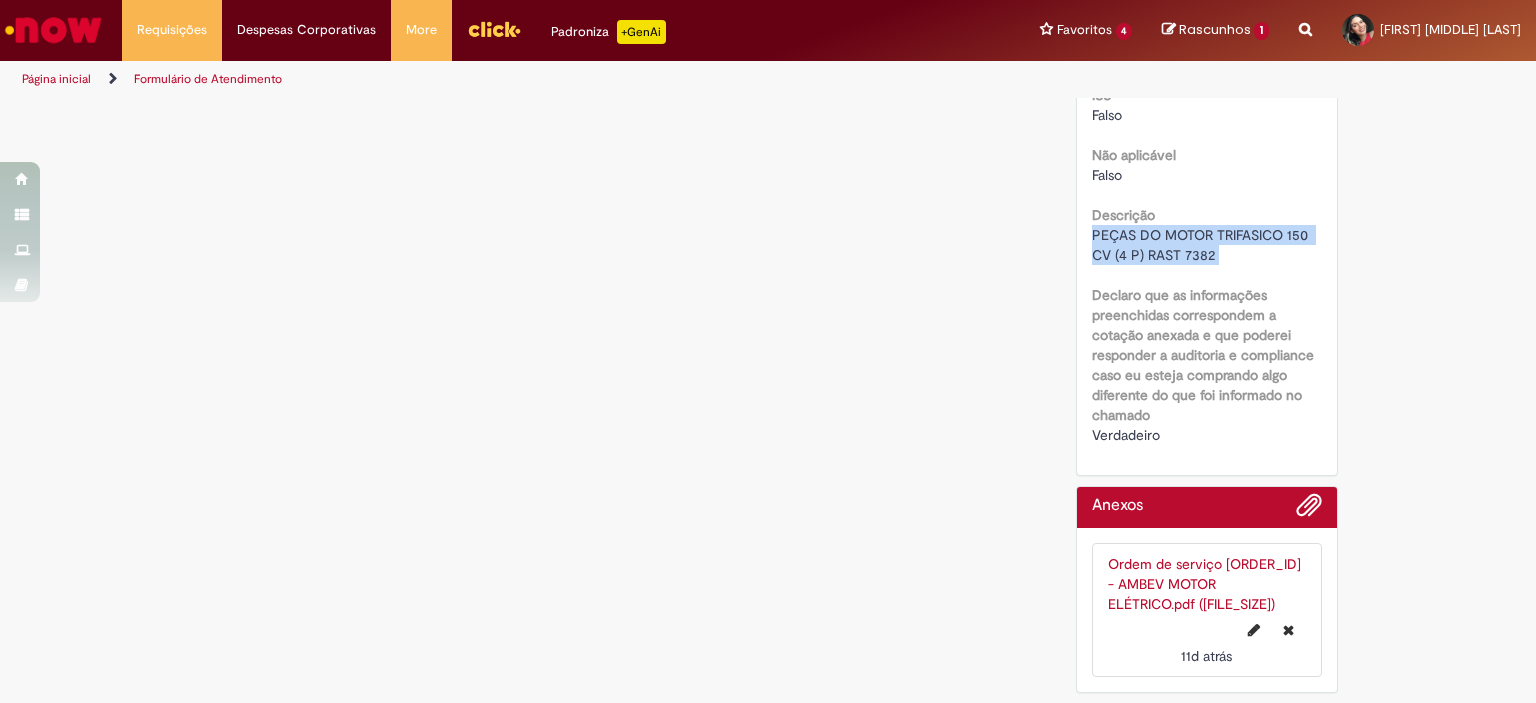 drag, startPoint x: 1084, startPoint y: 231, endPoint x: 1236, endPoint y: 273, distance: 157.6959 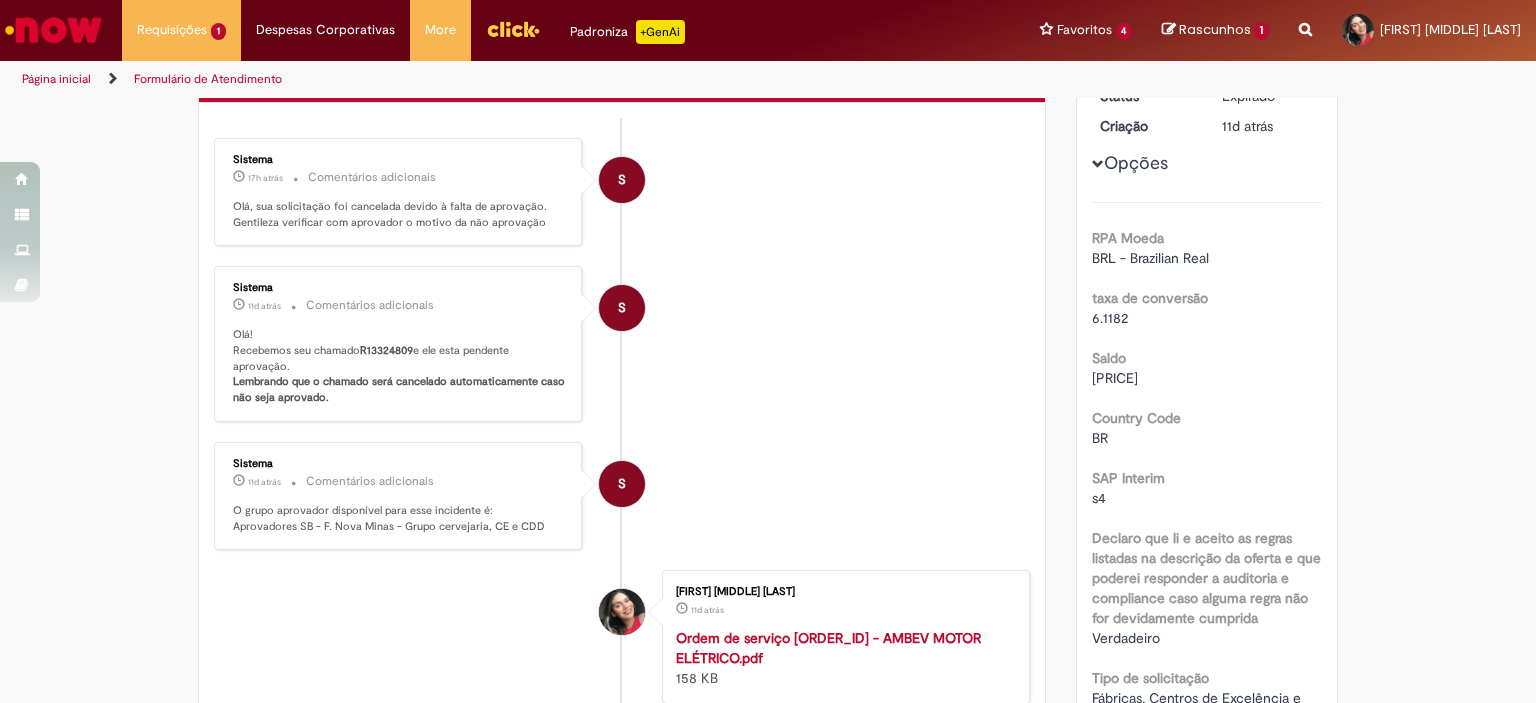 scroll, scrollTop: 0, scrollLeft: 0, axis: both 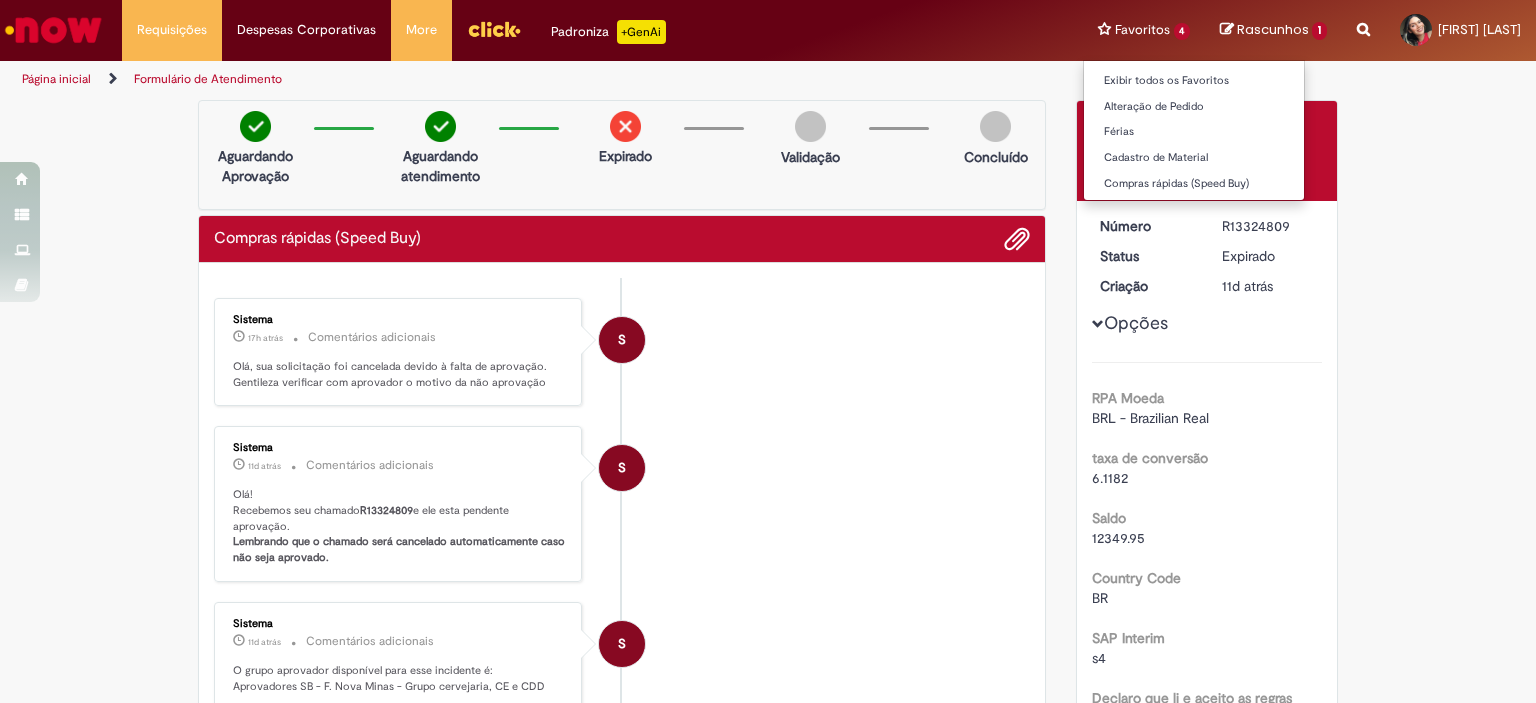 click on "Favoritos   4
Exibir todos os Favoritos
Alteração de Pedido
Férias
Cadastro de Material
Compras rápidas (Speed Buy)" at bounding box center (1144, 30) 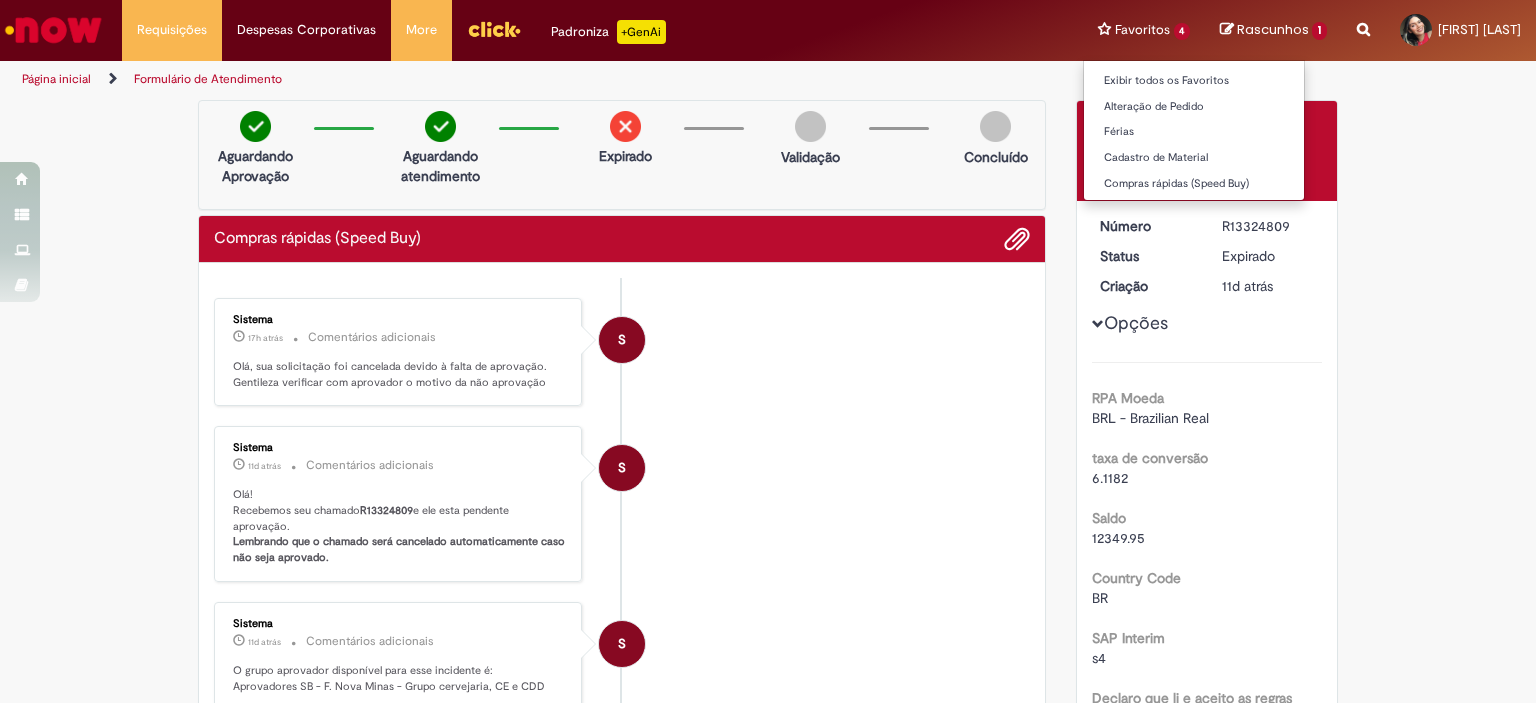click on "Favoritos   4
Exibir todos os Favoritos
Alteração de Pedido
Férias
Cadastro de Material
Compras rápidas (Speed Buy)" at bounding box center (1144, 30) 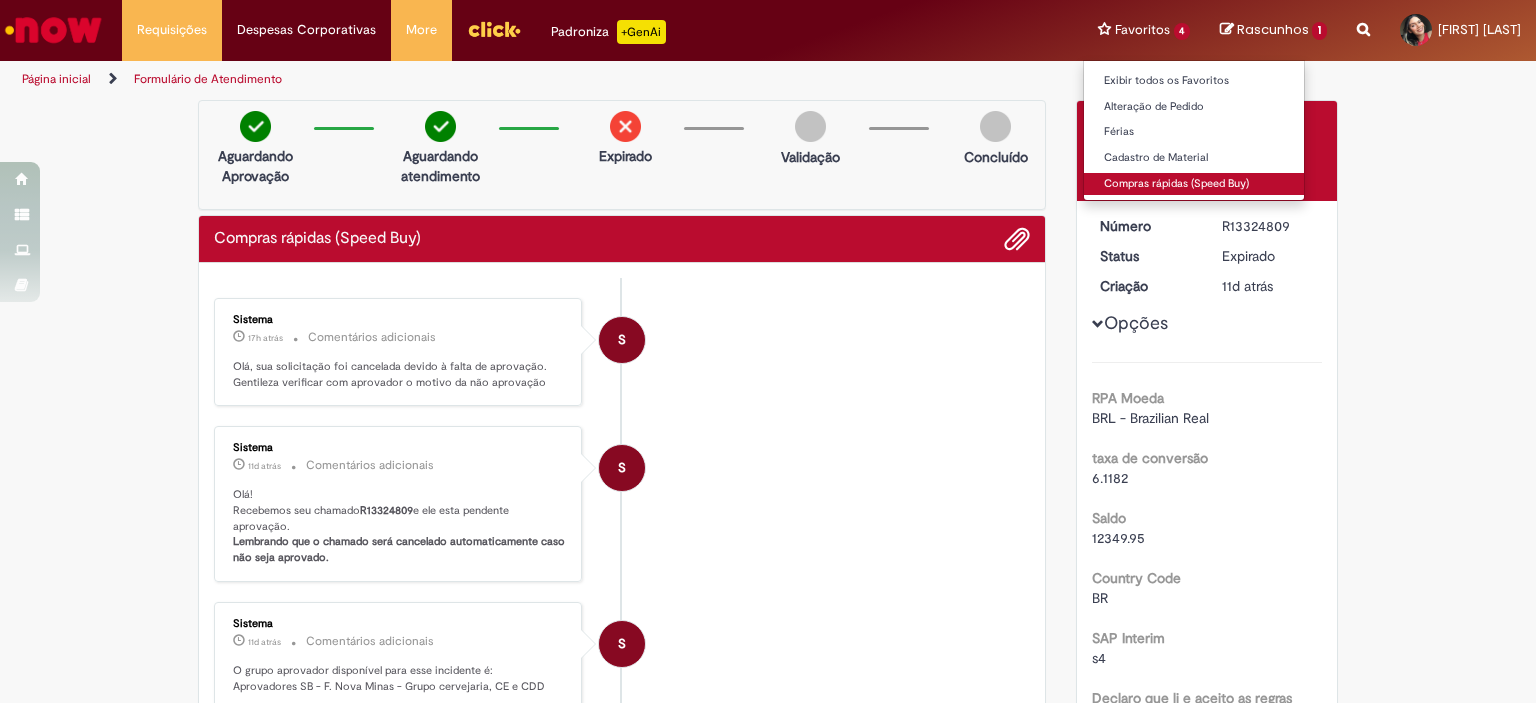 click on "Compras rápidas (Speed Buy)" at bounding box center [1194, 184] 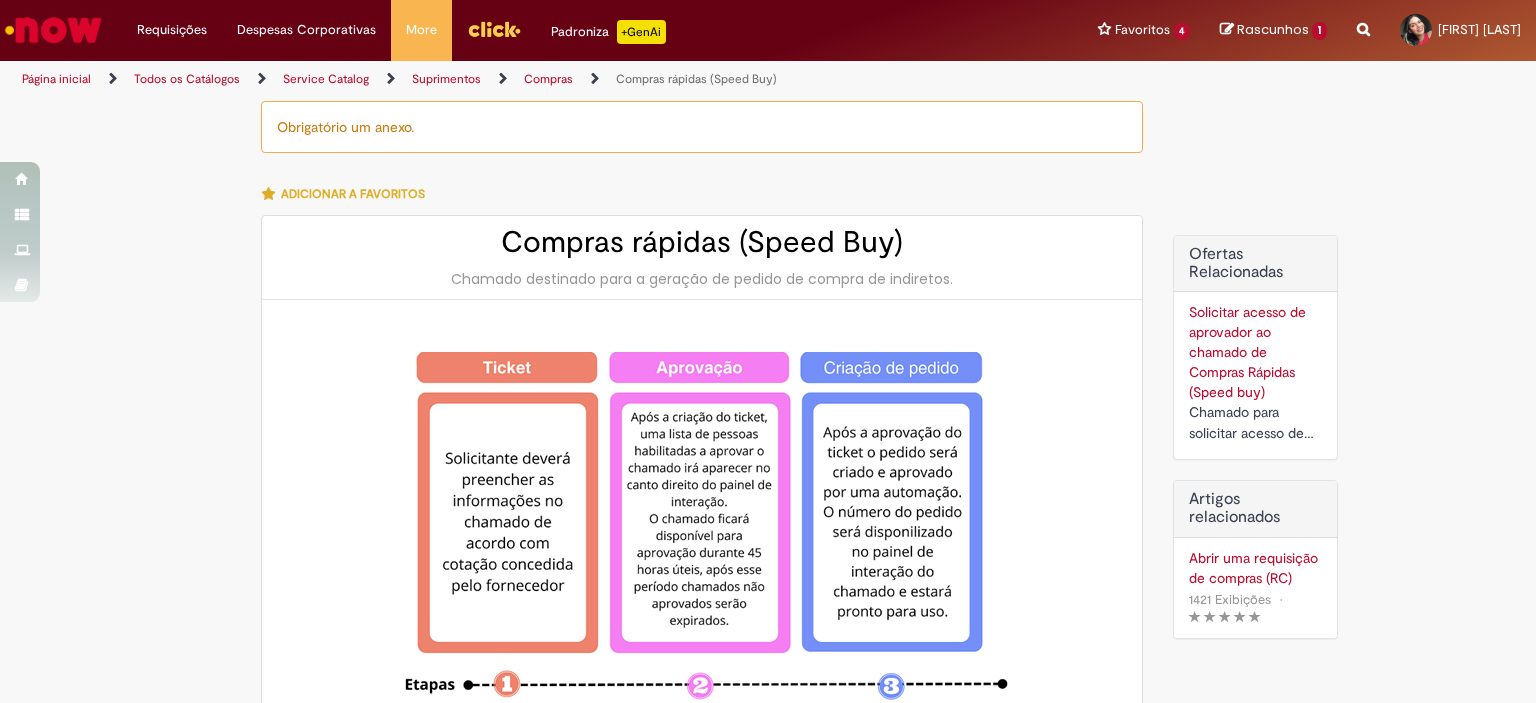 type on "********" 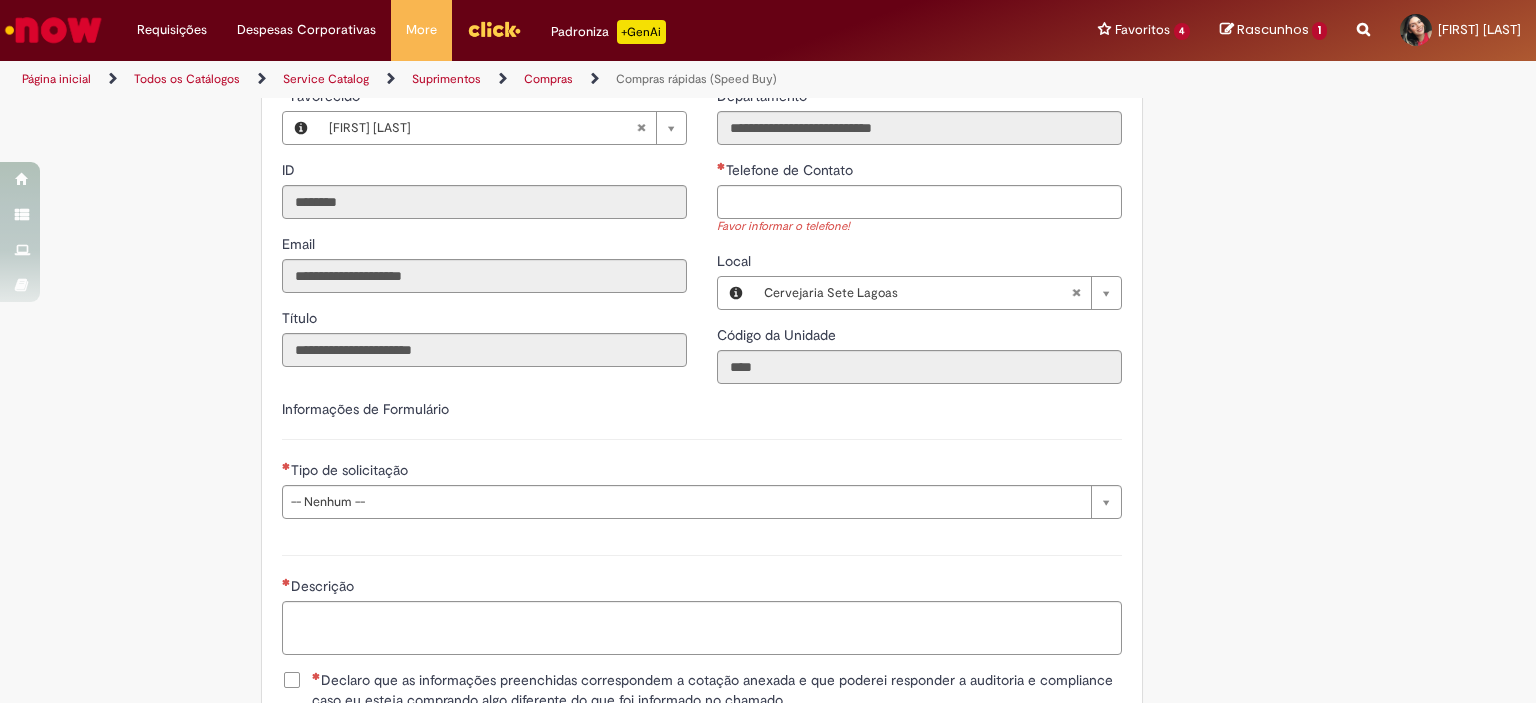 scroll, scrollTop: 2500, scrollLeft: 0, axis: vertical 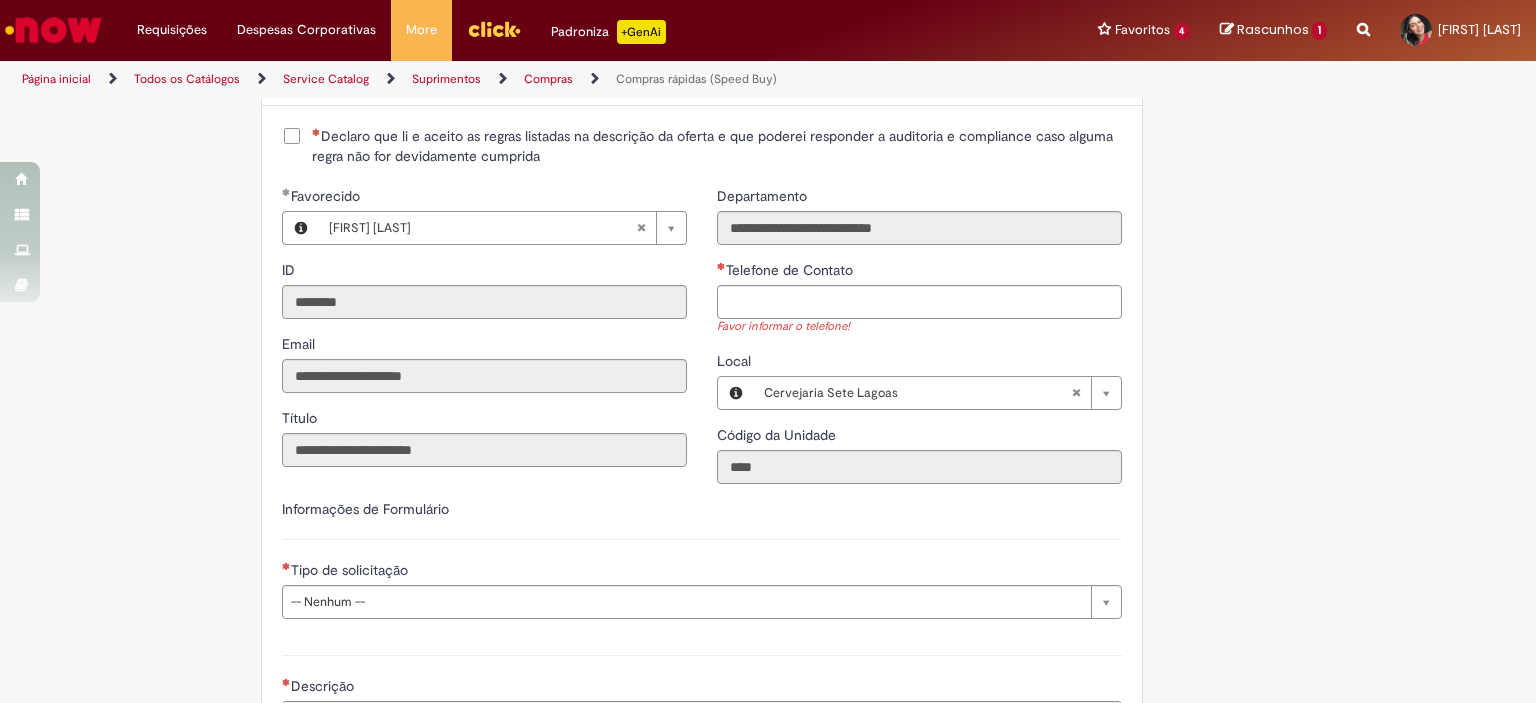 click on "Declaro que li e aceito as regras listadas na descrição da oferta e que poderei responder a auditoria e compliance caso alguma regra não for devidamente cumprida" at bounding box center [717, 146] 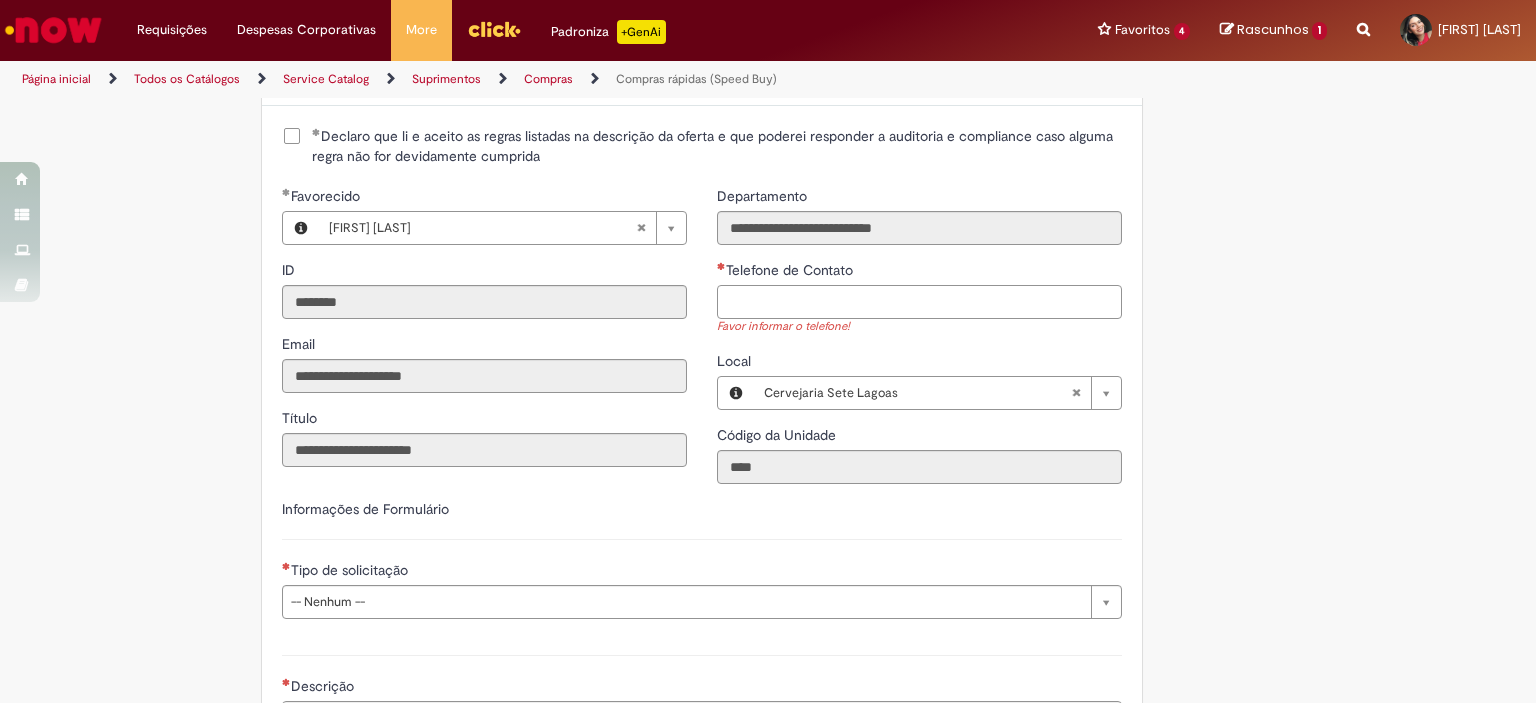 click on "Telefone de Contato" at bounding box center (919, 302) 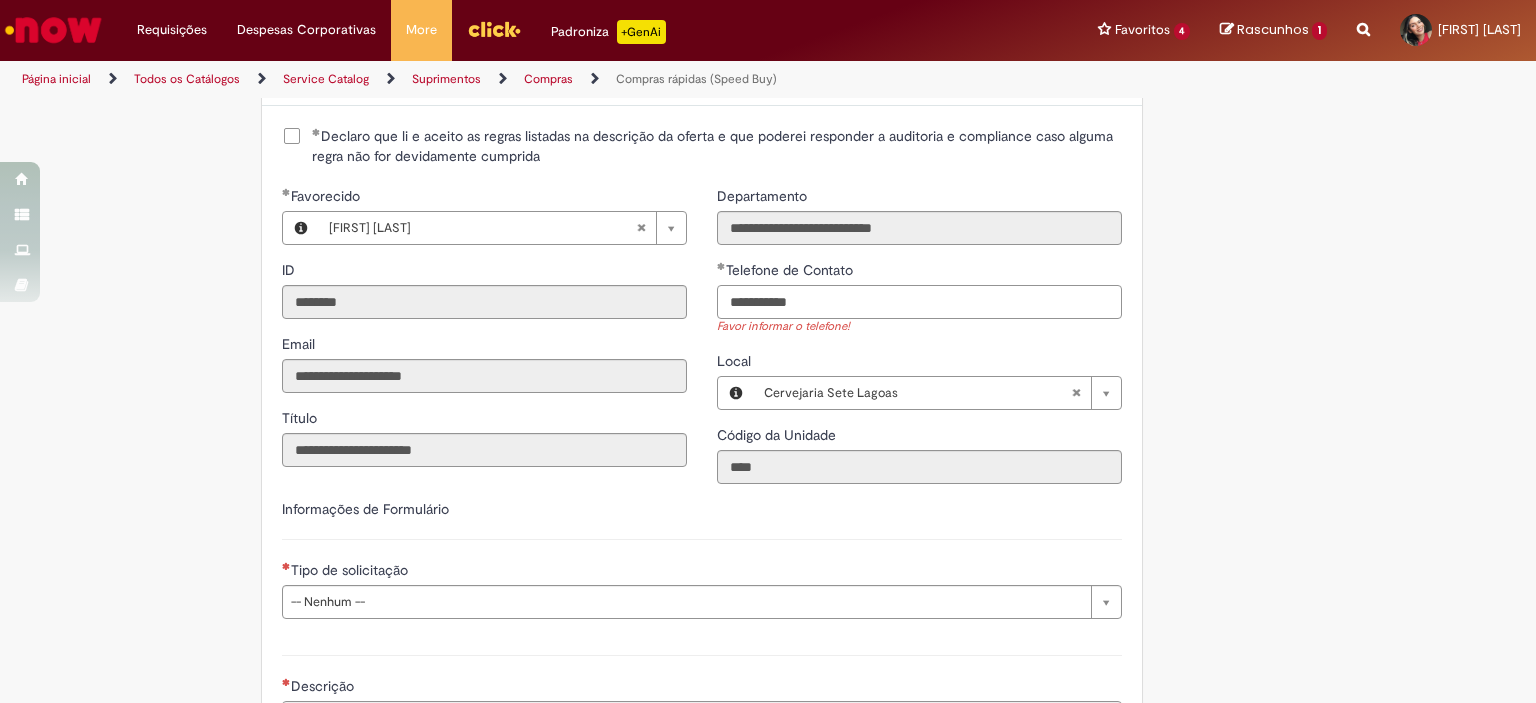 scroll, scrollTop: 2700, scrollLeft: 0, axis: vertical 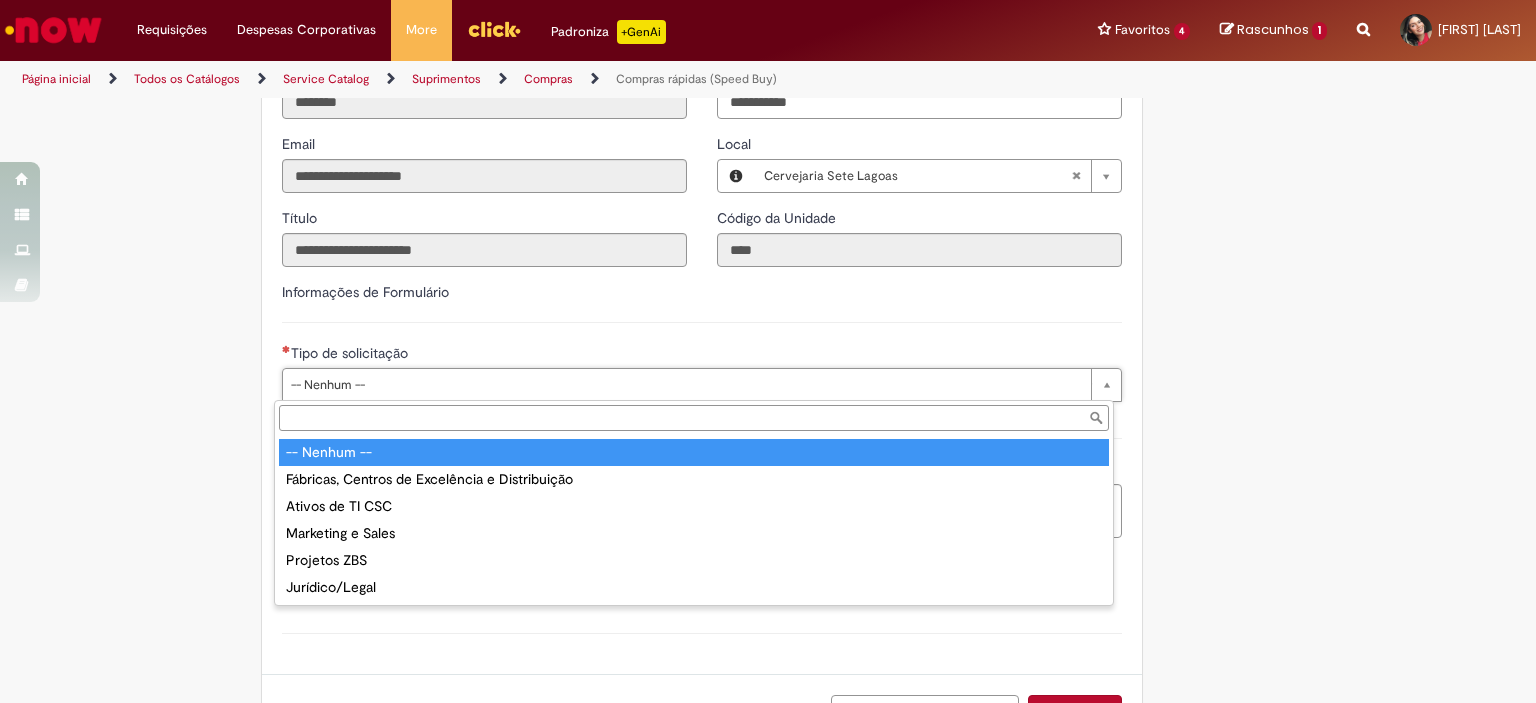 type on "**********" 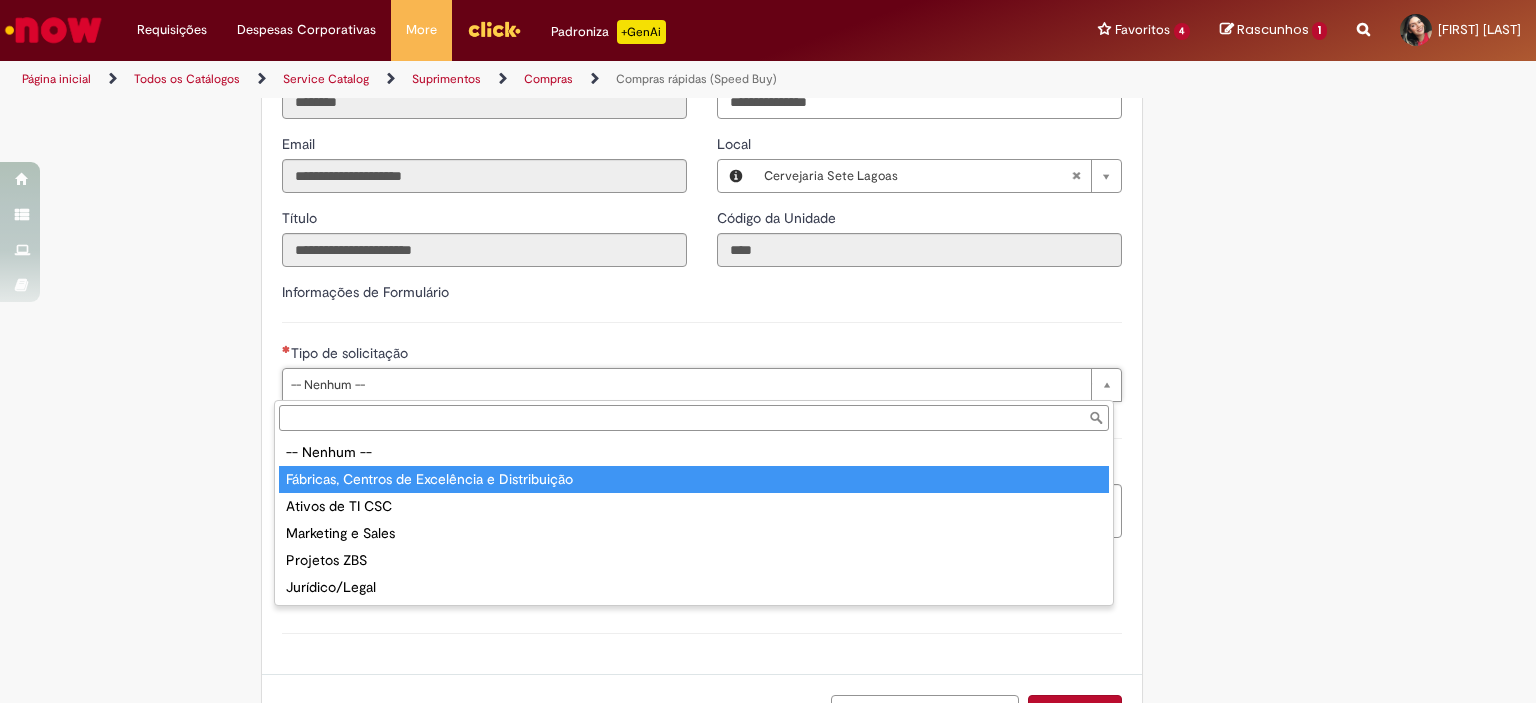 type on "**********" 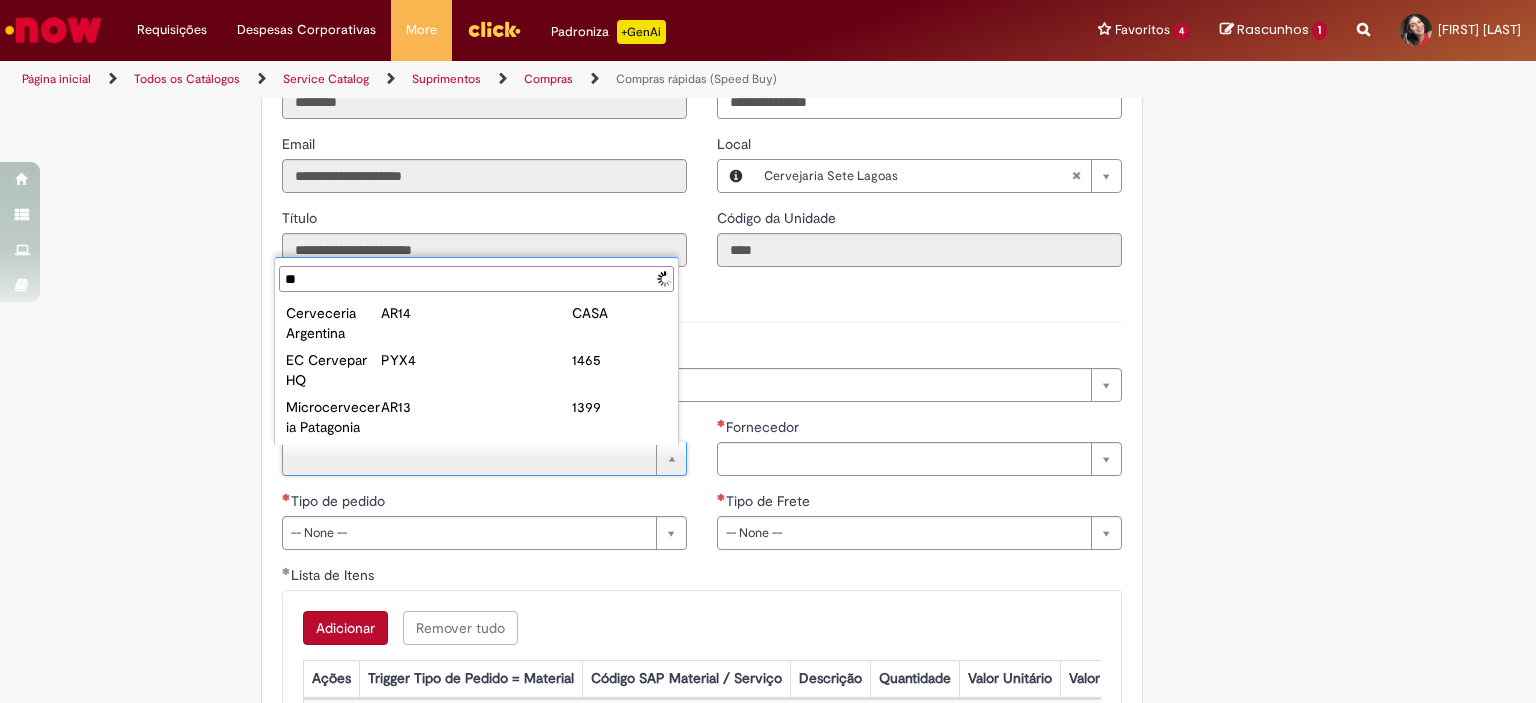 type on "*" 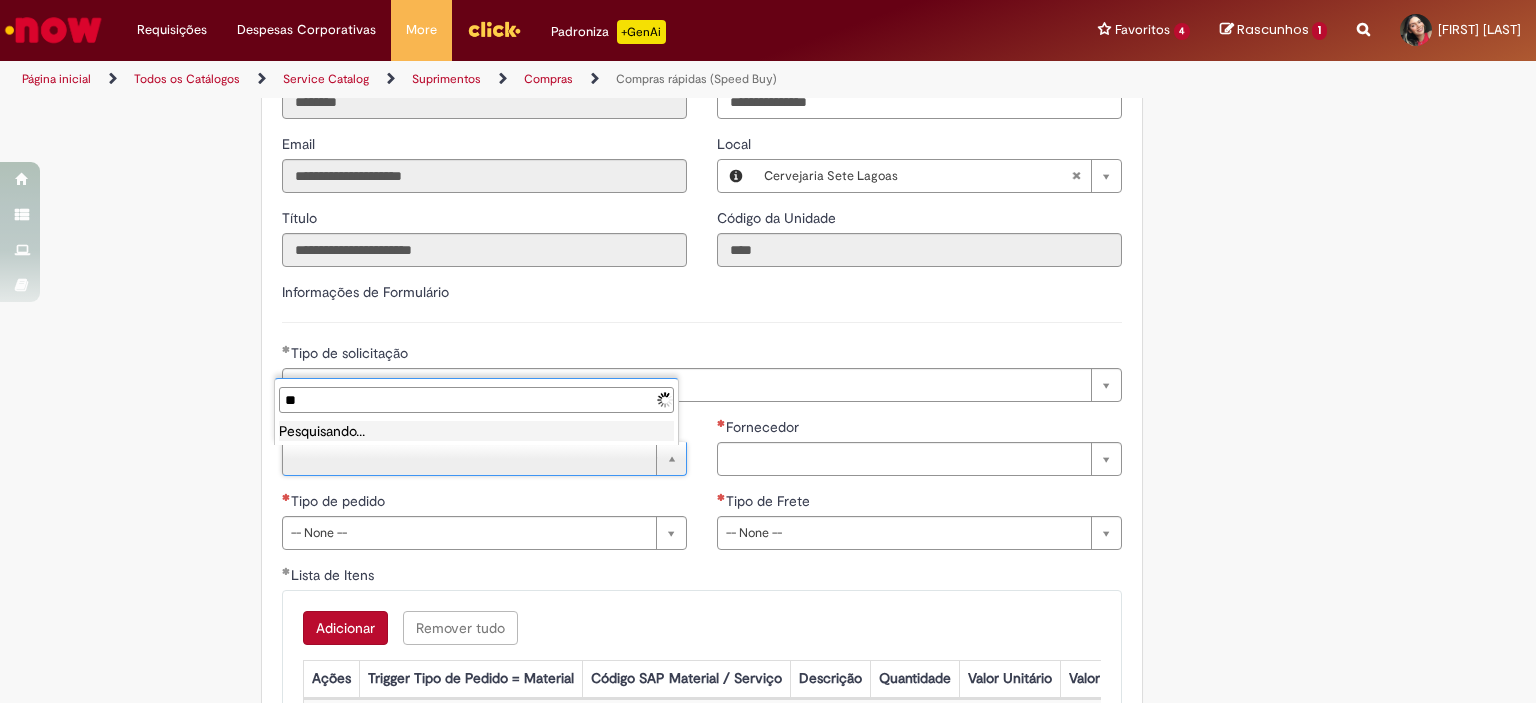 type on "*" 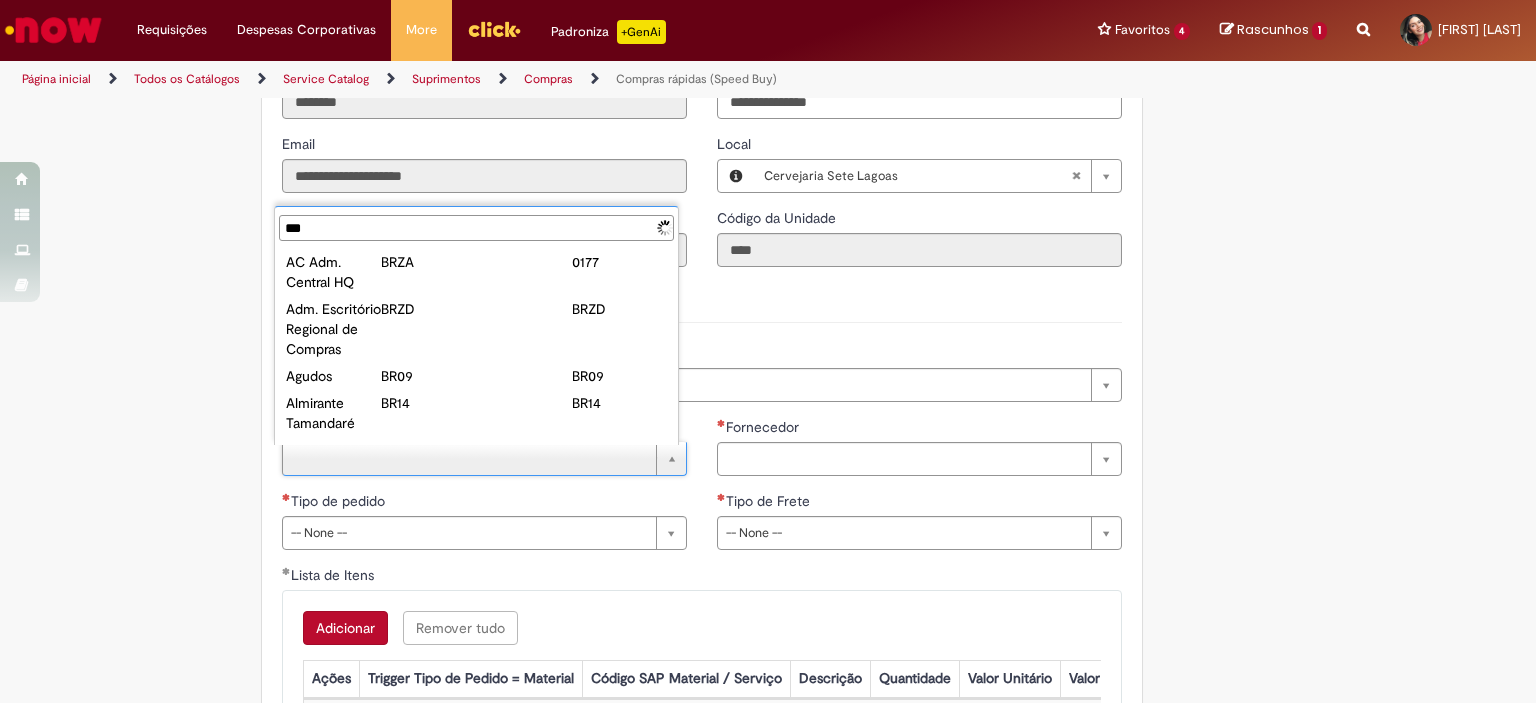 type on "****" 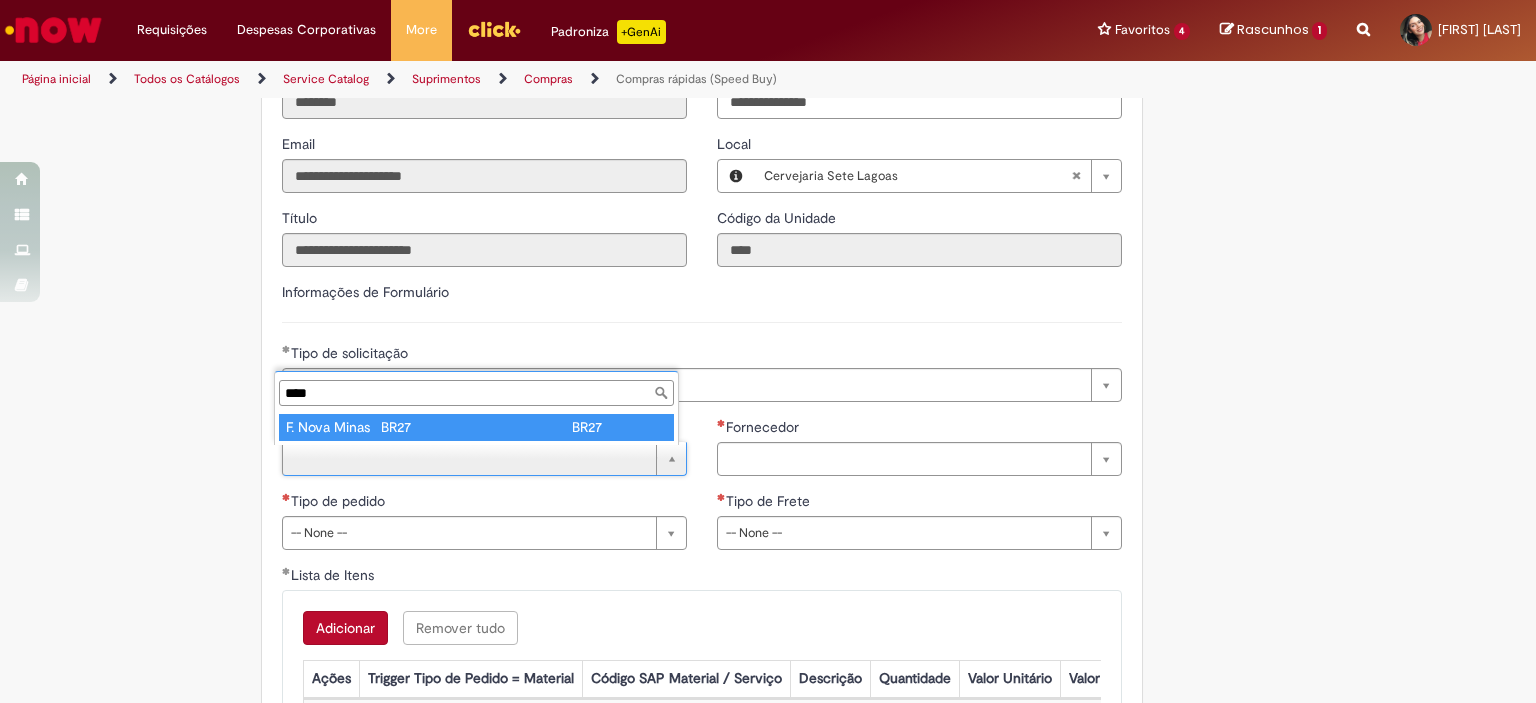 type on "**********" 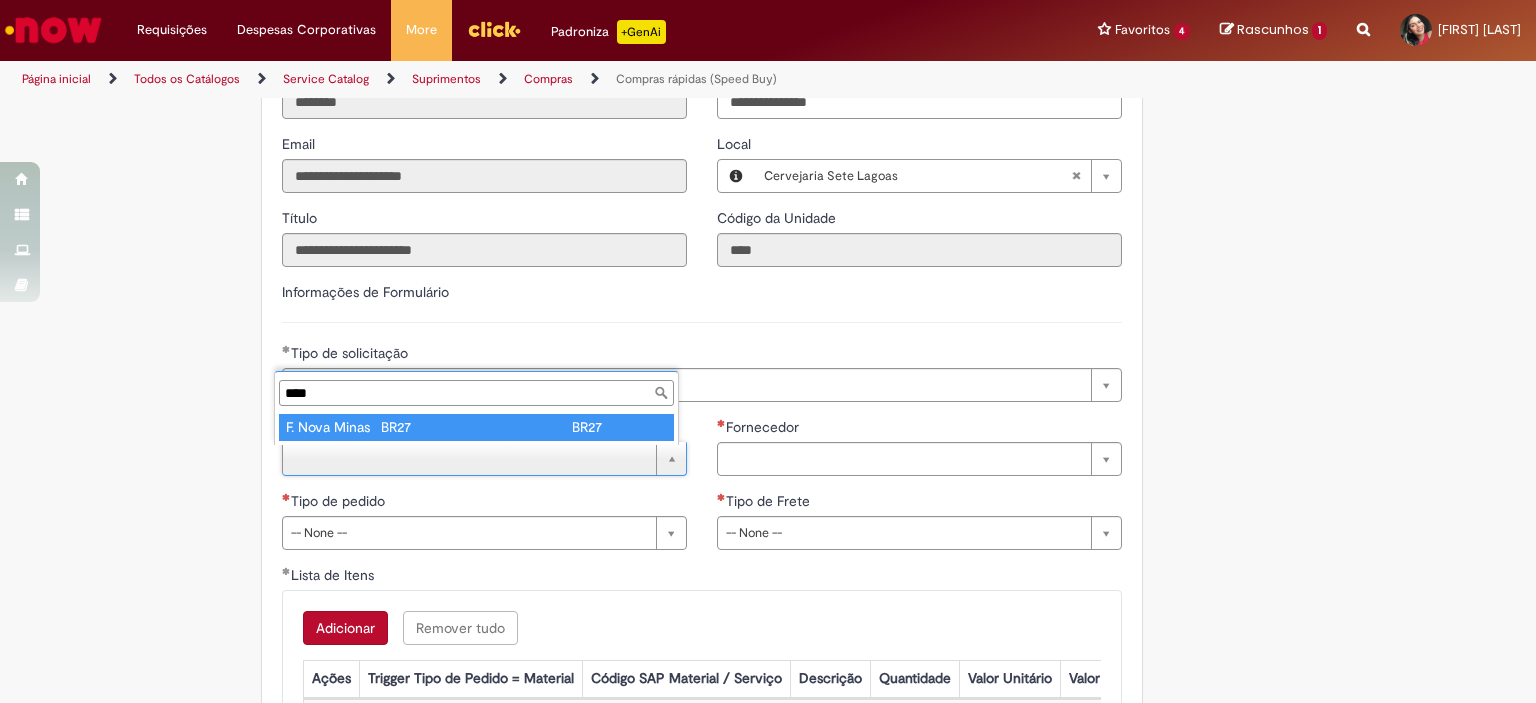 type on "**********" 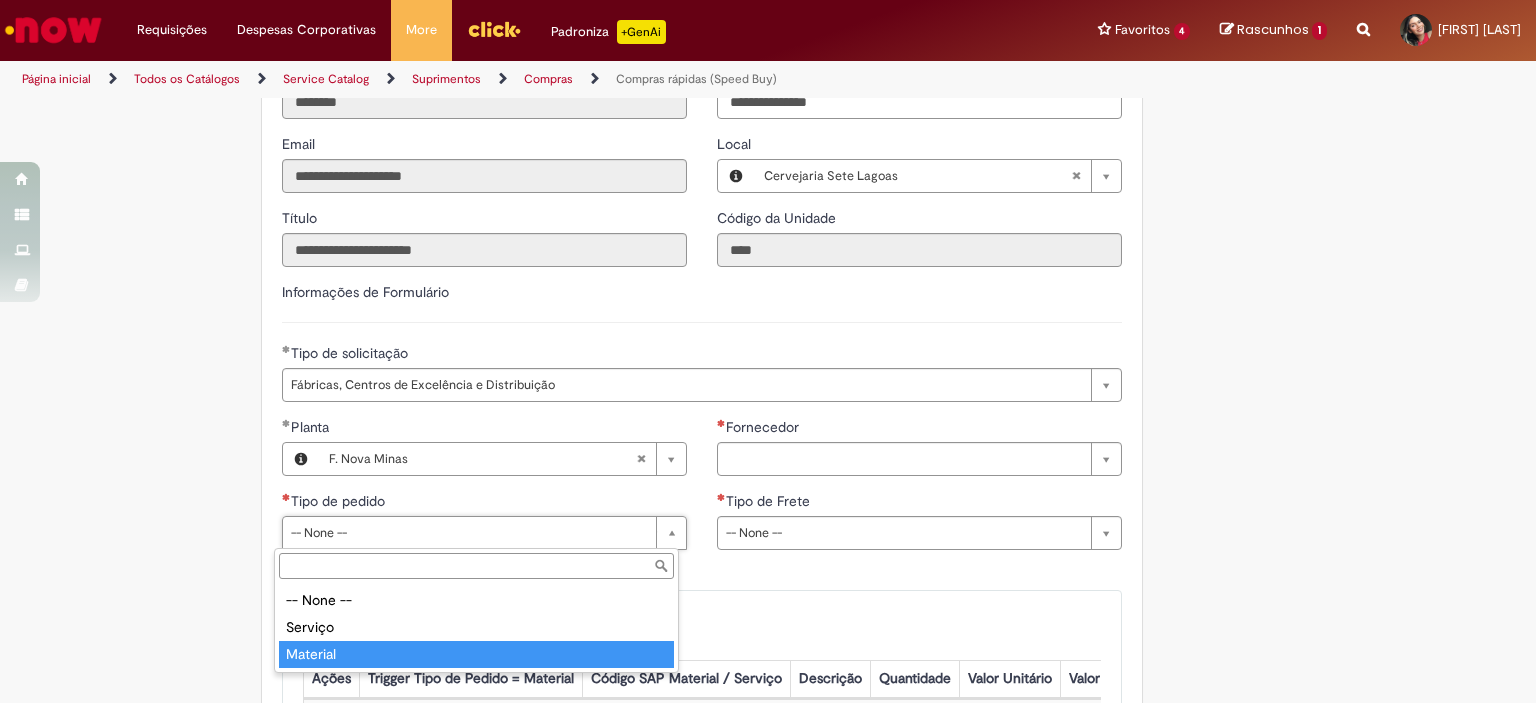 type on "********" 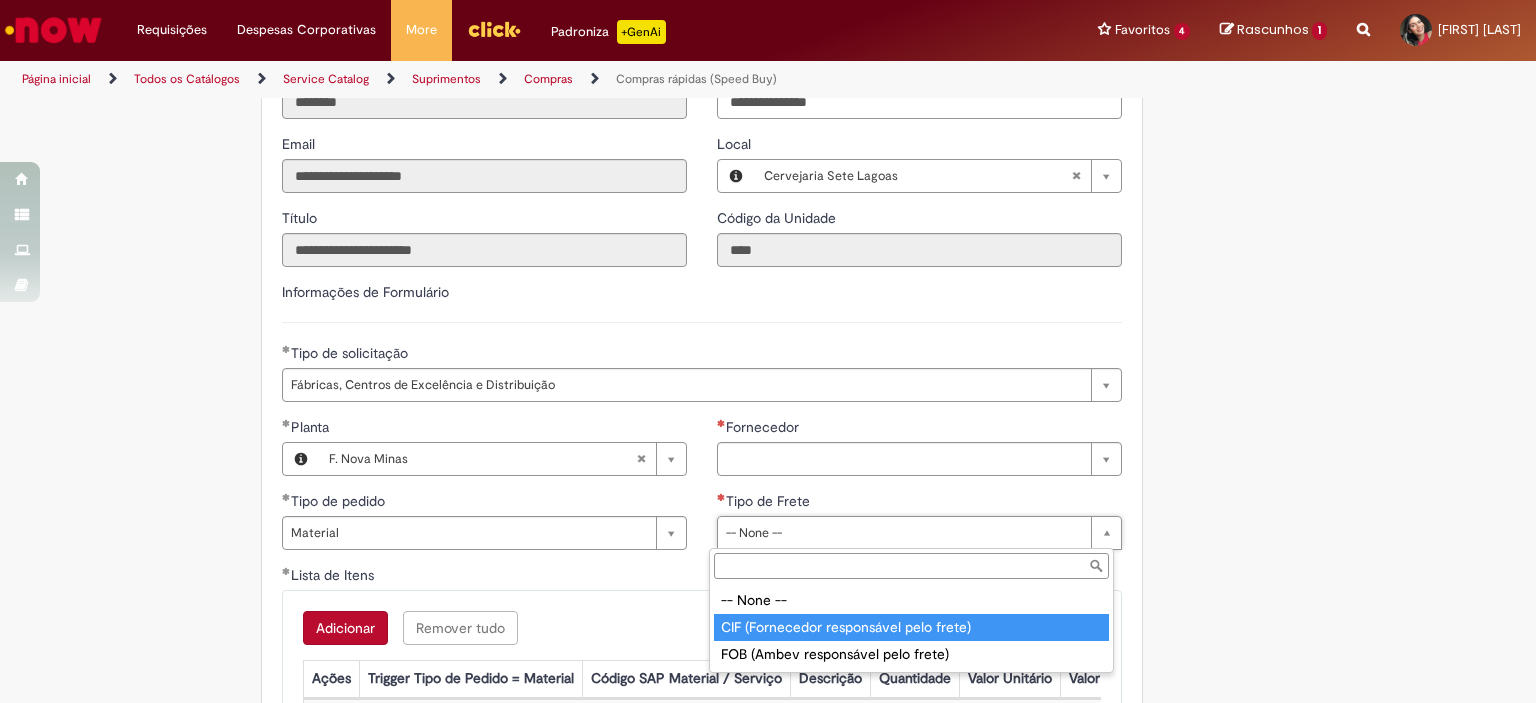type on "**********" 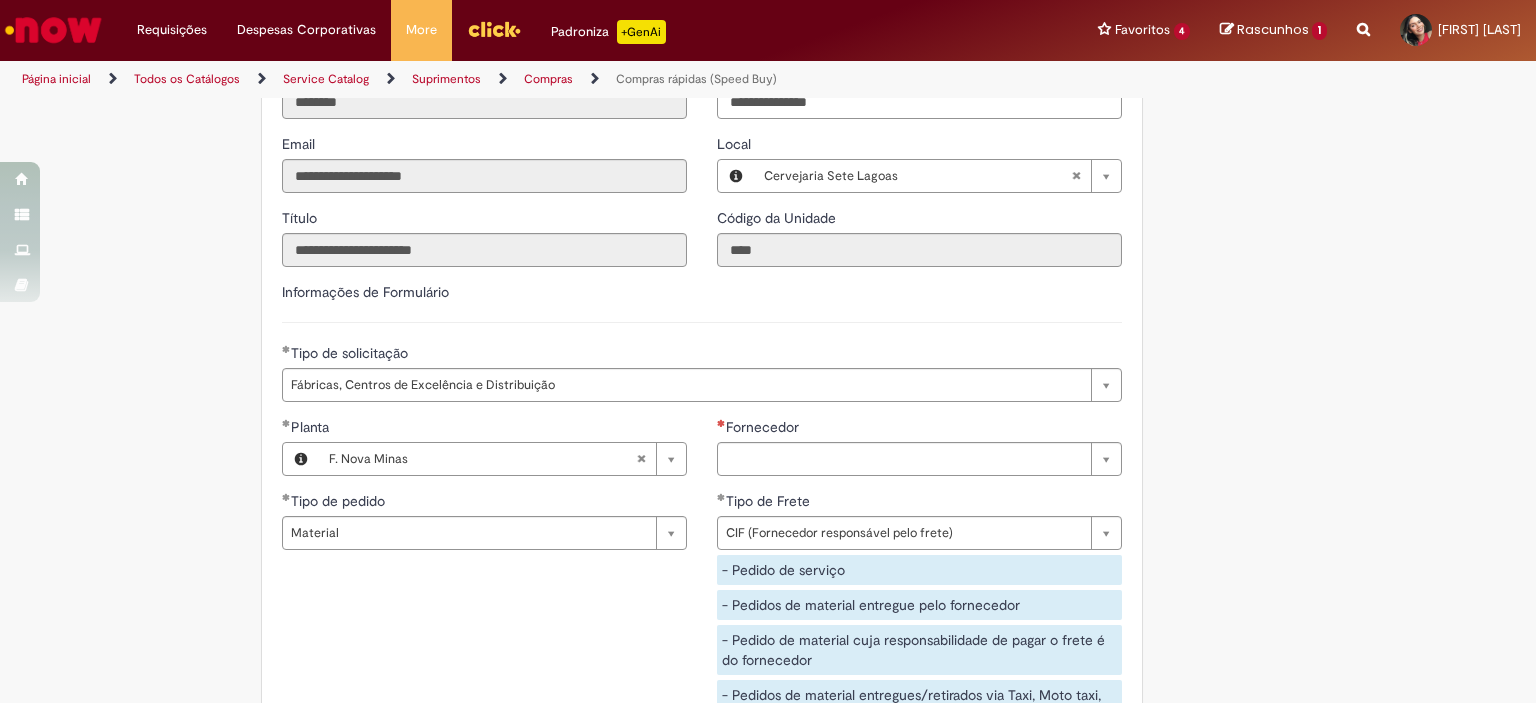 click on "Fornecedor" at bounding box center [919, 429] 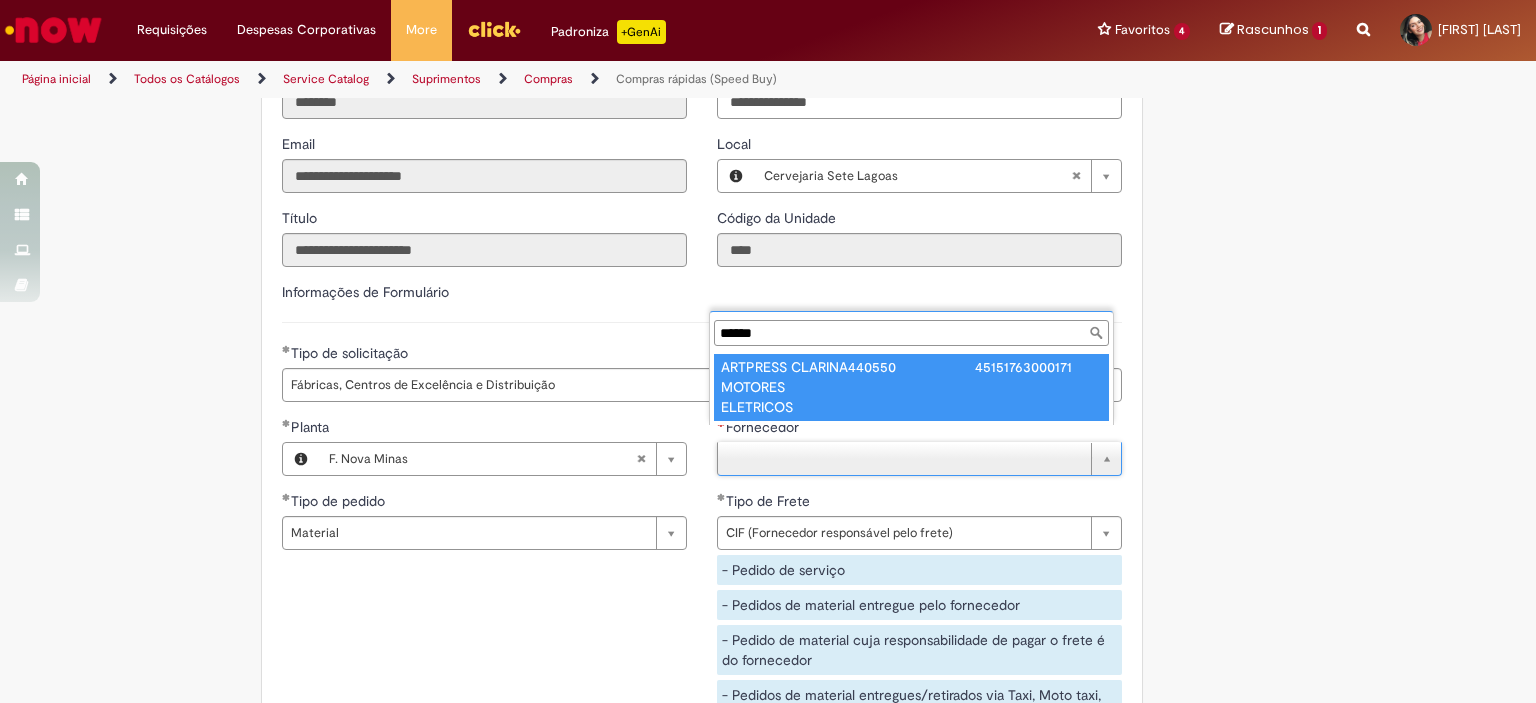 type on "******" 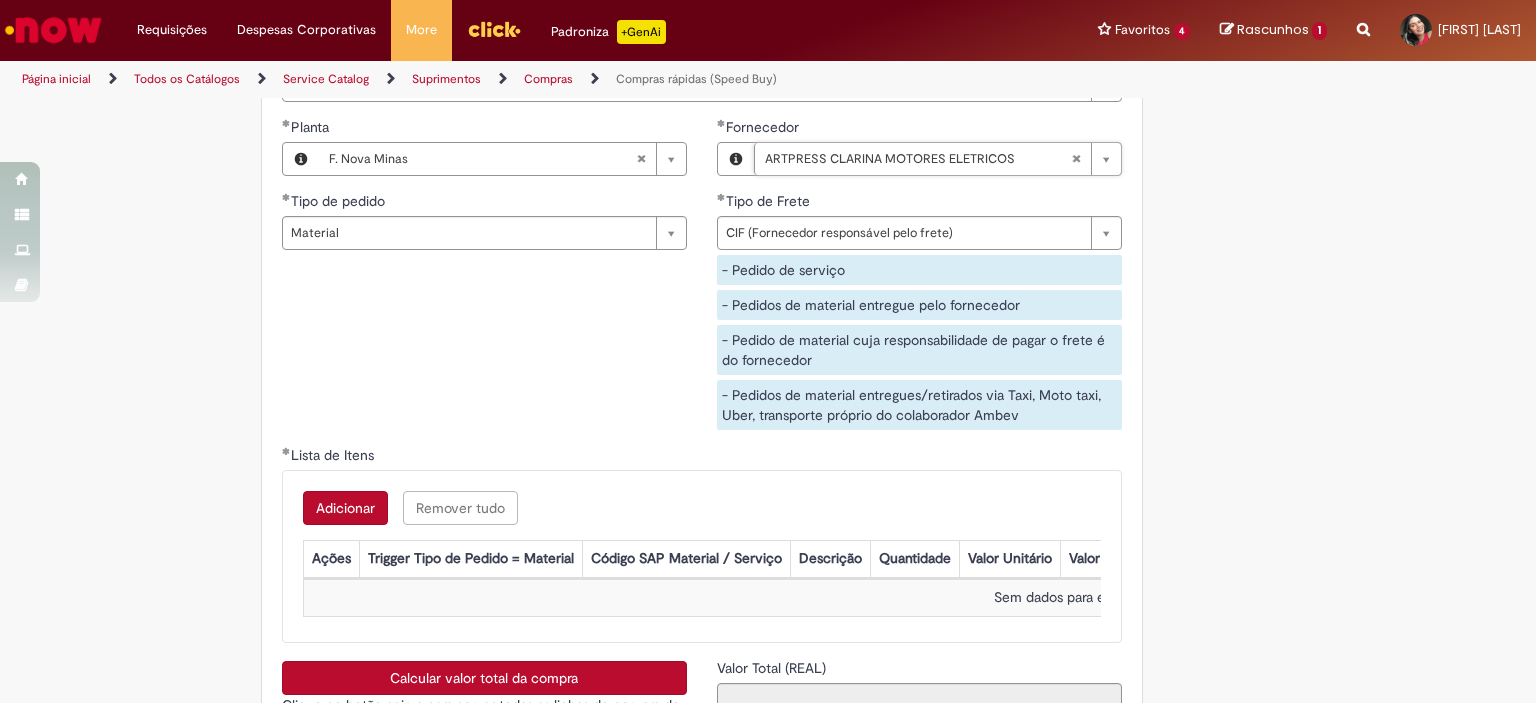 scroll, scrollTop: 3200, scrollLeft: 0, axis: vertical 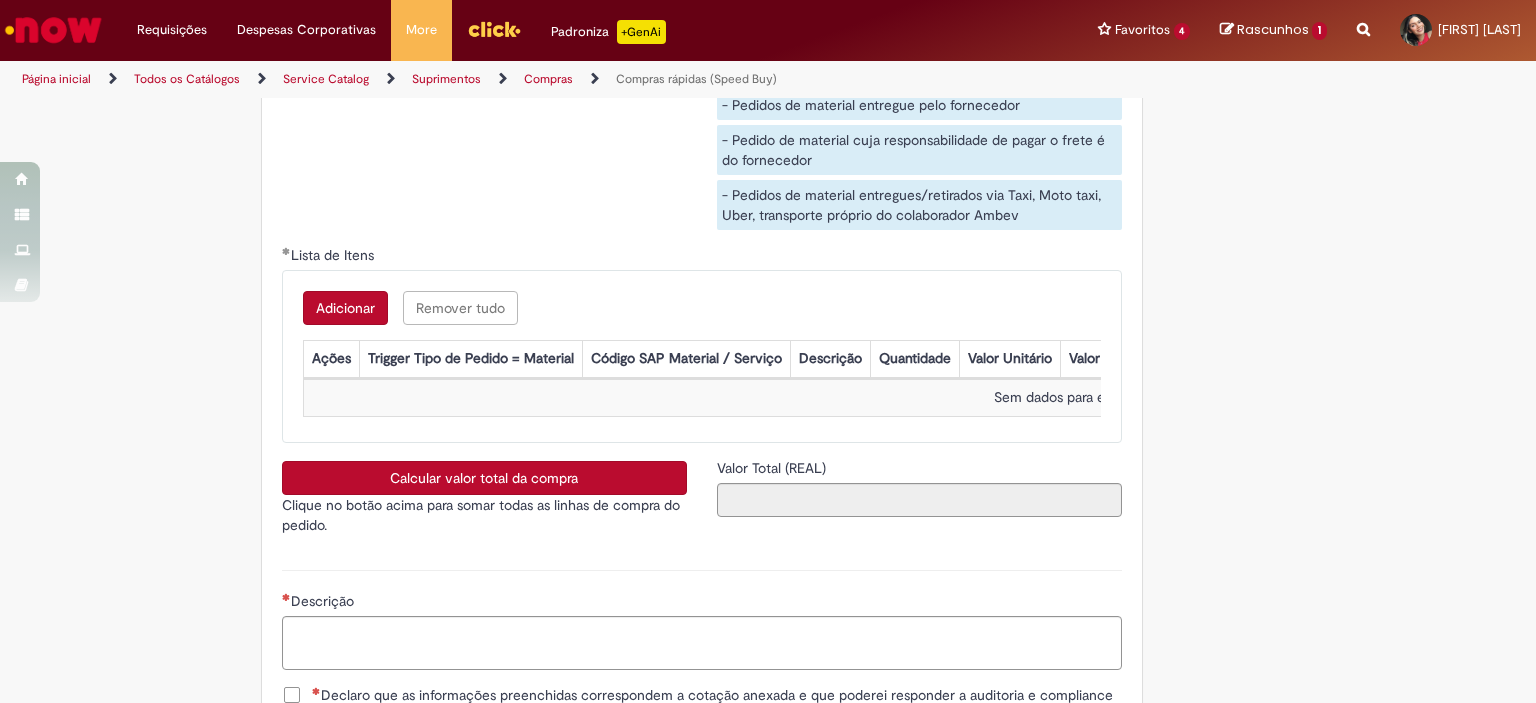 click on "Adicionar" at bounding box center [345, 308] 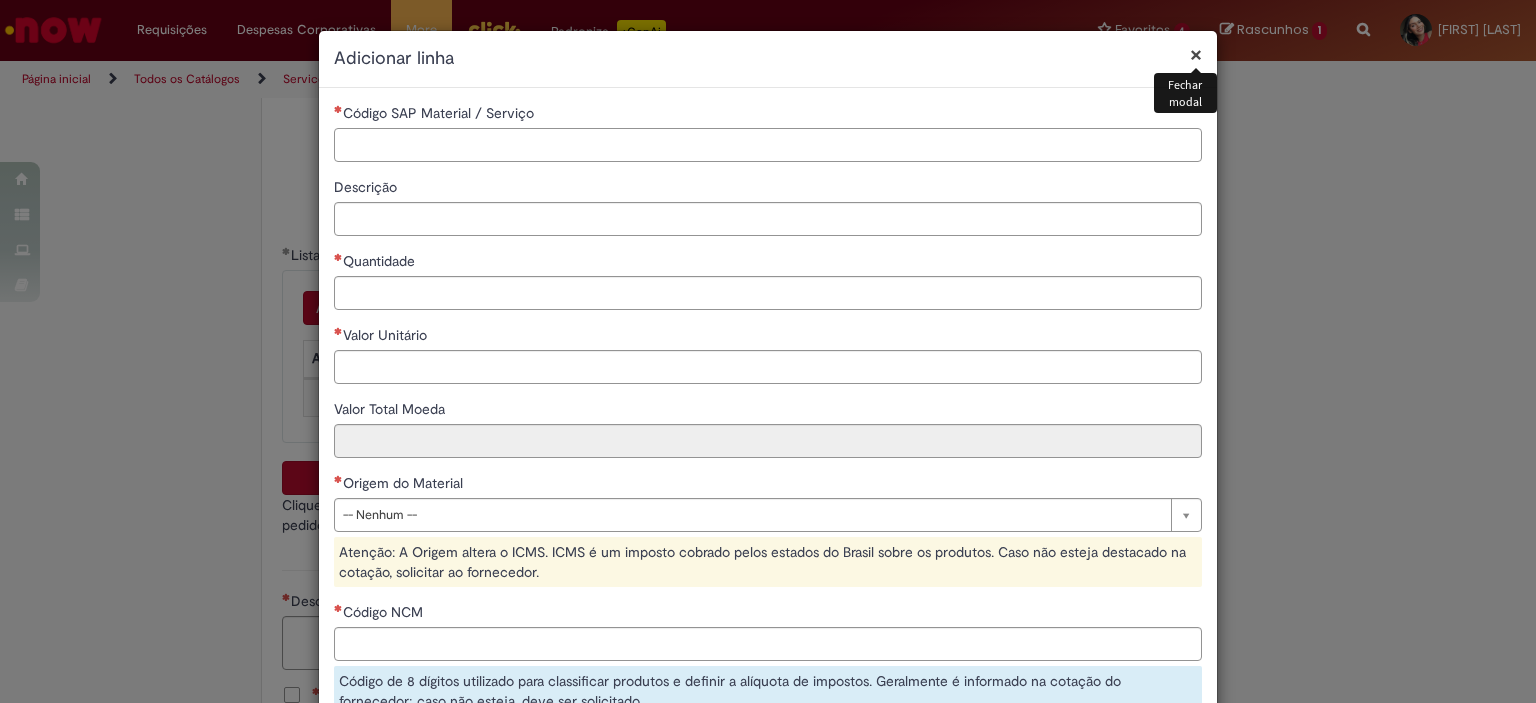 click on "Código SAP Material / Serviço" at bounding box center (768, 145) 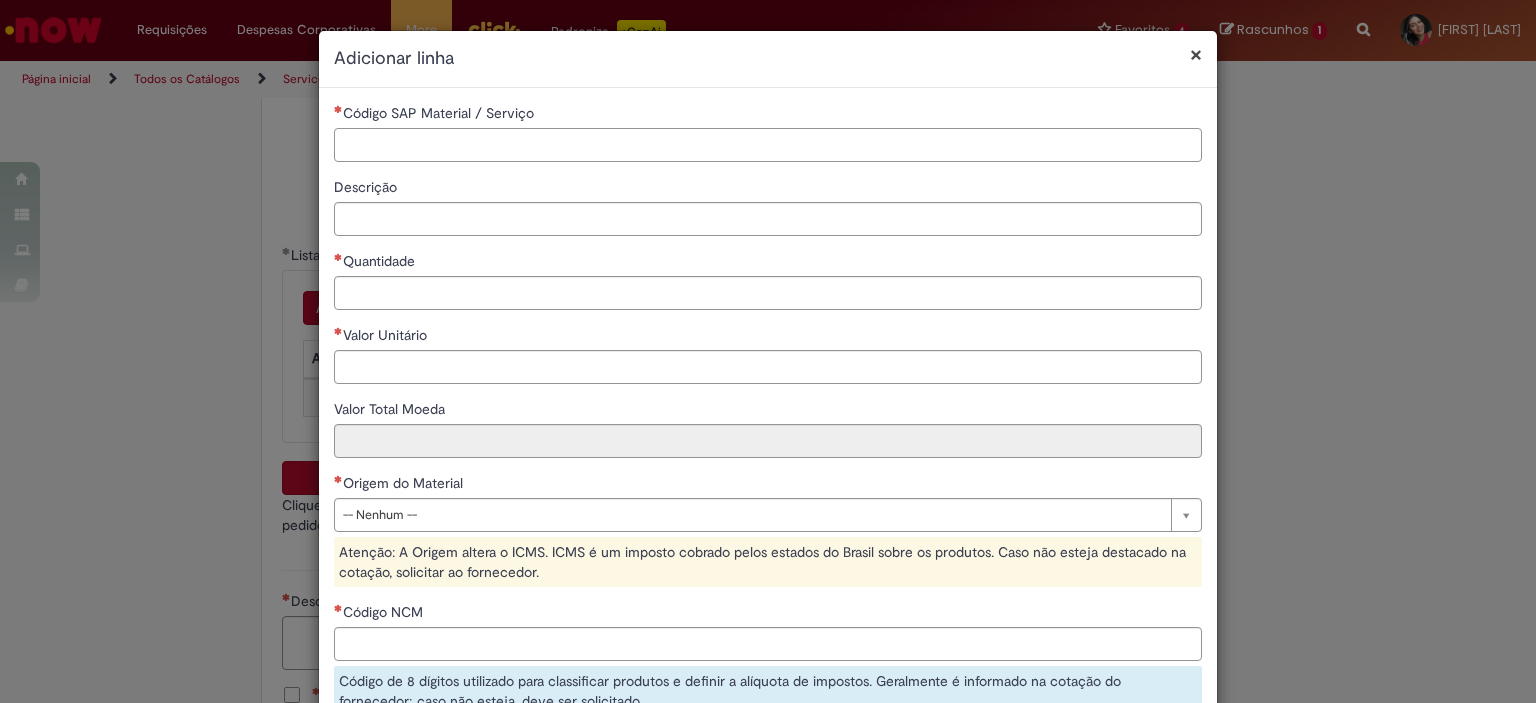 paste on "********" 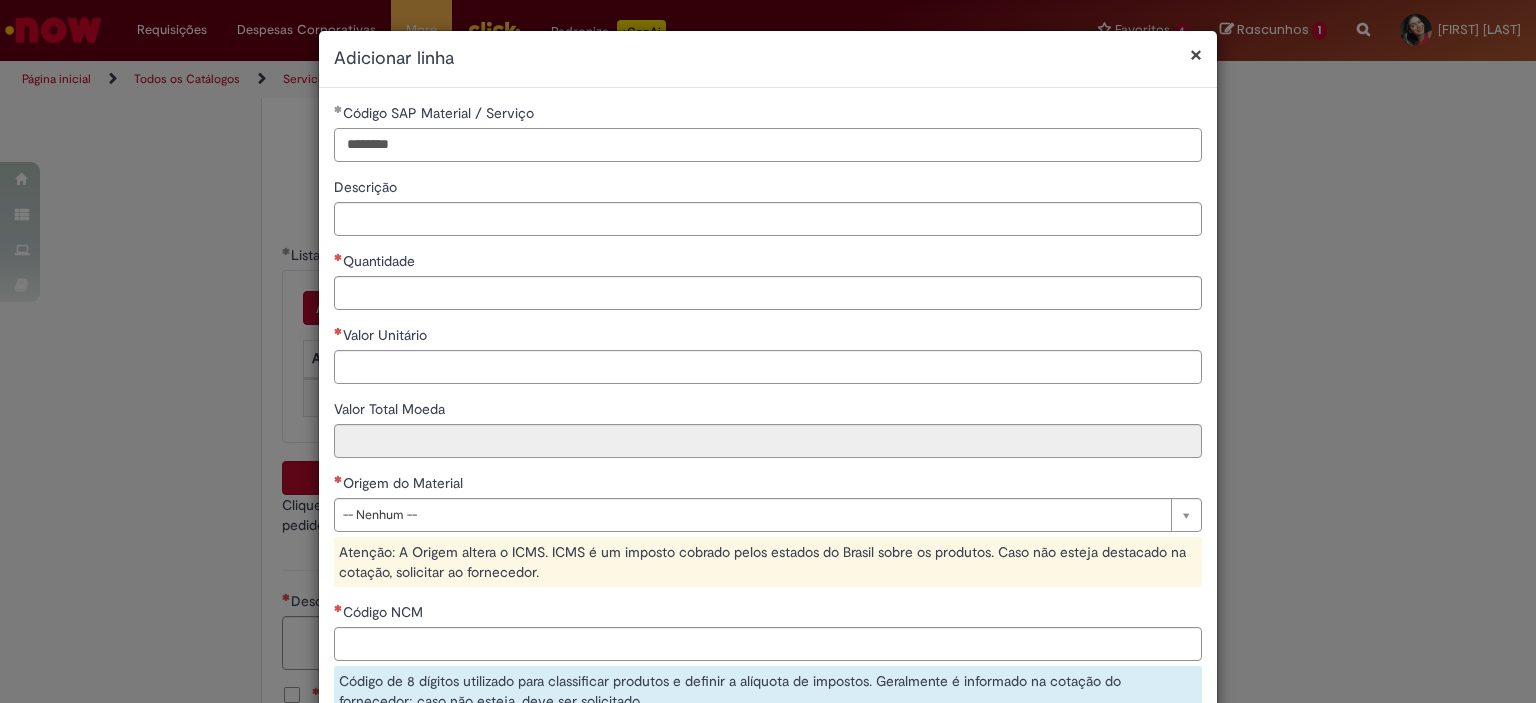 type on "********" 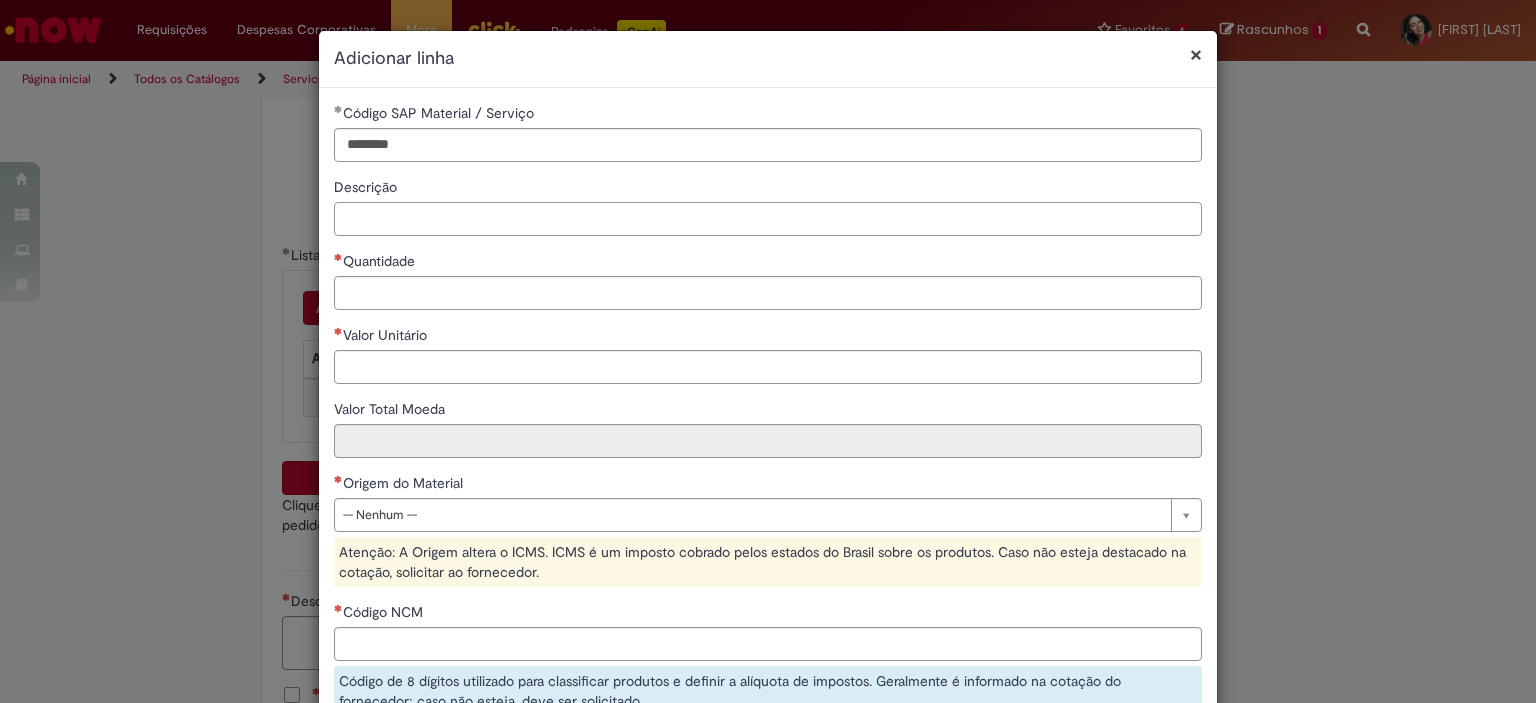 click on "Descrição" at bounding box center [768, 219] 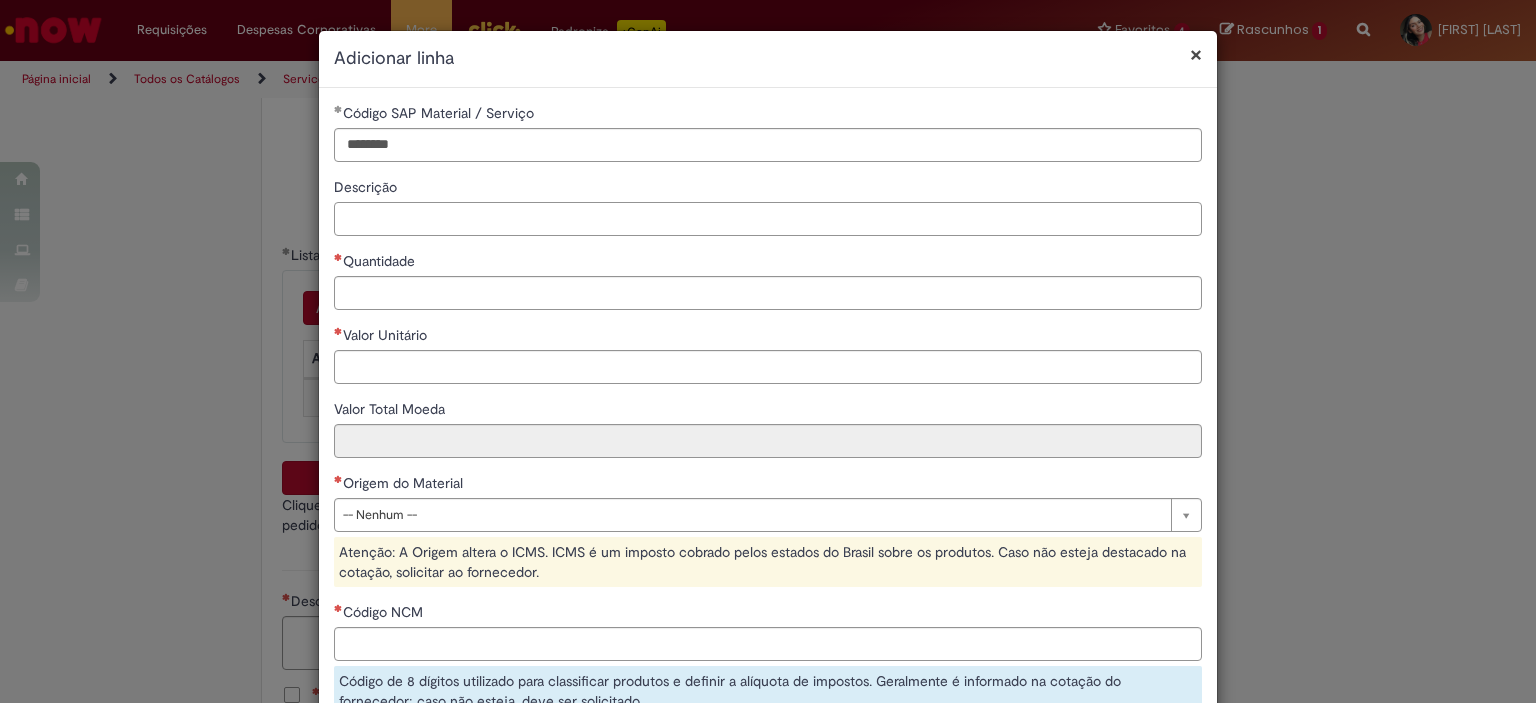 paste on "**********" 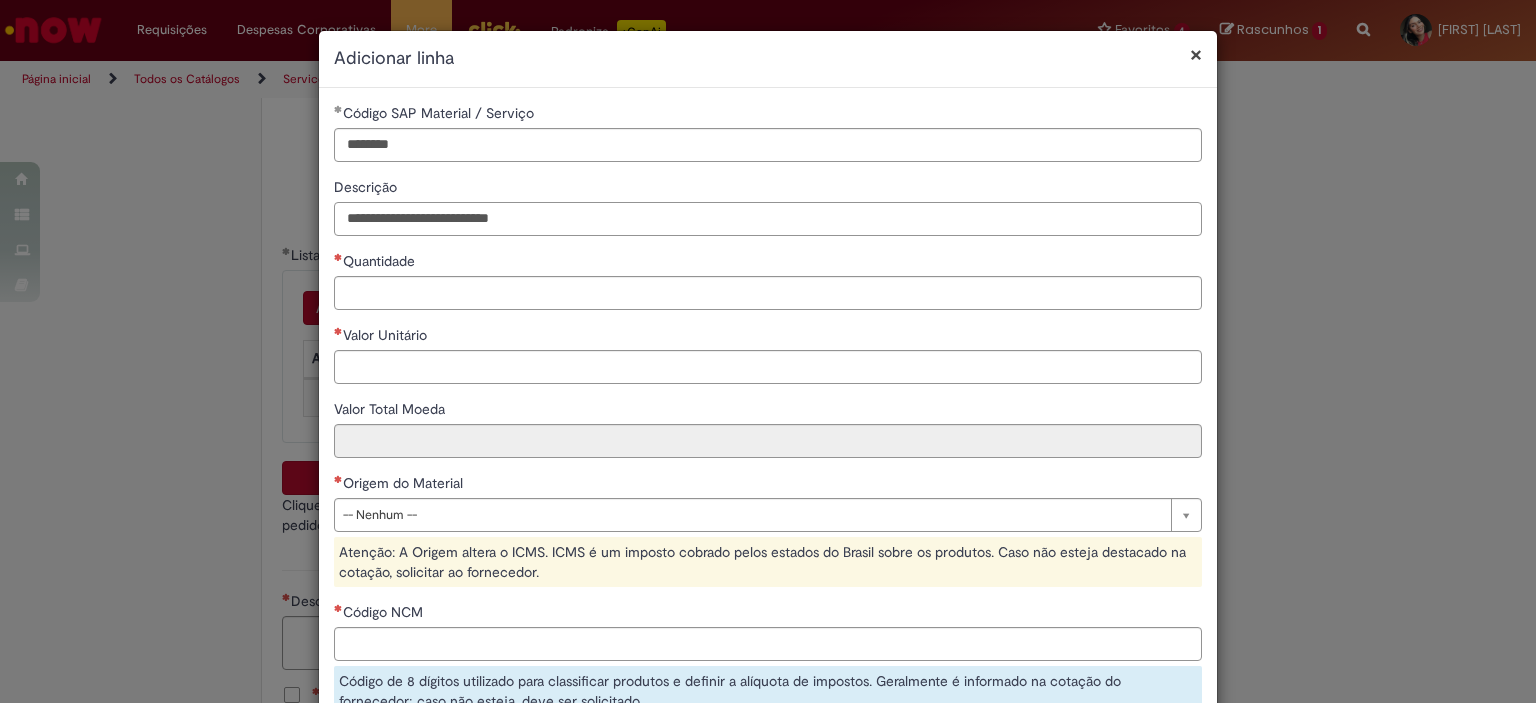type on "**********" 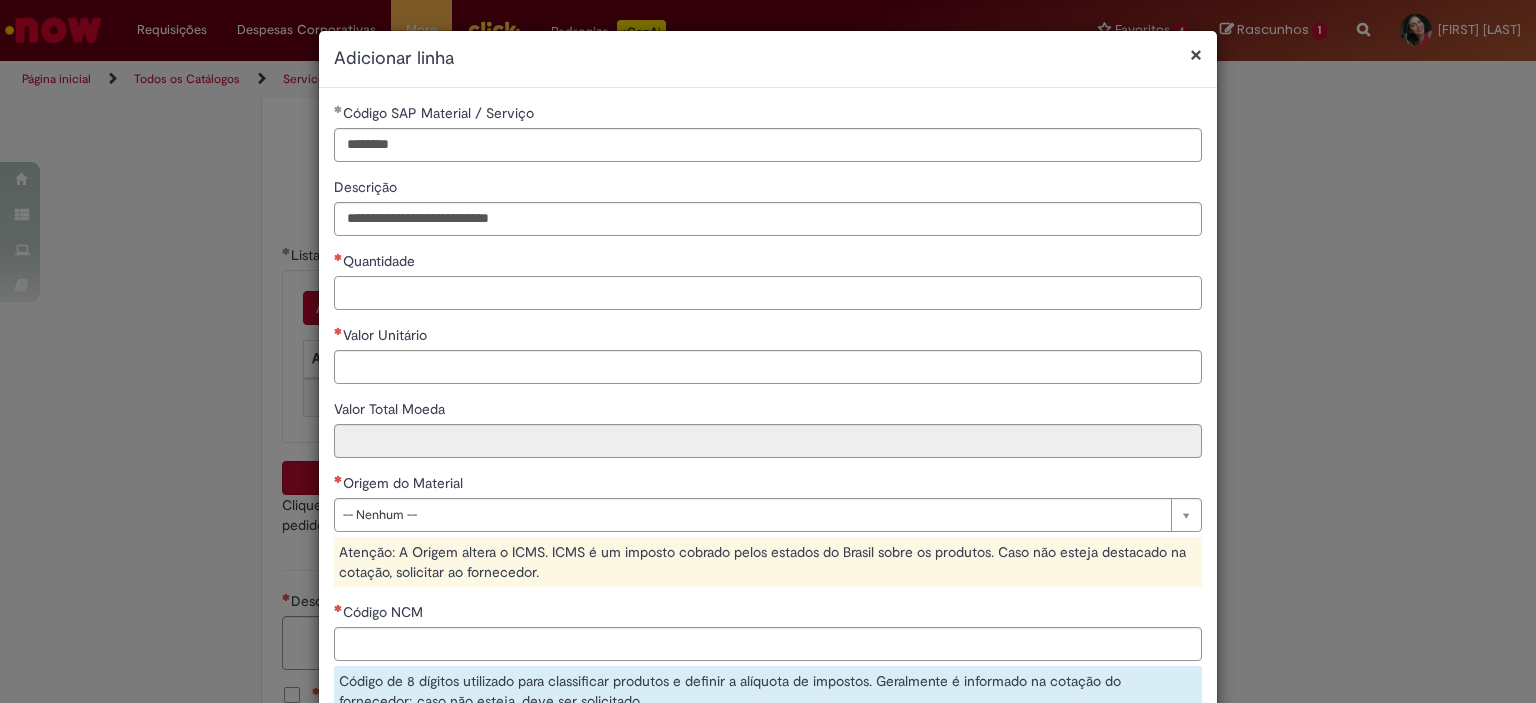 click on "Quantidade" at bounding box center [768, 293] 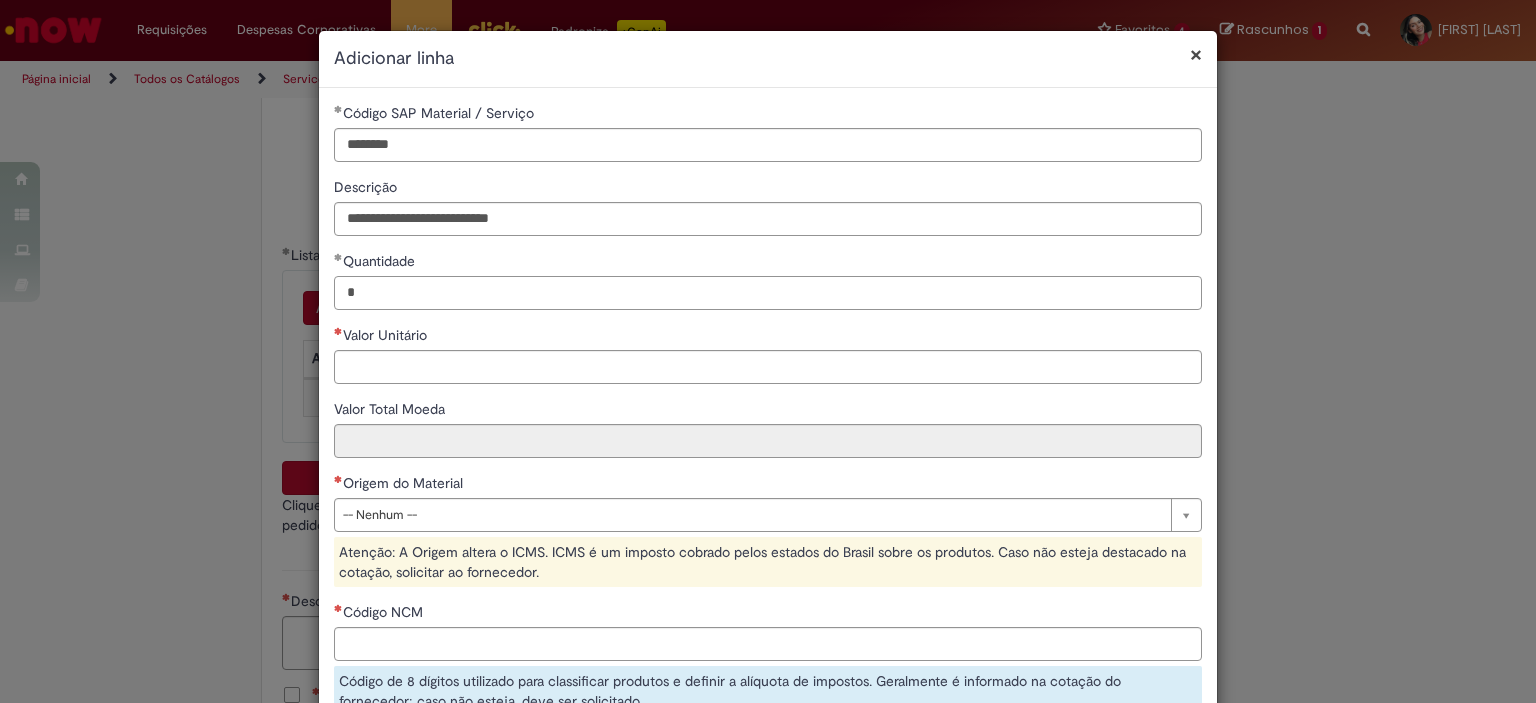 type on "*" 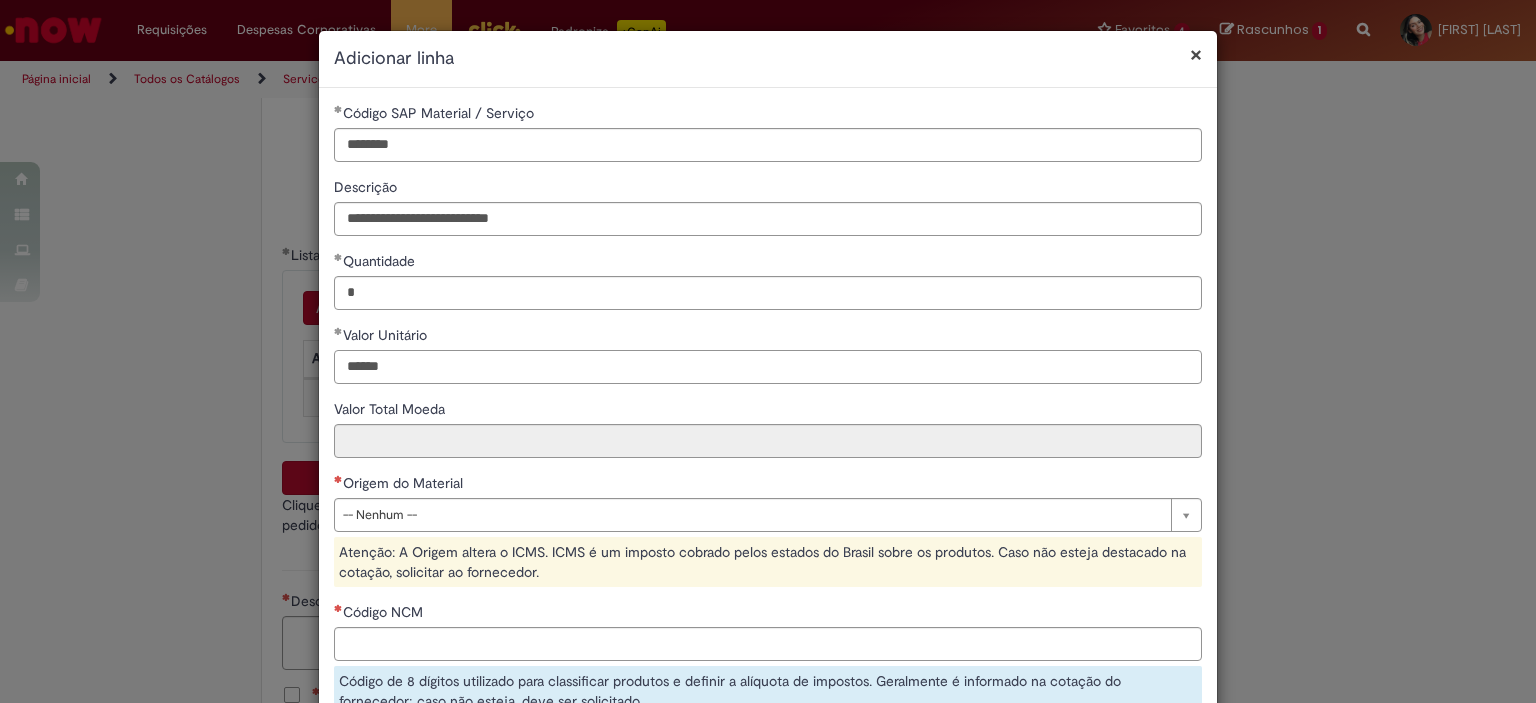 type on "******" 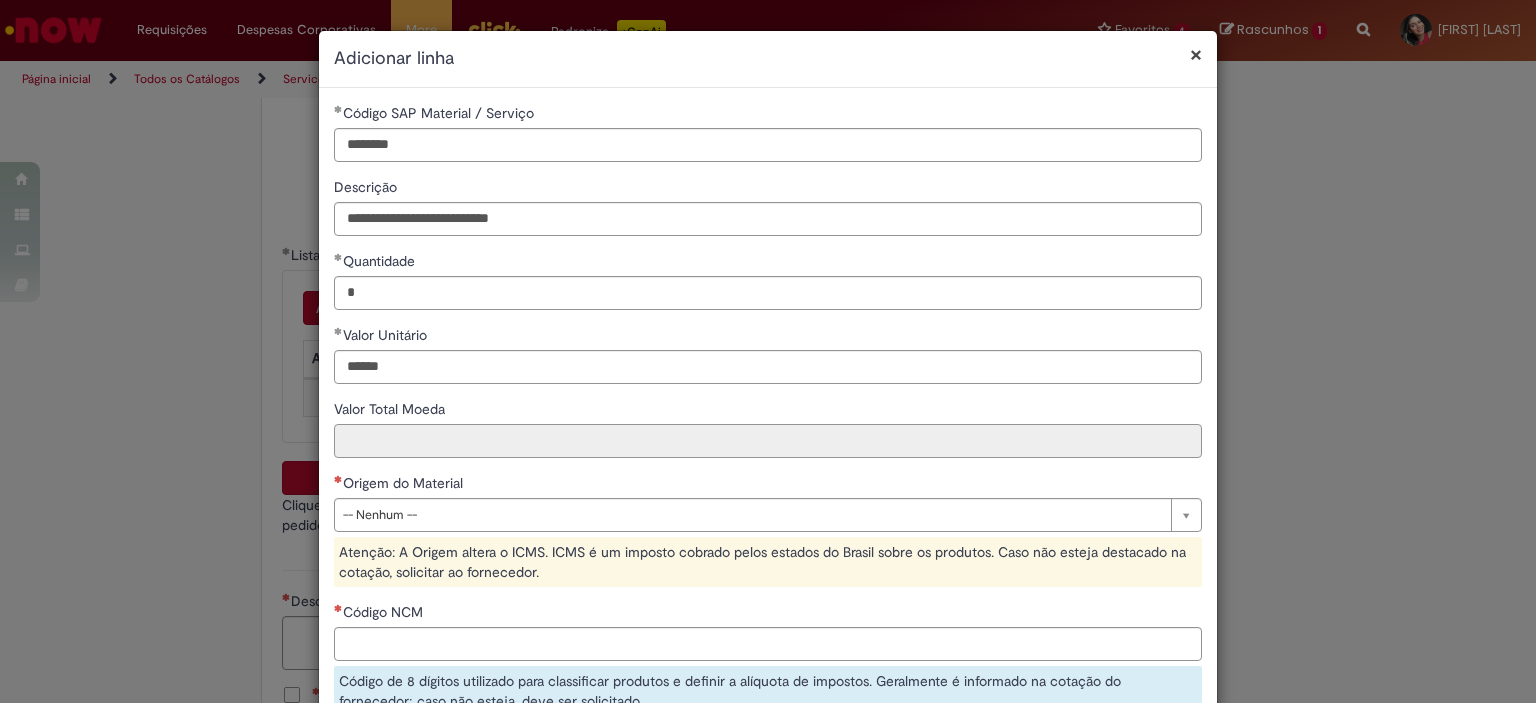 type on "******" 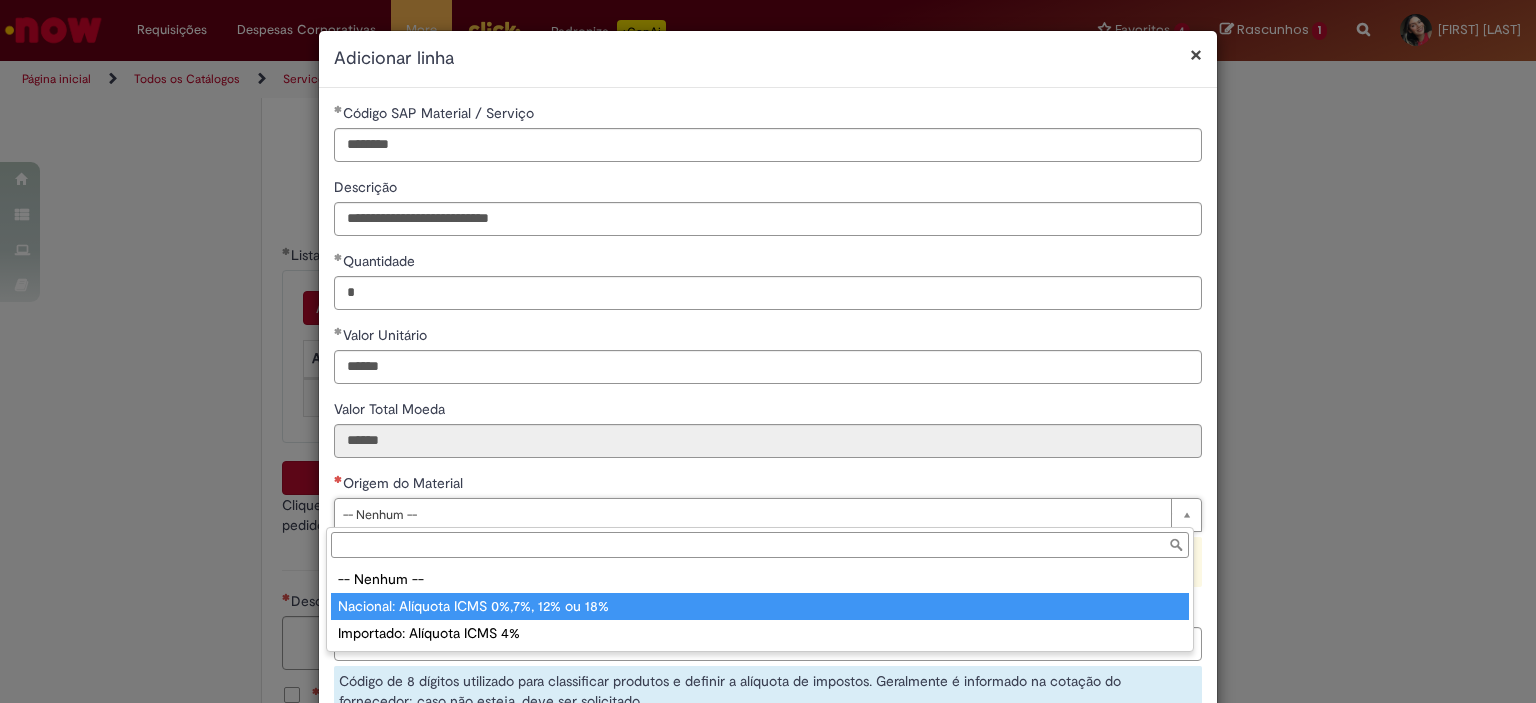 type on "**********" 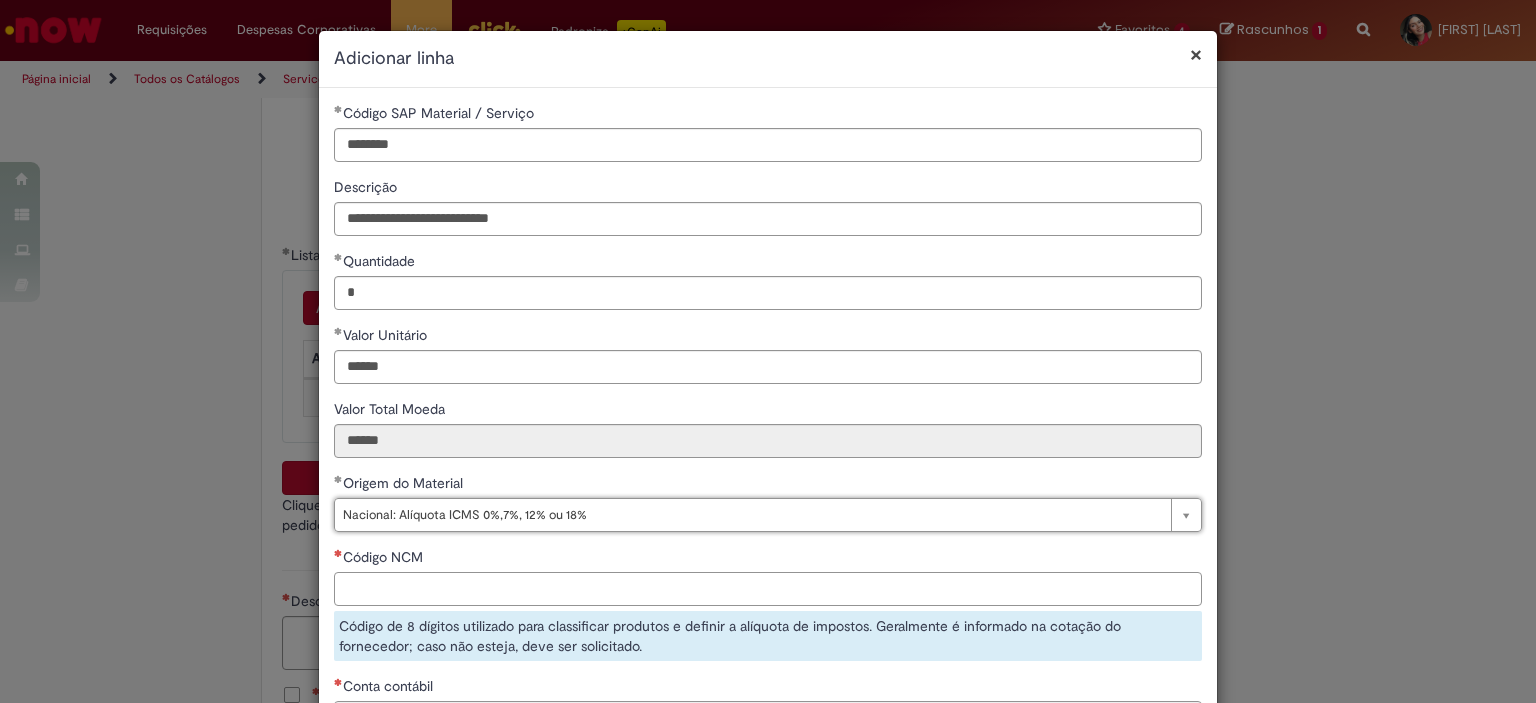 click on "Código NCM" at bounding box center (768, 589) 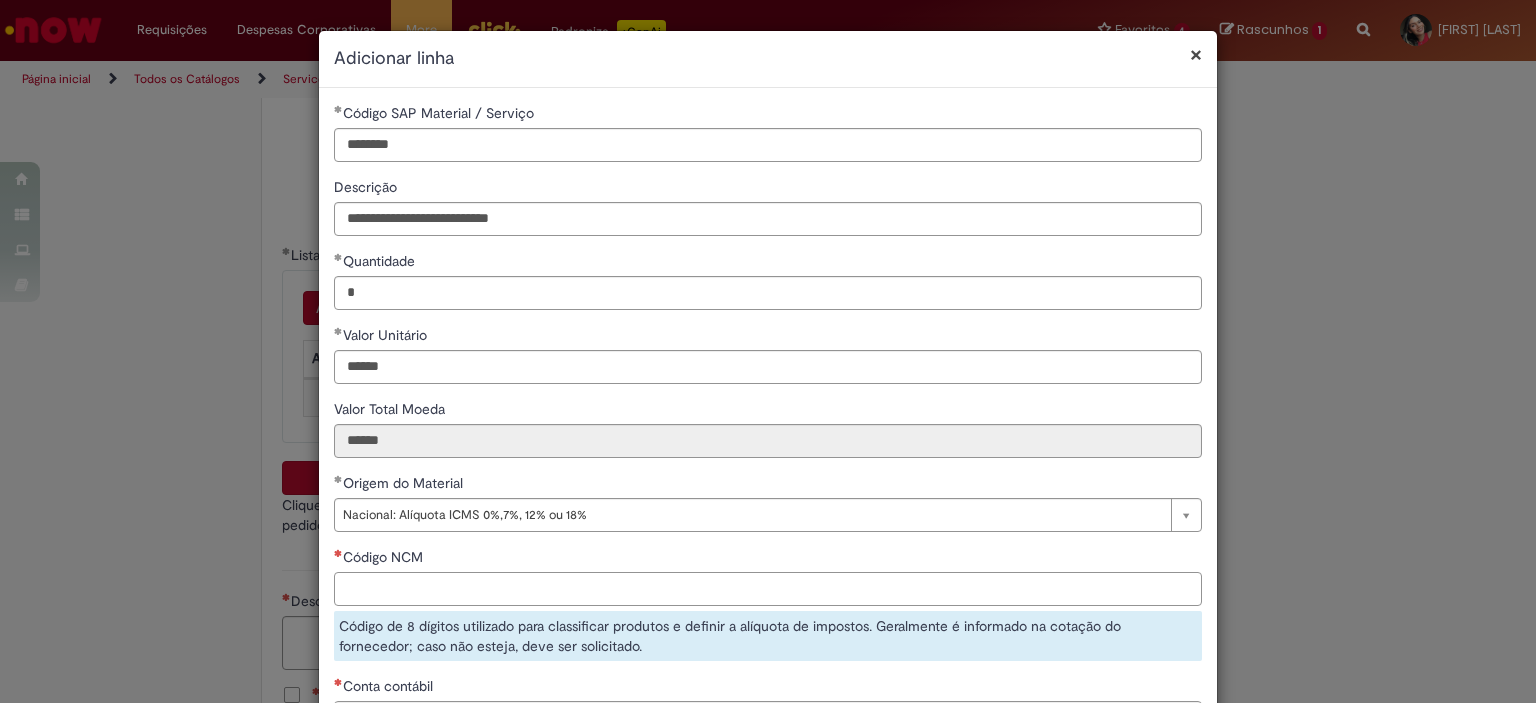 paste on "********" 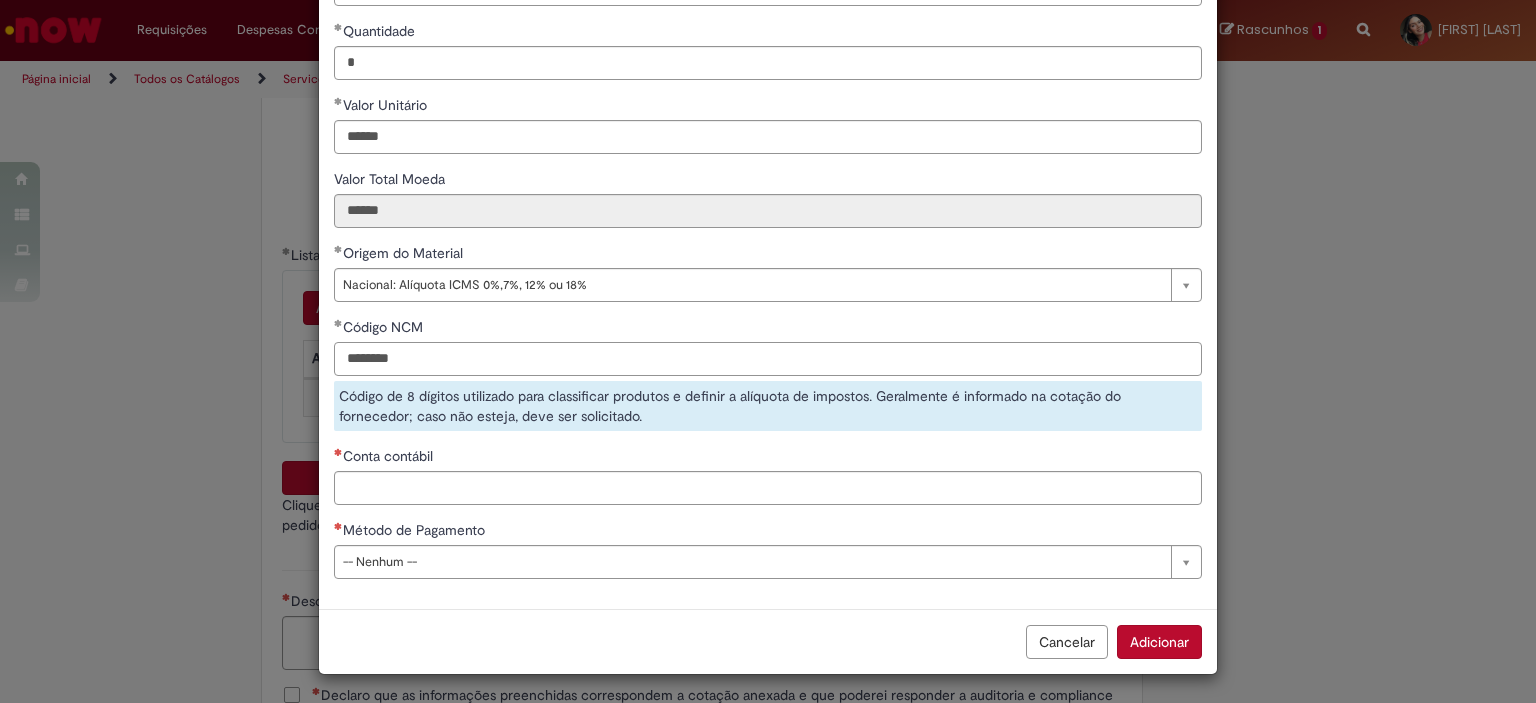type on "********" 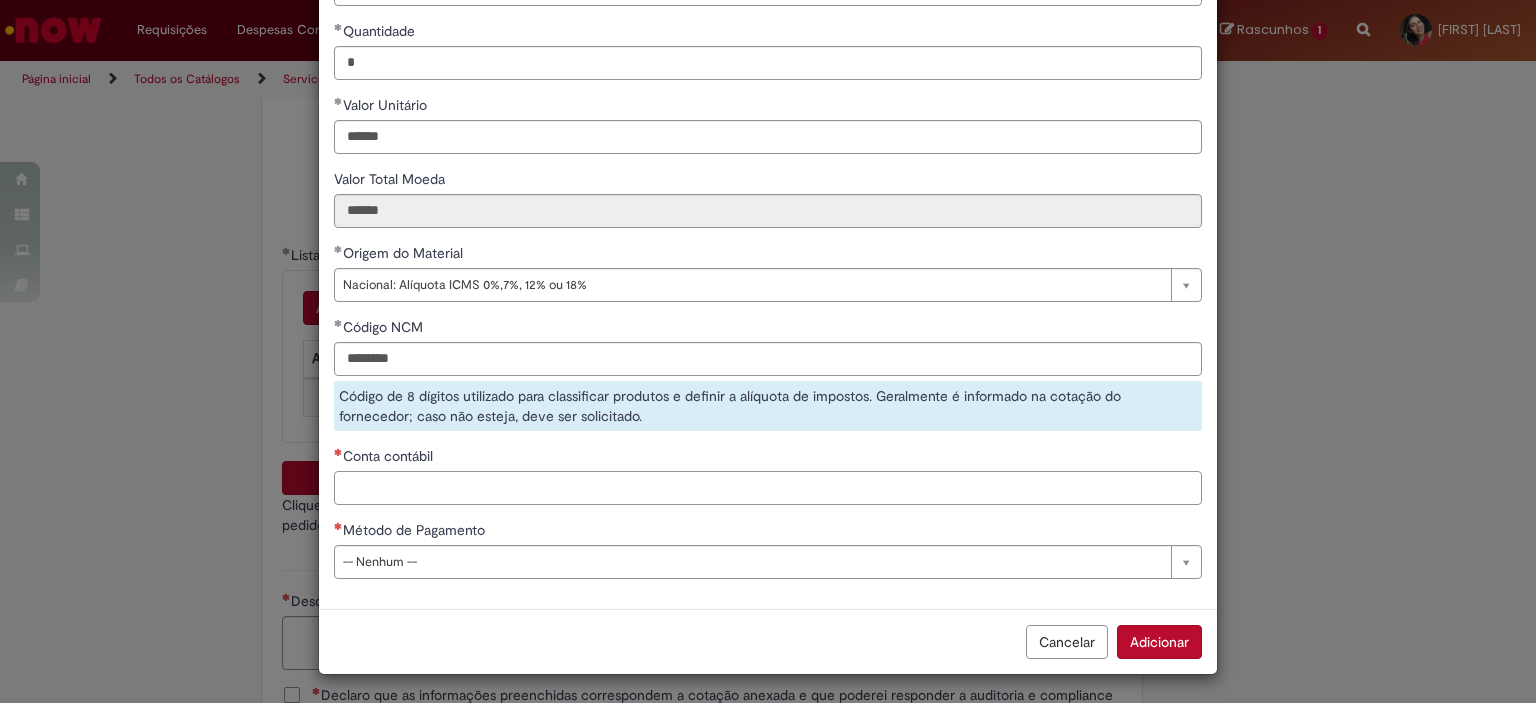 click on "Conta contábil" at bounding box center (768, 488) 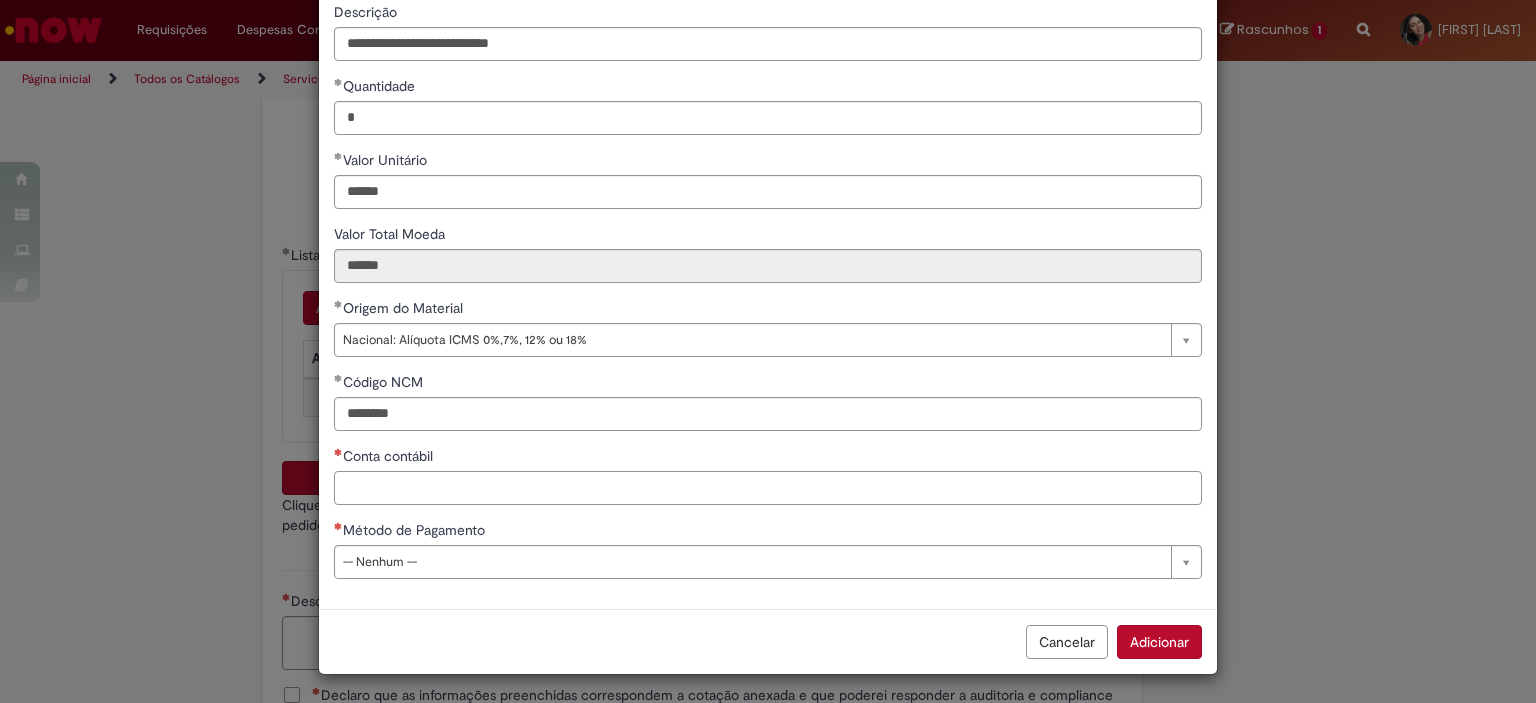 paste on "********" 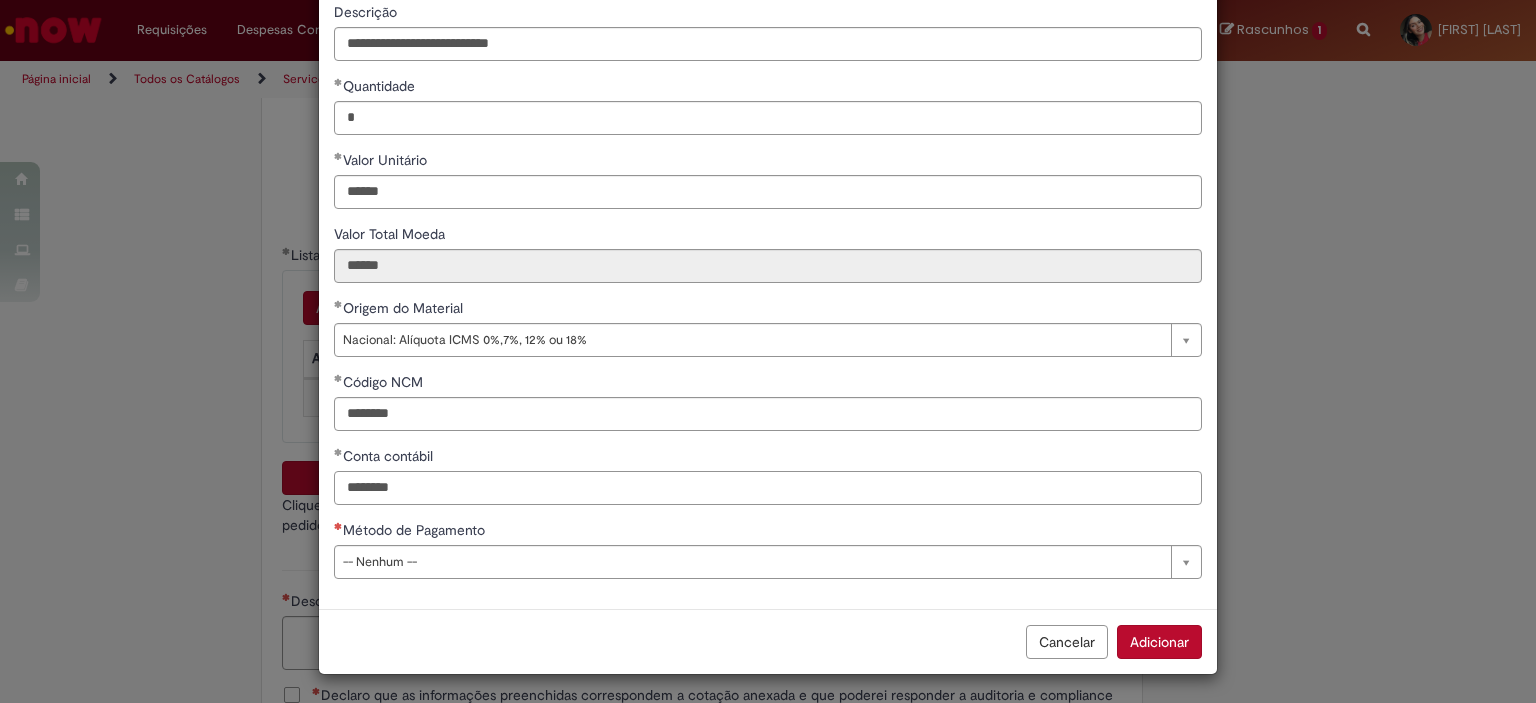 type on "********" 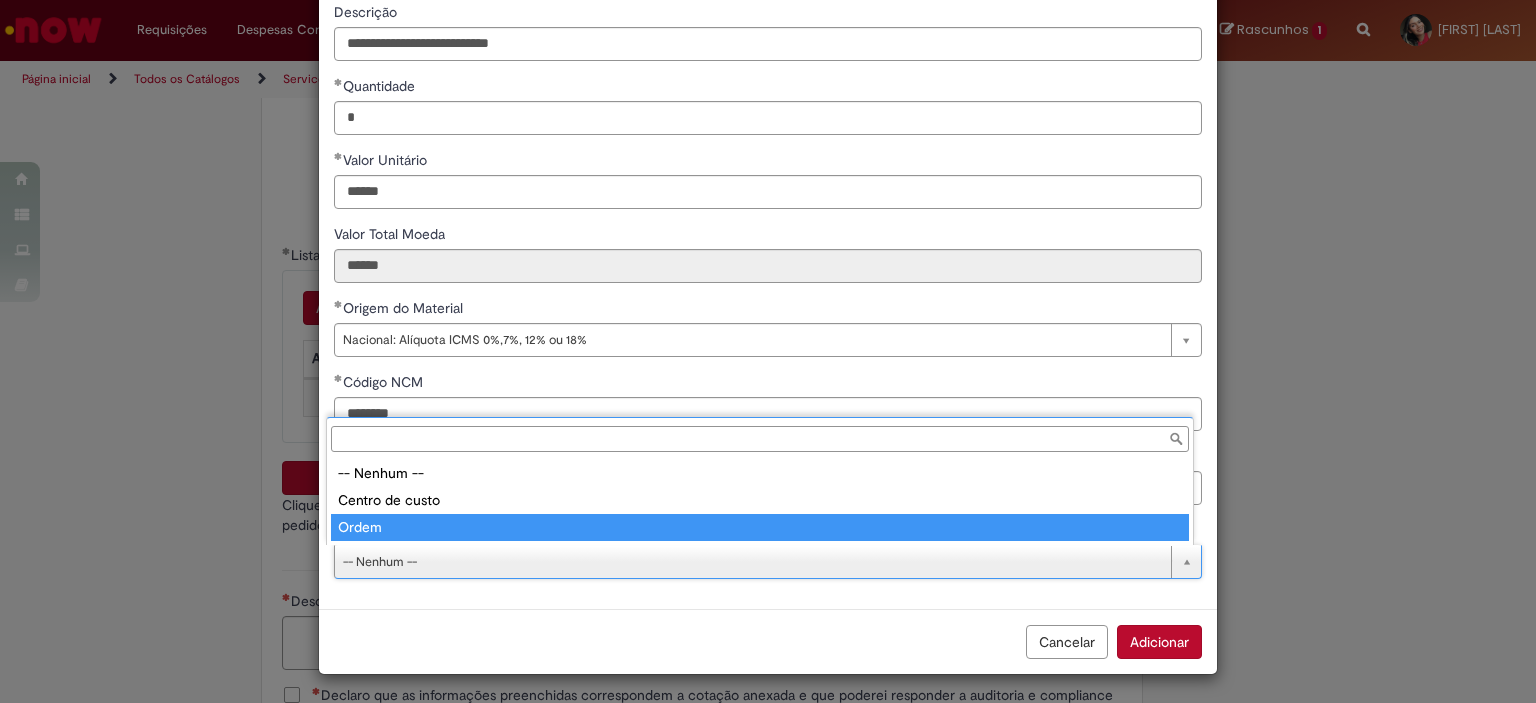 type on "*****" 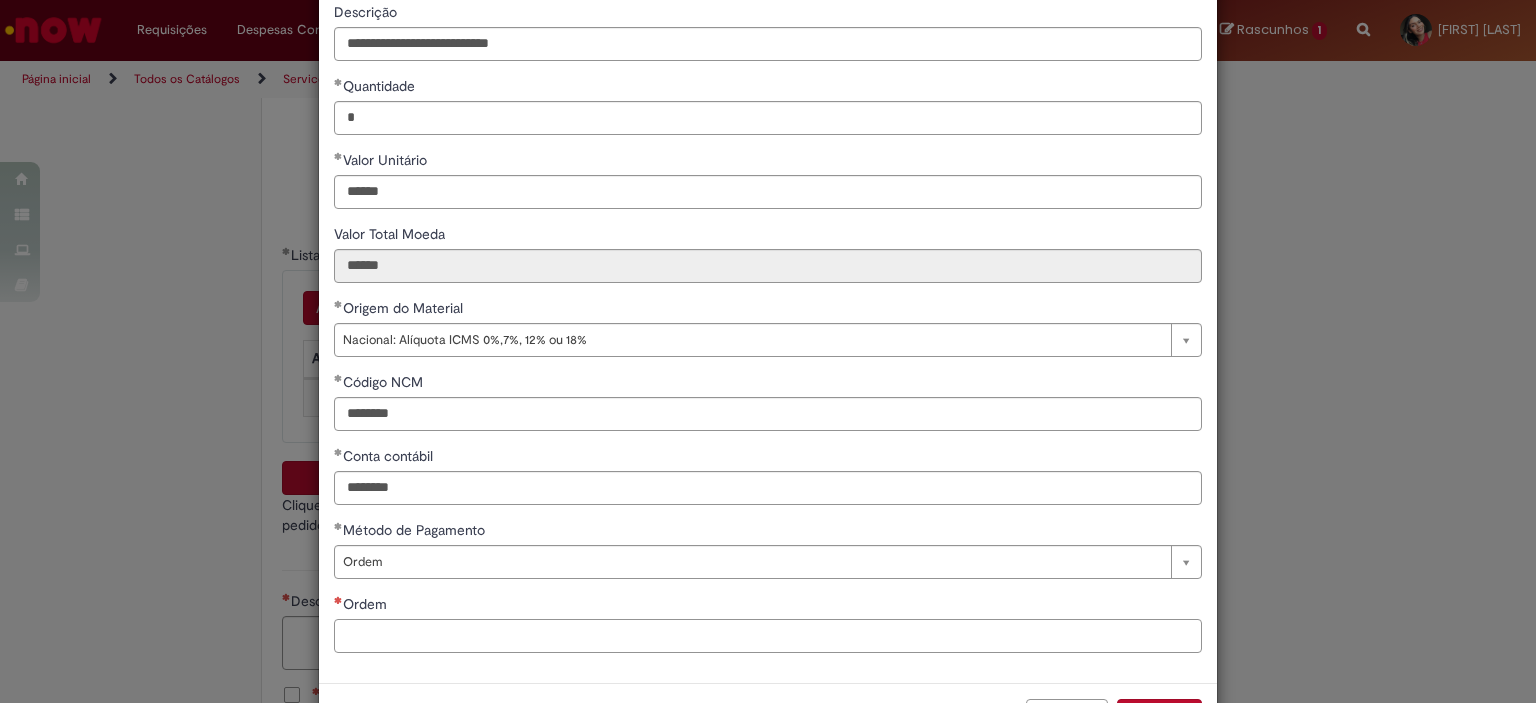 click on "Ordem" at bounding box center (768, 636) 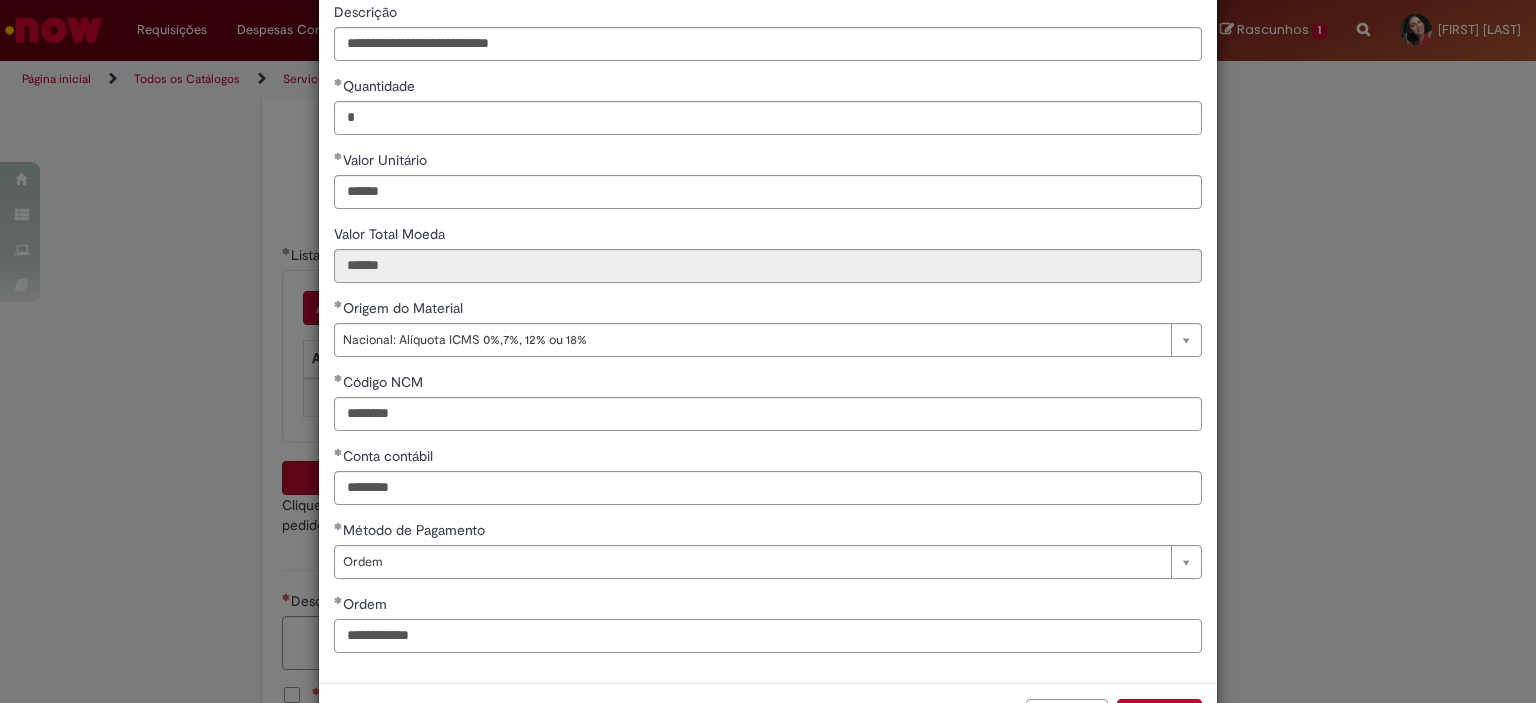 scroll, scrollTop: 249, scrollLeft: 0, axis: vertical 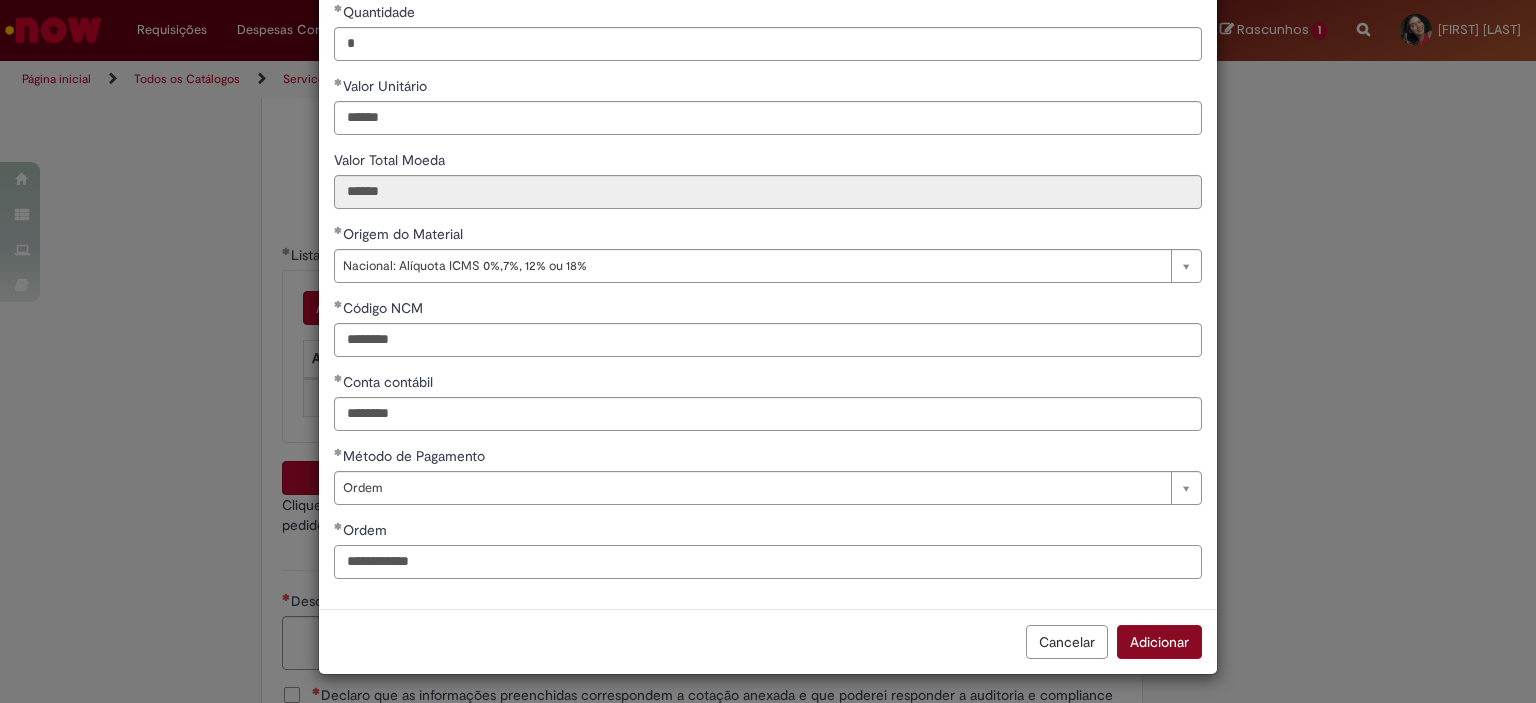 type on "**********" 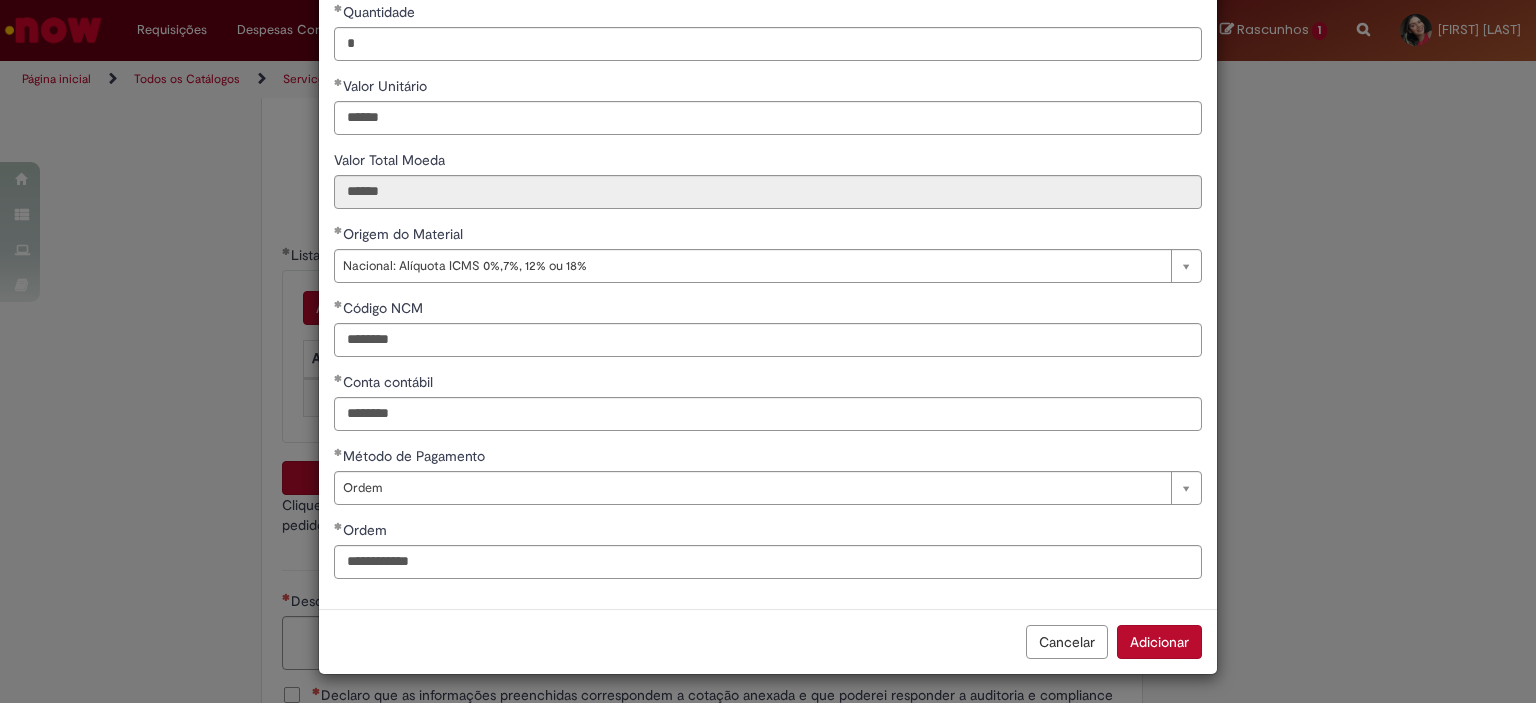 click on "Adicionar" at bounding box center (1159, 642) 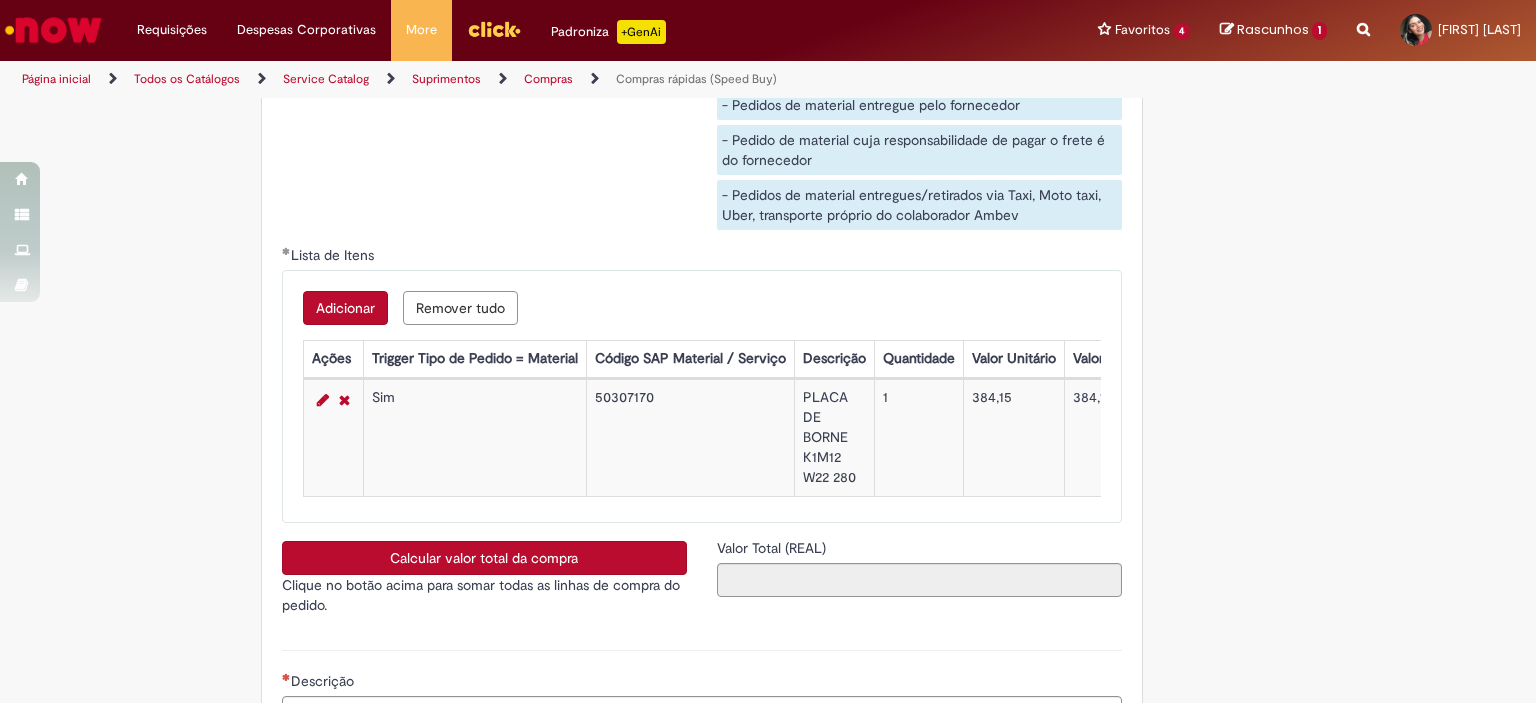 click on "Adicionar" at bounding box center (345, 308) 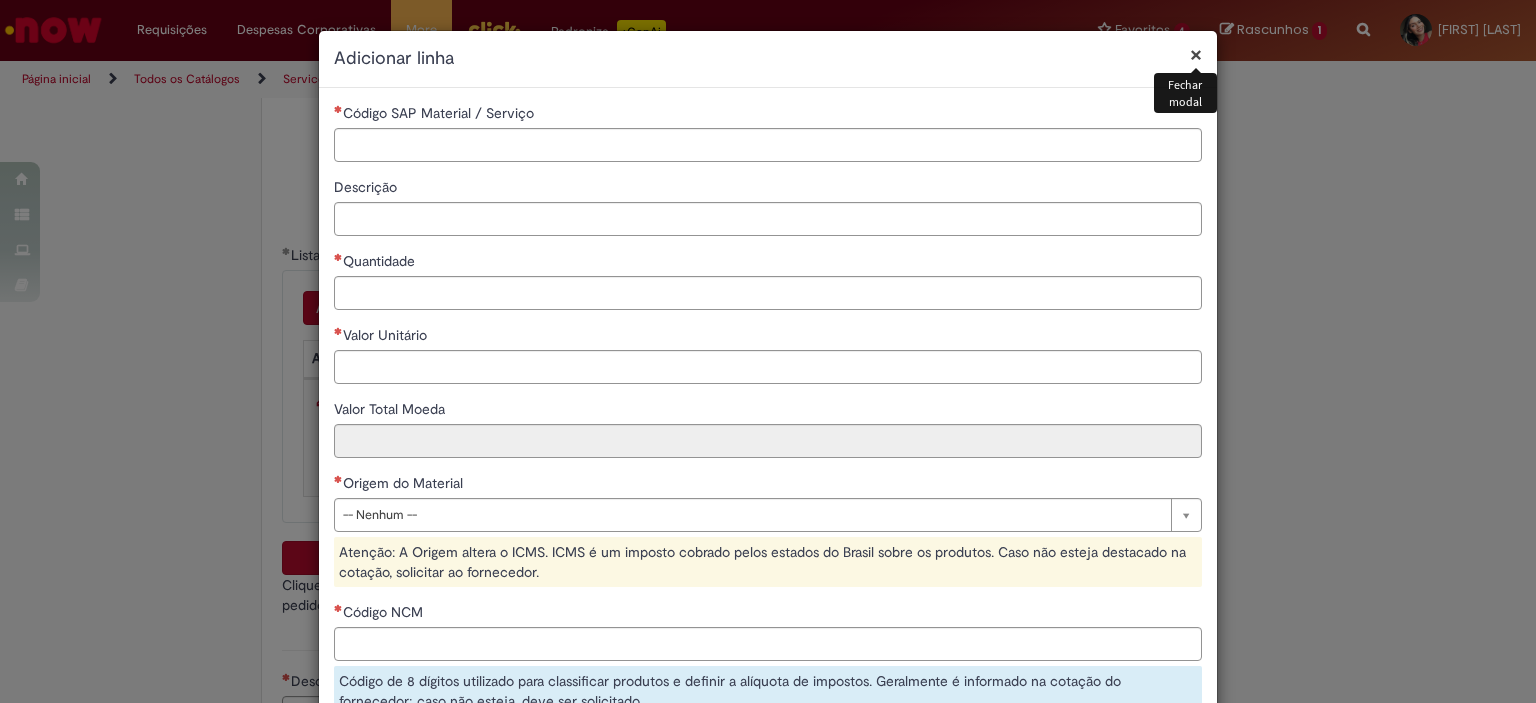 scroll, scrollTop: 285, scrollLeft: 0, axis: vertical 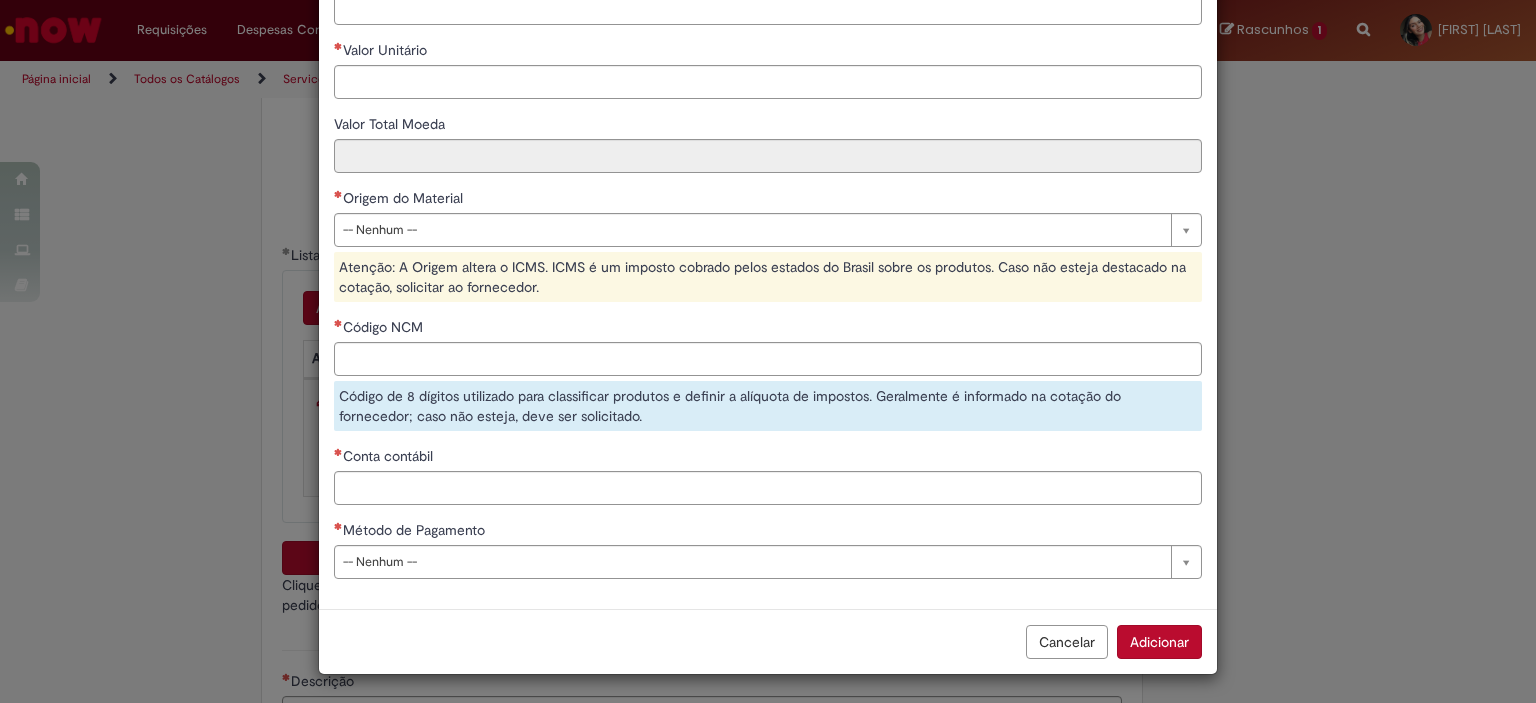 click on "**********" at bounding box center [768, 206] 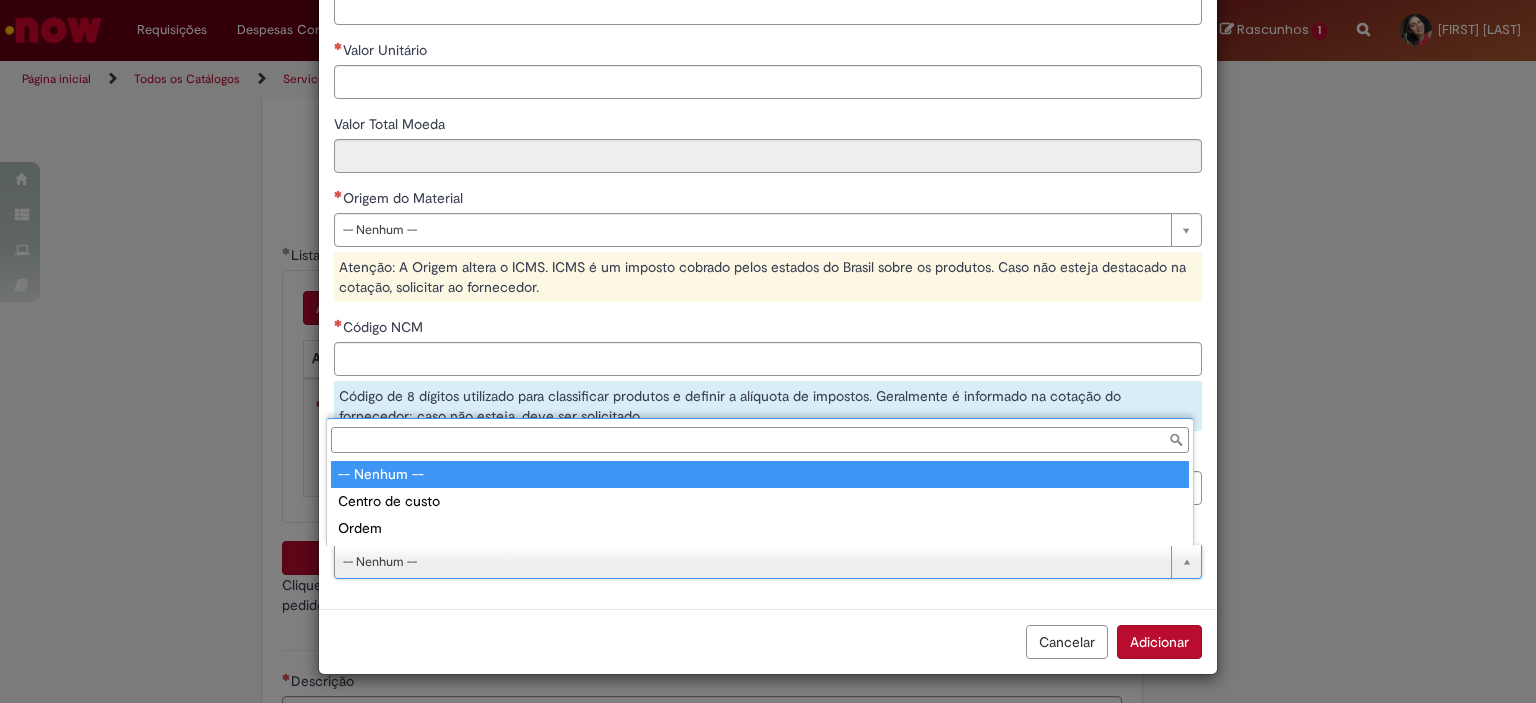 scroll, scrollTop: 284, scrollLeft: 0, axis: vertical 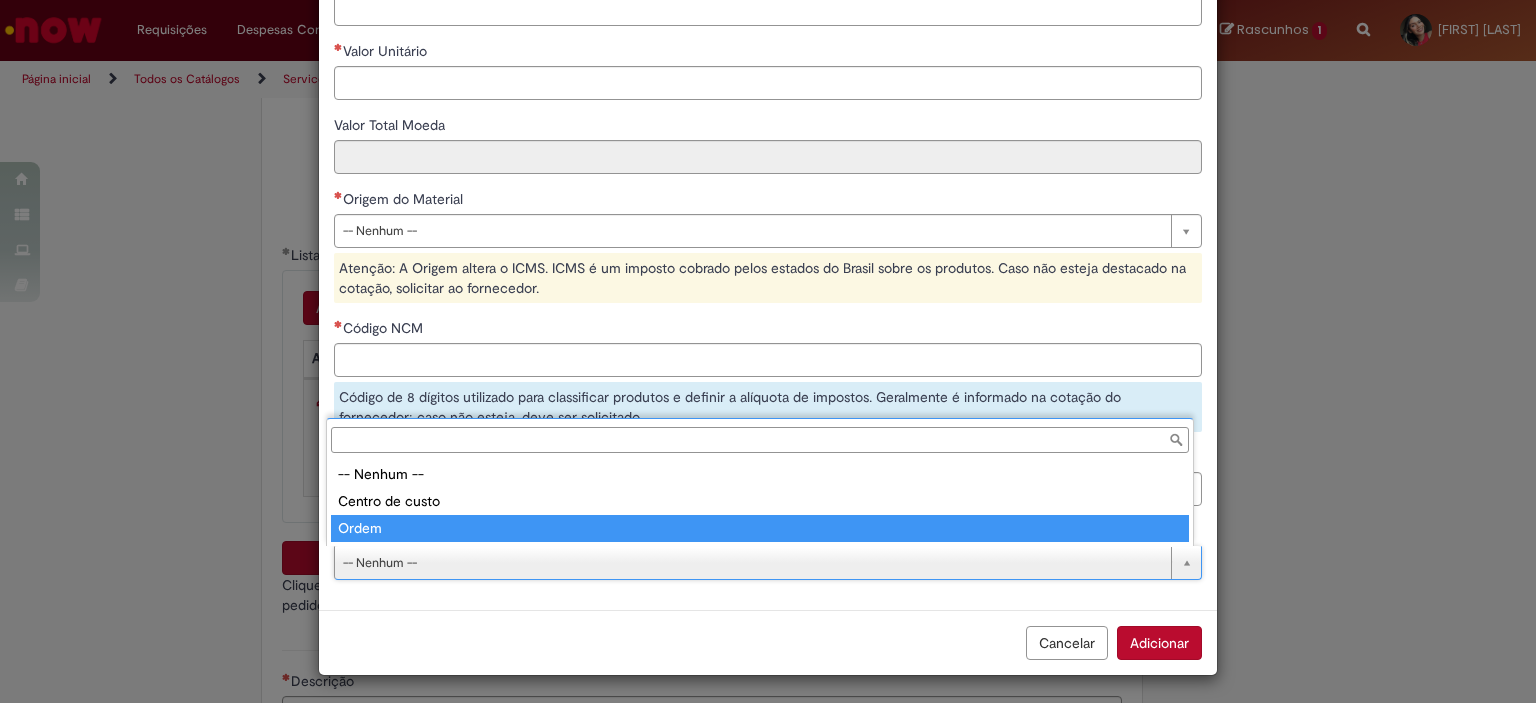 type on "*****" 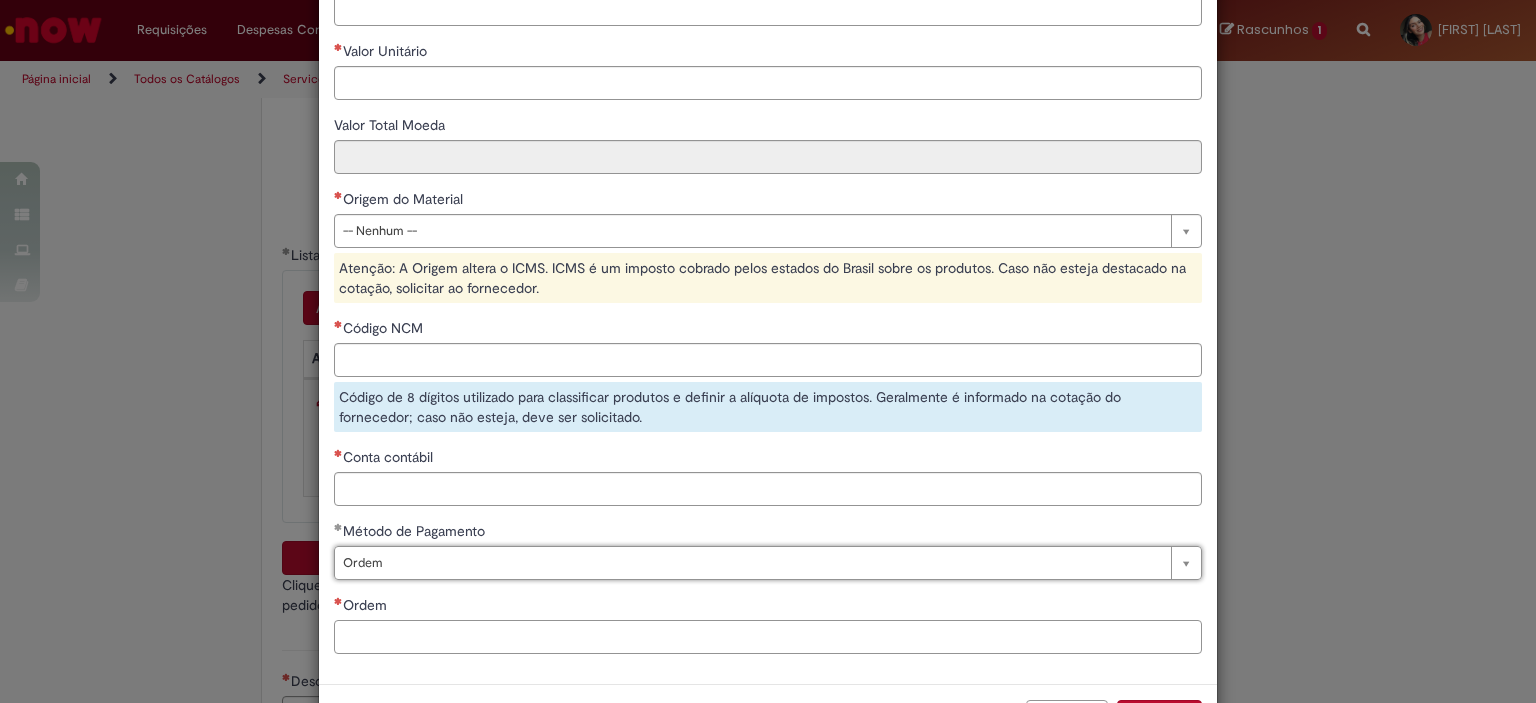 click on "Ordem" at bounding box center [768, 637] 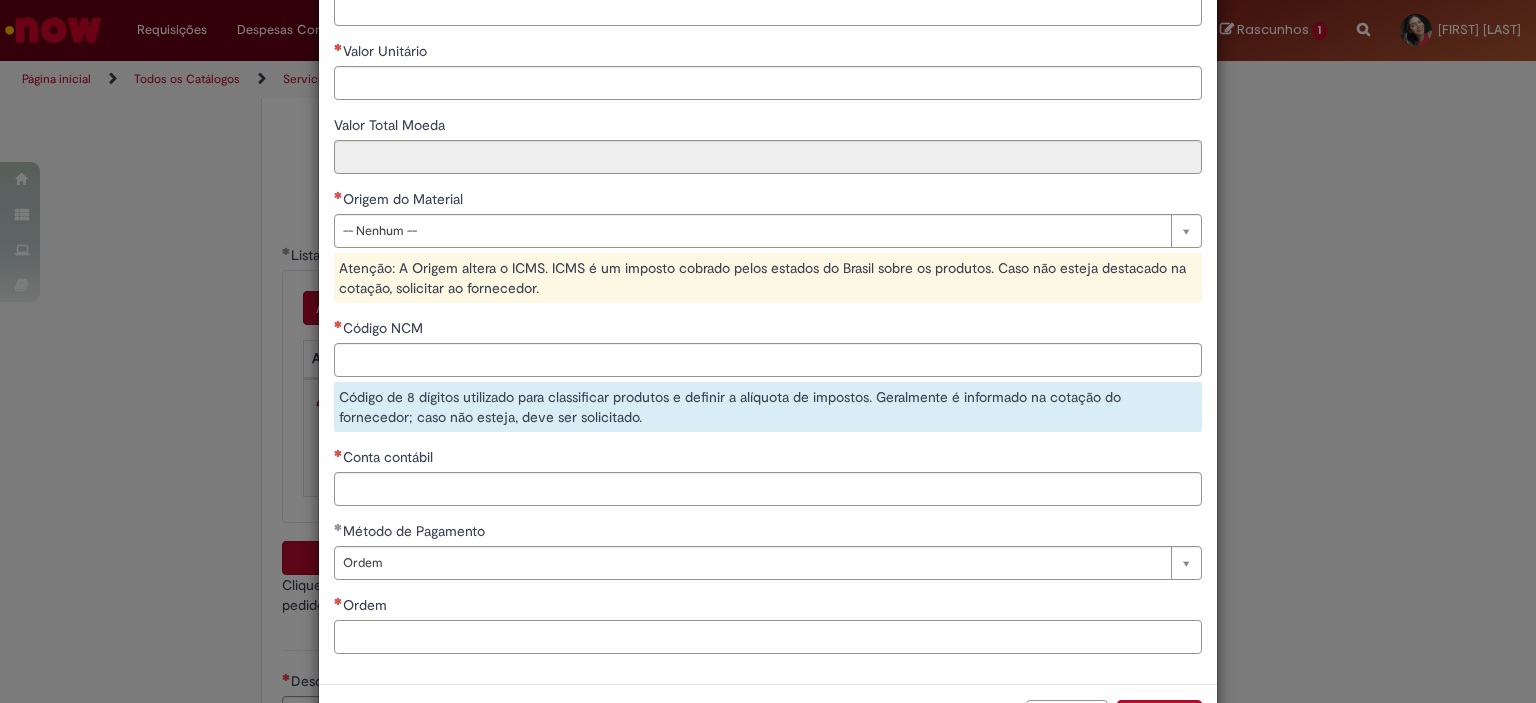 paste on "**********" 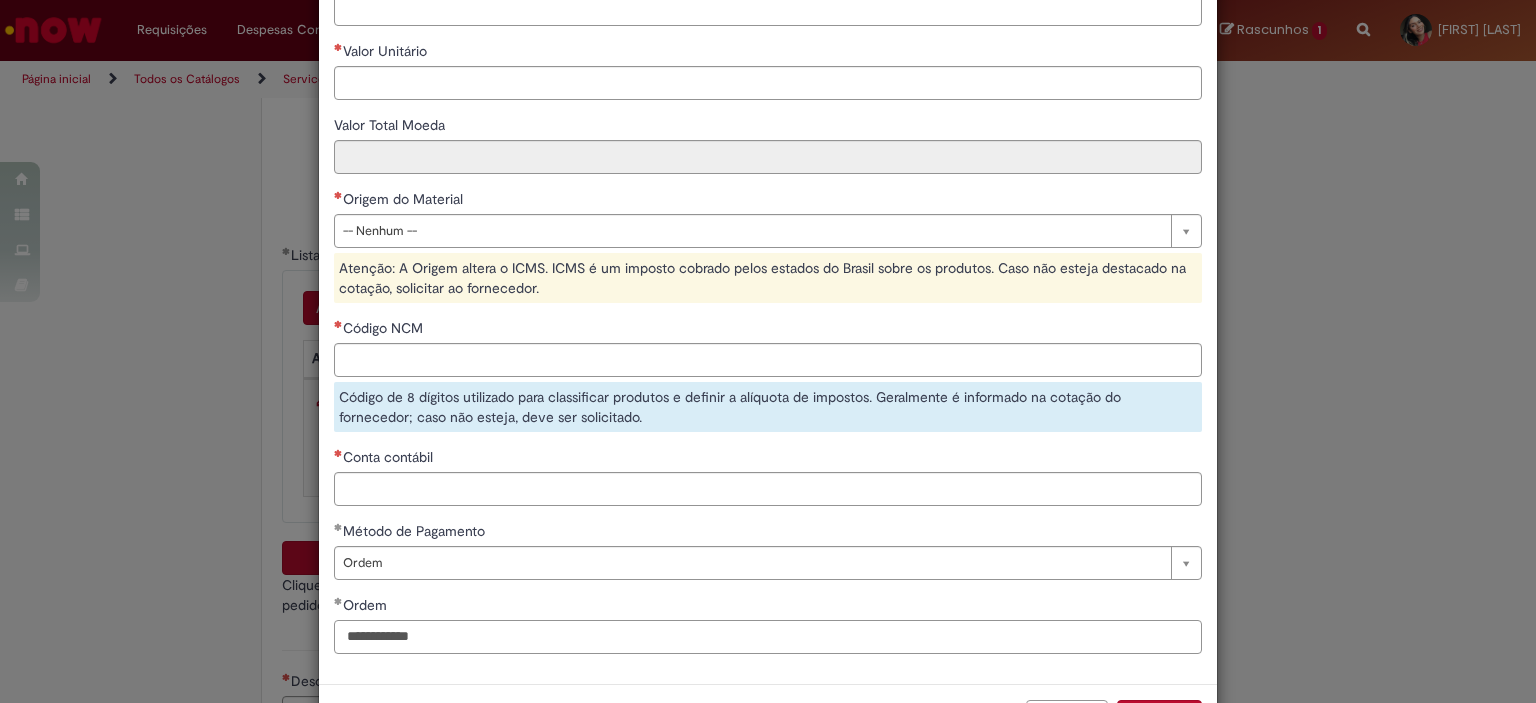 type on "**********" 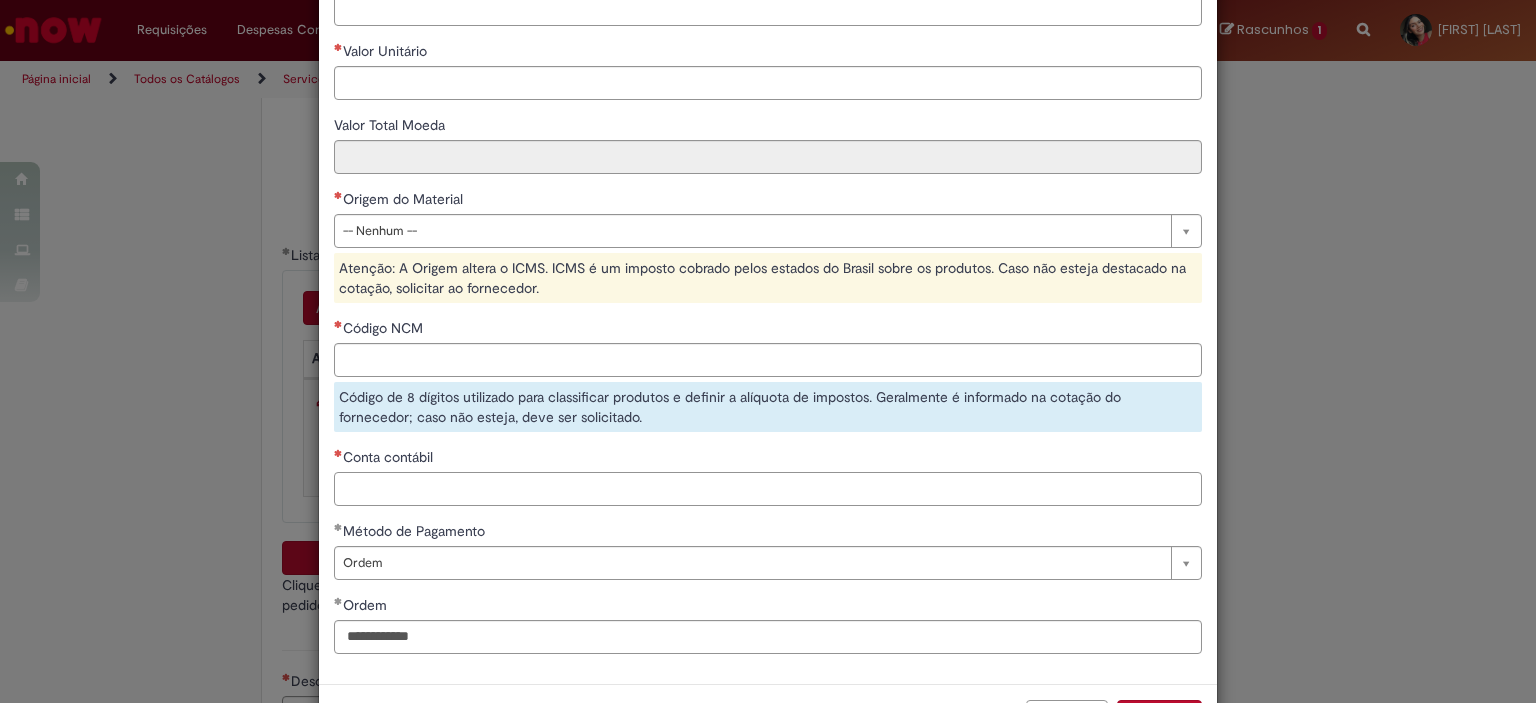 click on "Conta contábil" at bounding box center [768, 489] 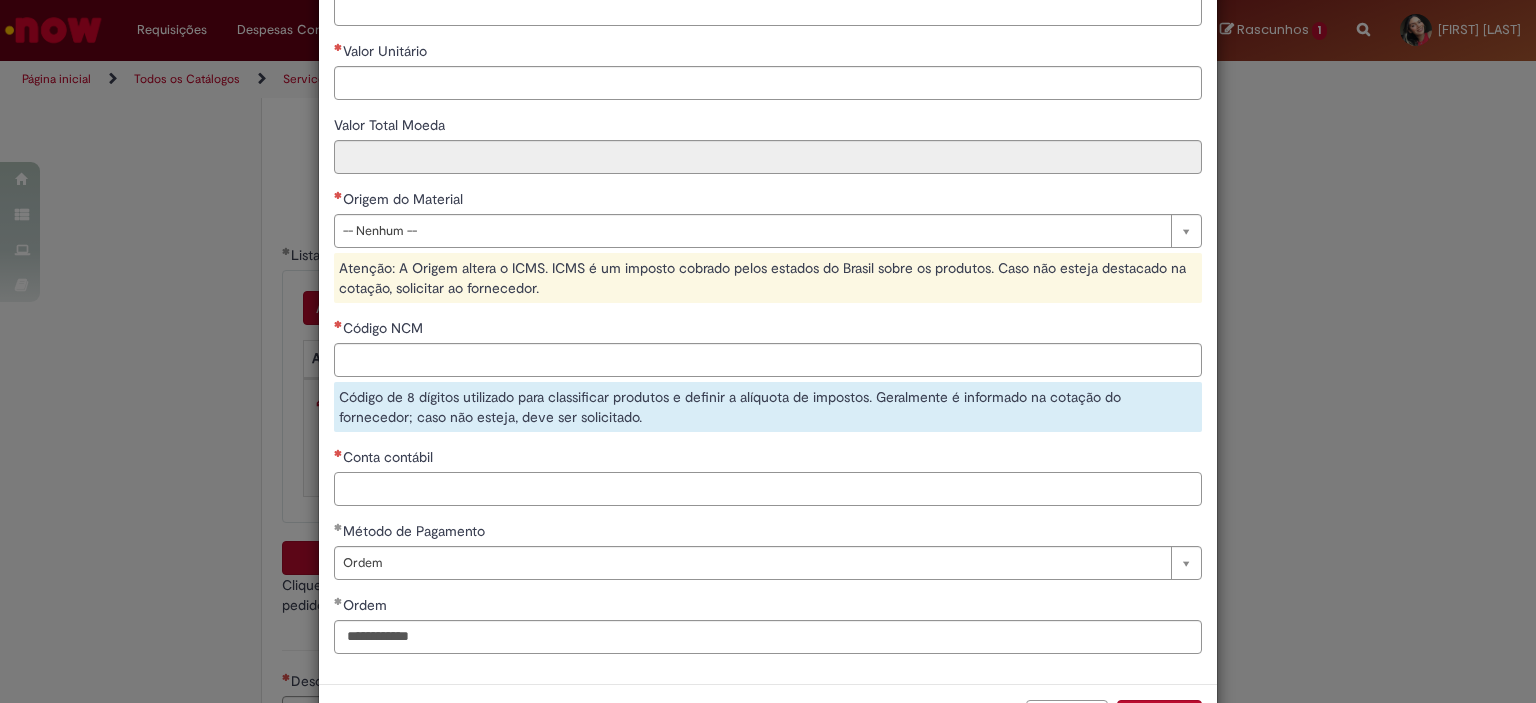 paste on "********" 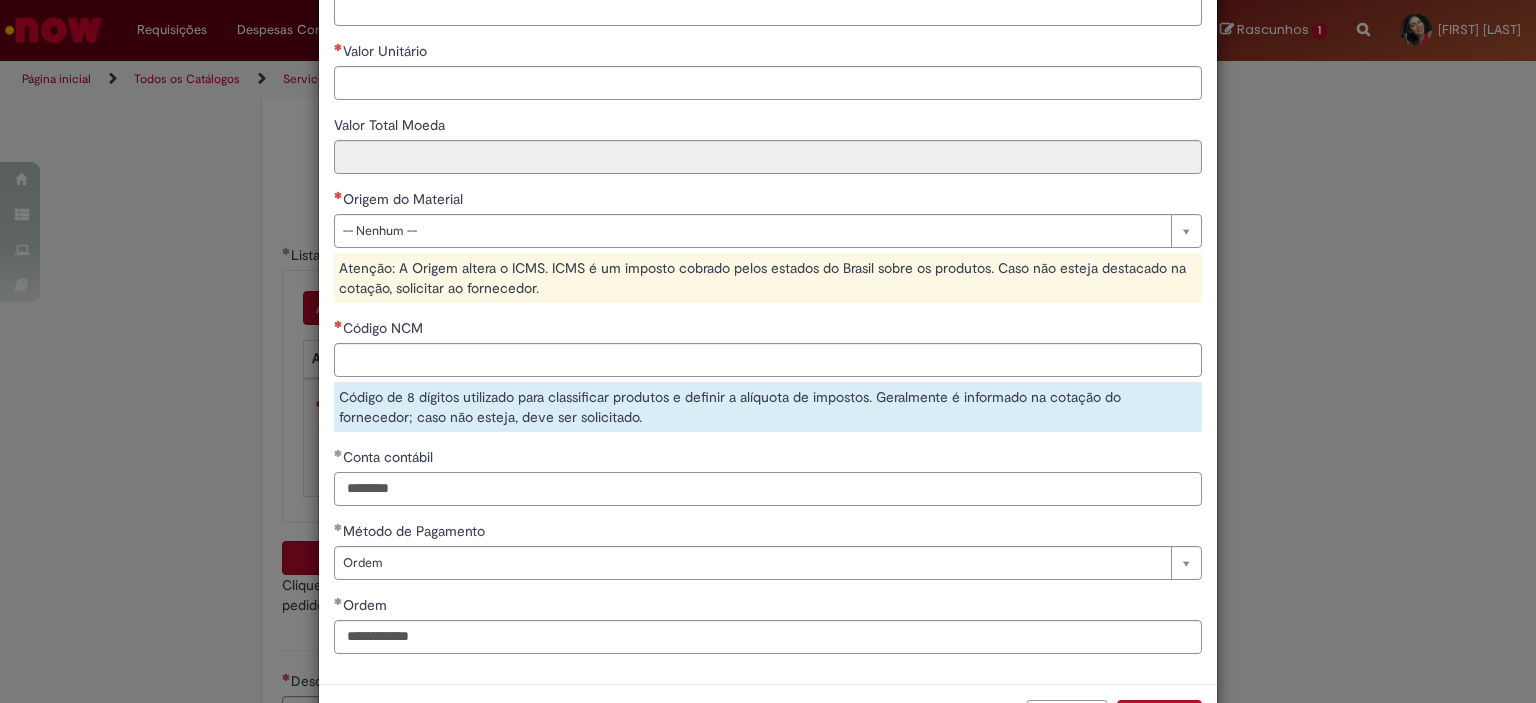 type on "********" 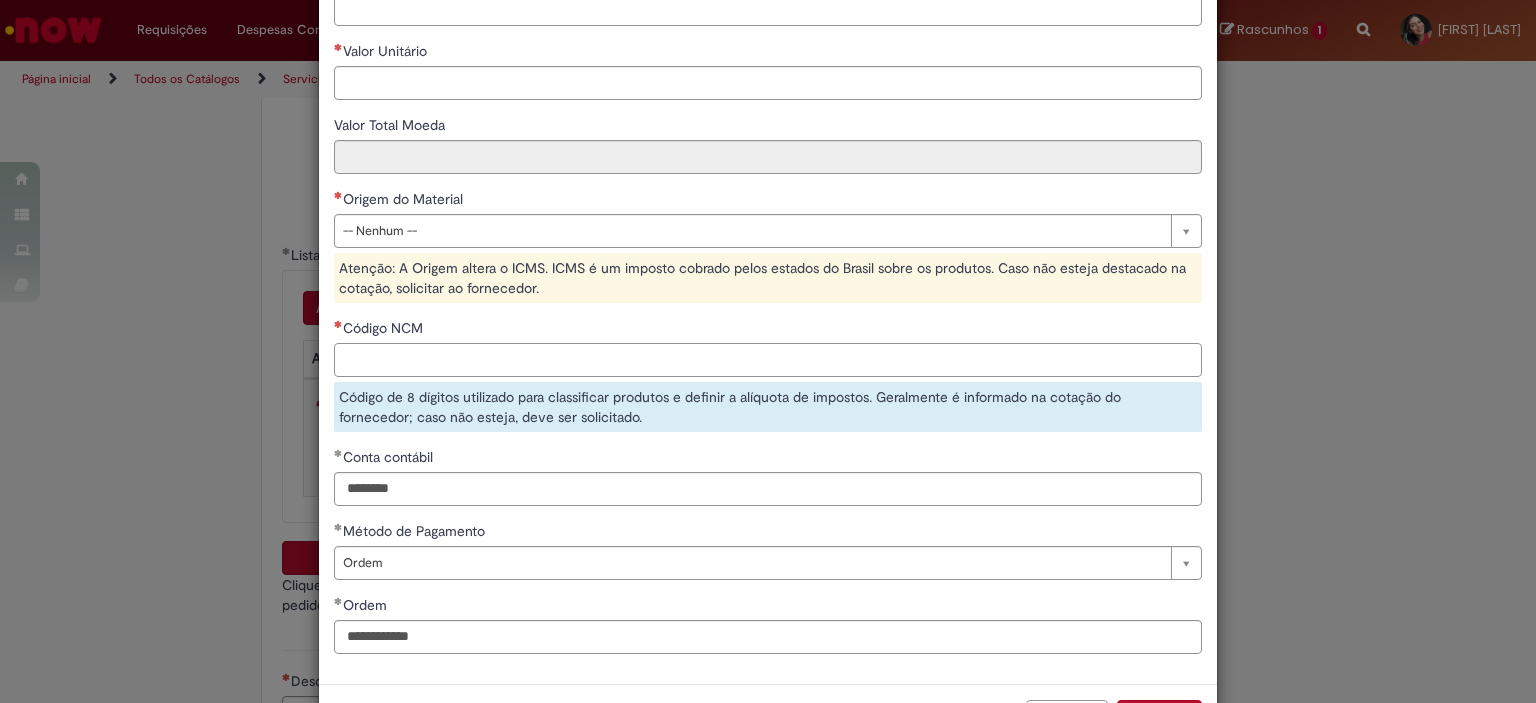 click on "Código NCM" at bounding box center [768, 360] 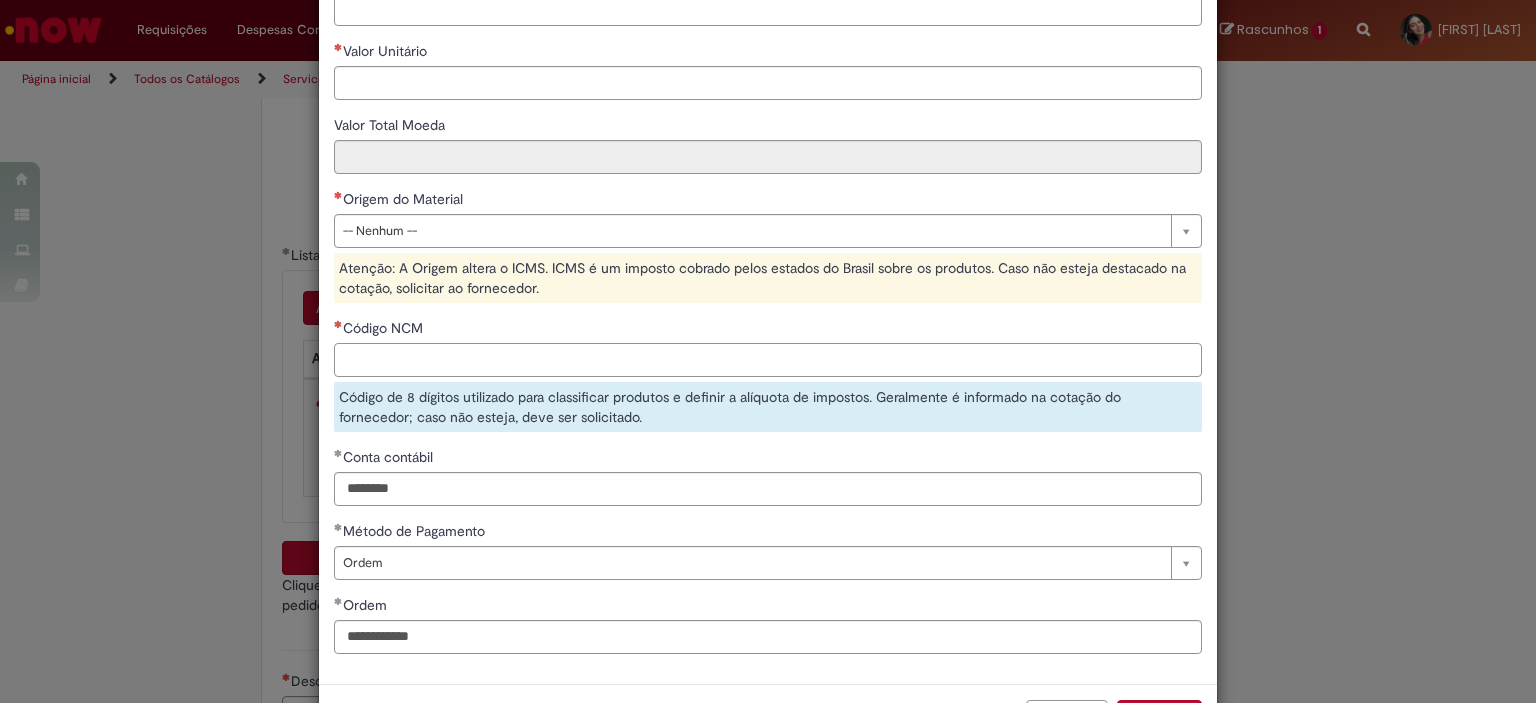 paste on "********" 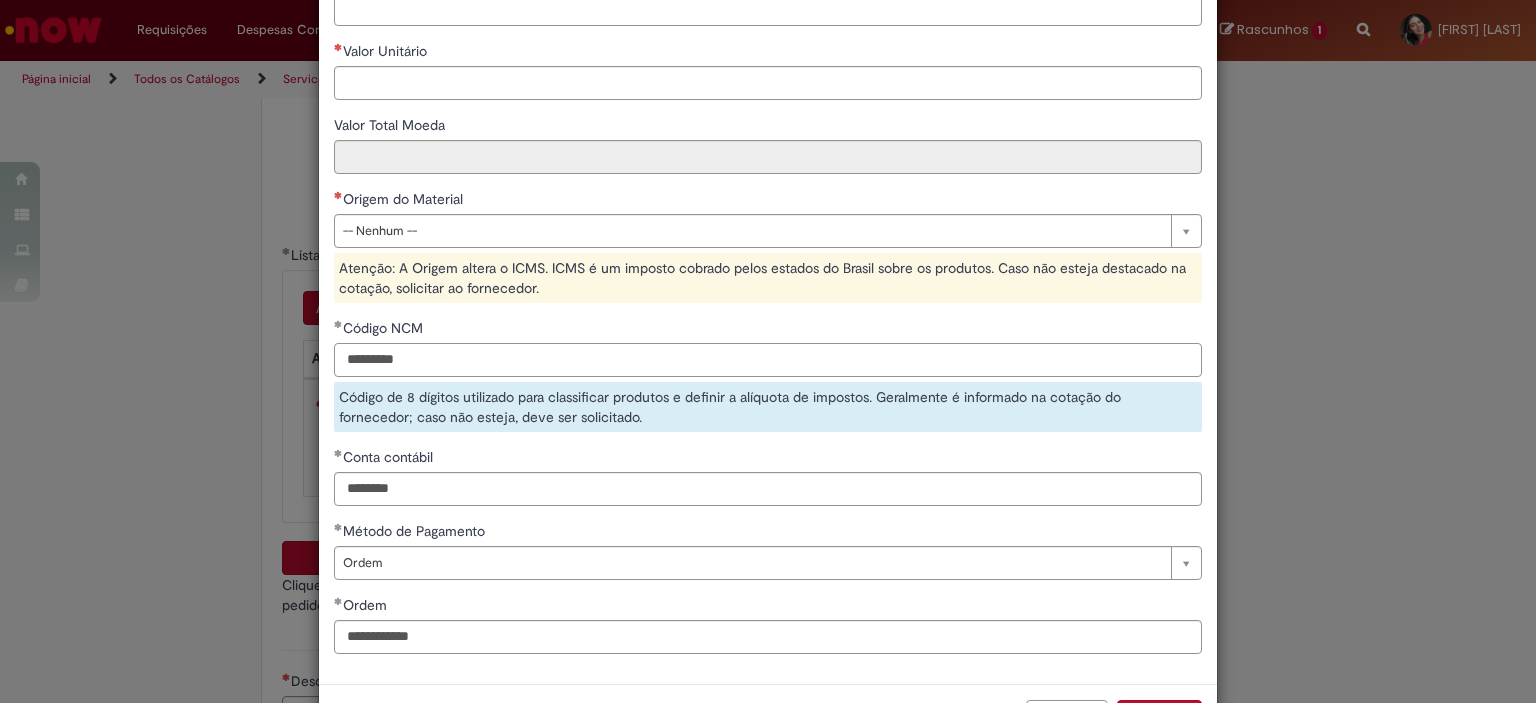 type on "********" 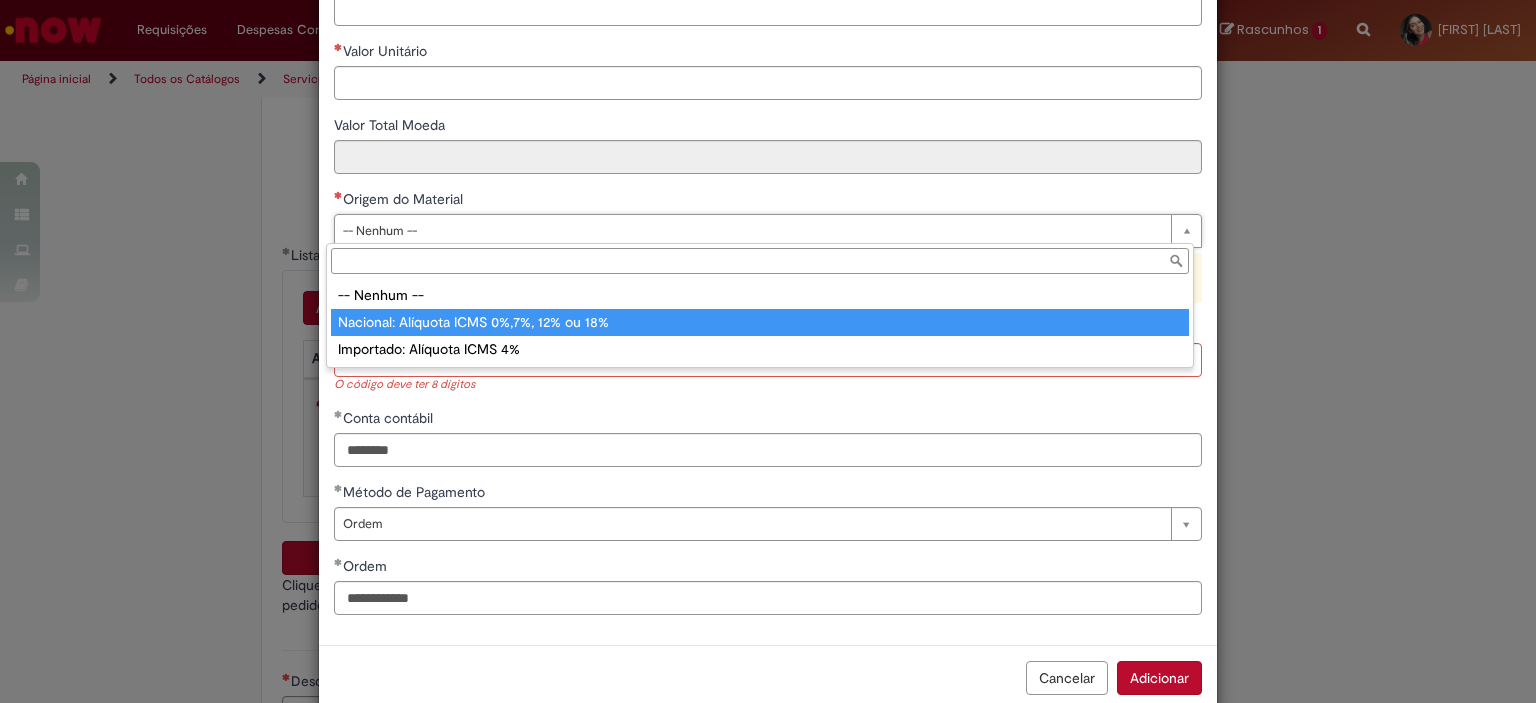 type on "**********" 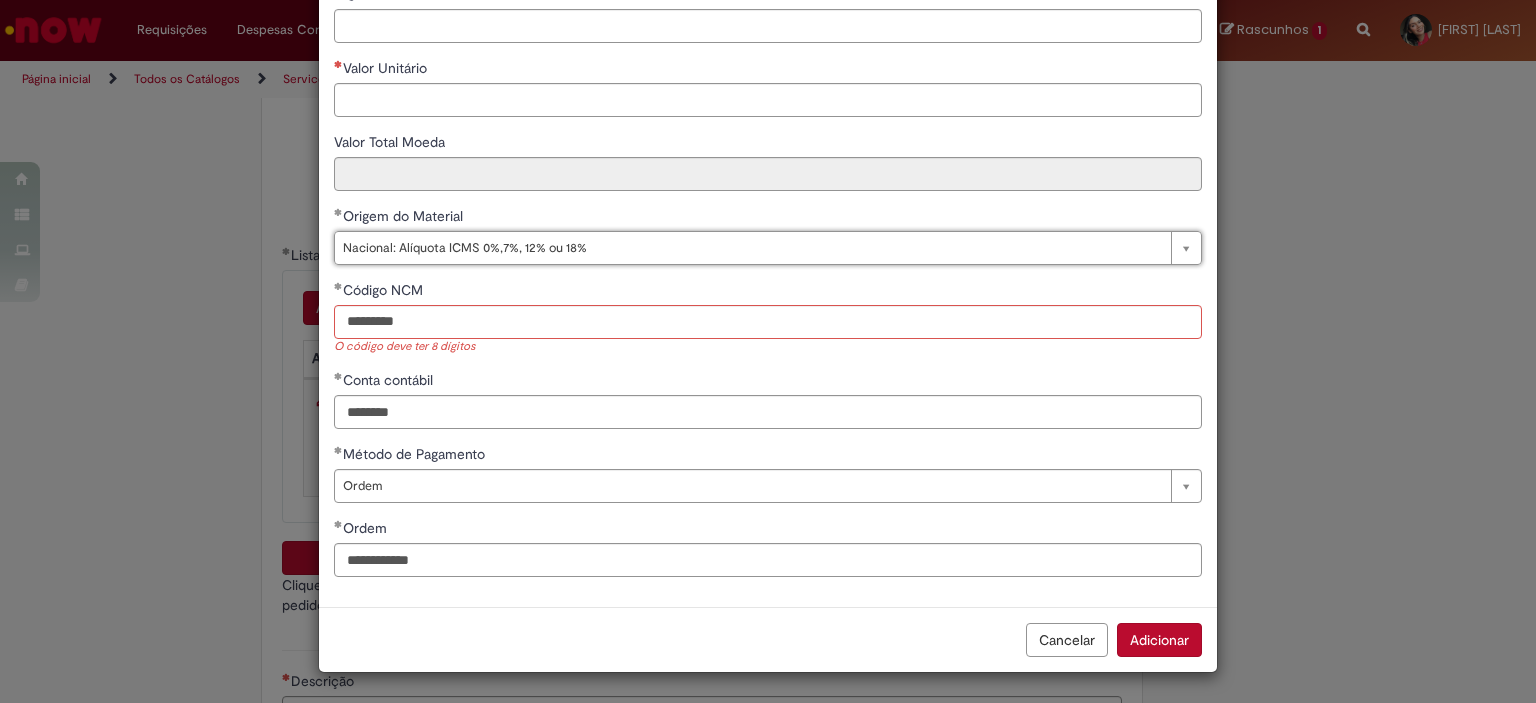 scroll, scrollTop: 265, scrollLeft: 0, axis: vertical 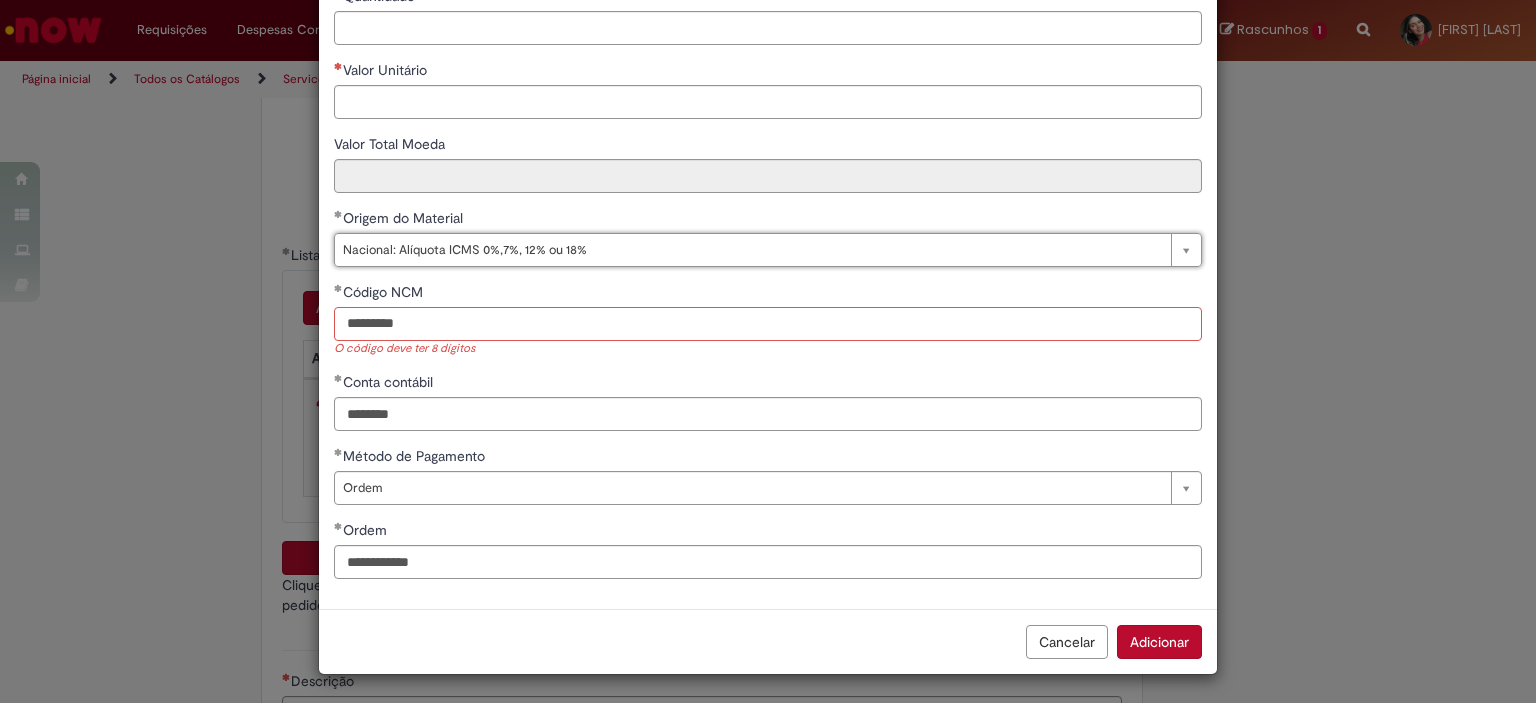 click on "********" at bounding box center [768, 324] 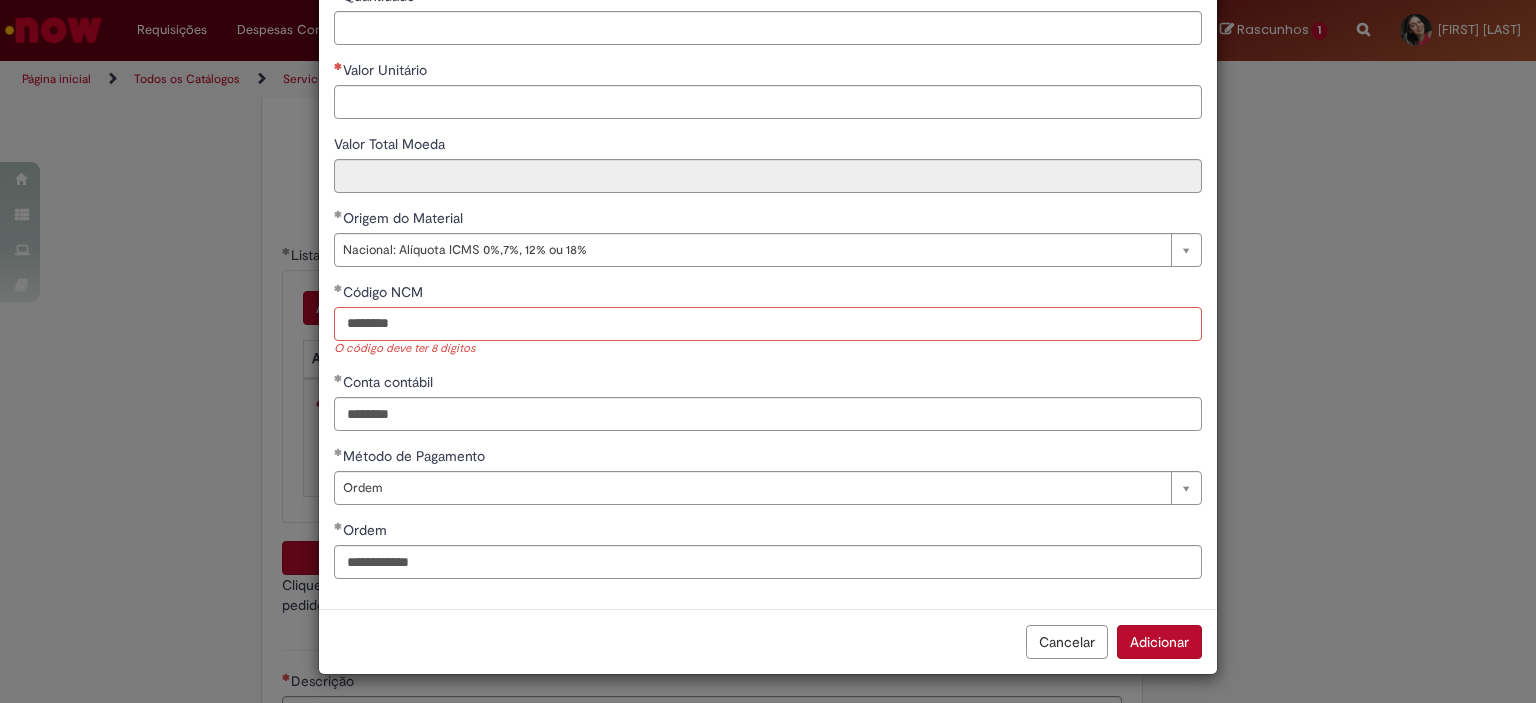 type on "********" 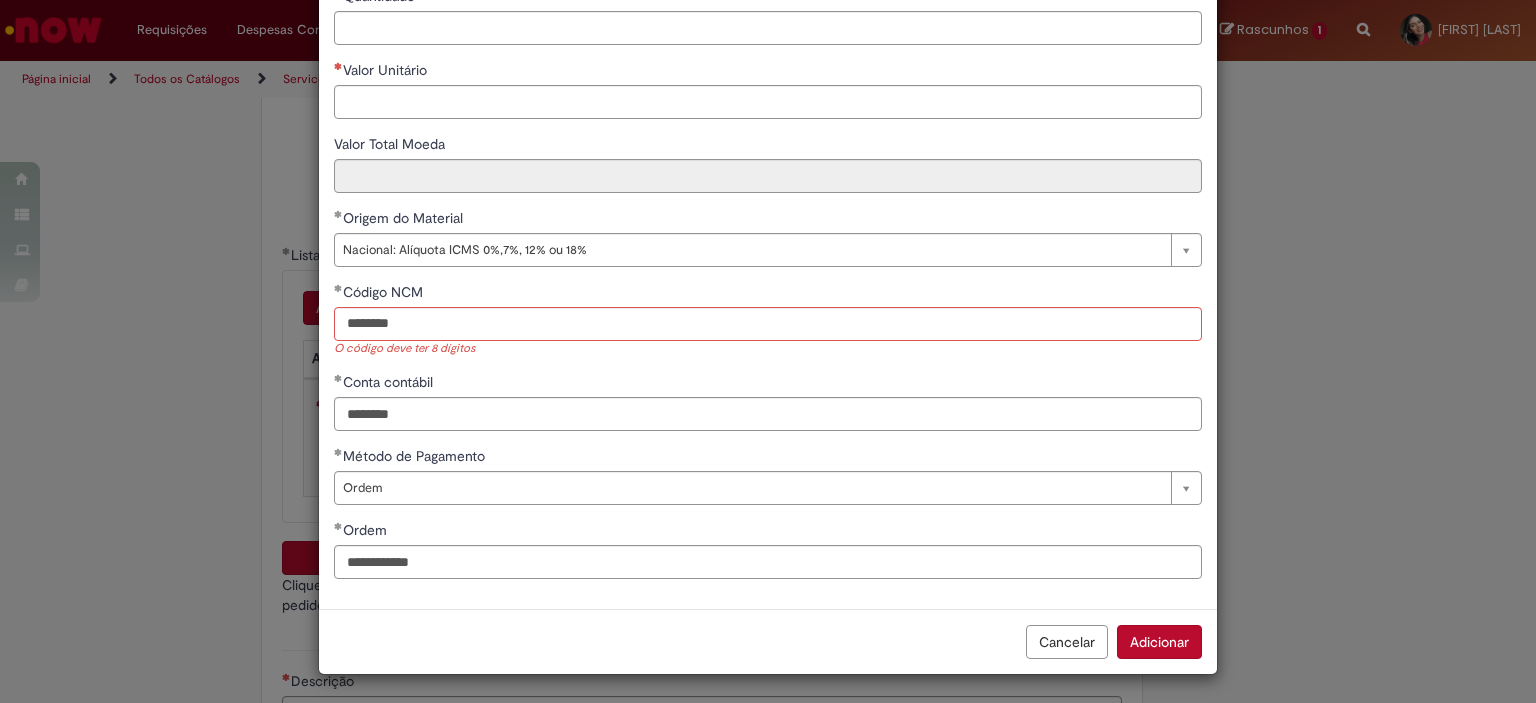click on "Valor Unitário" at bounding box center [387, 70] 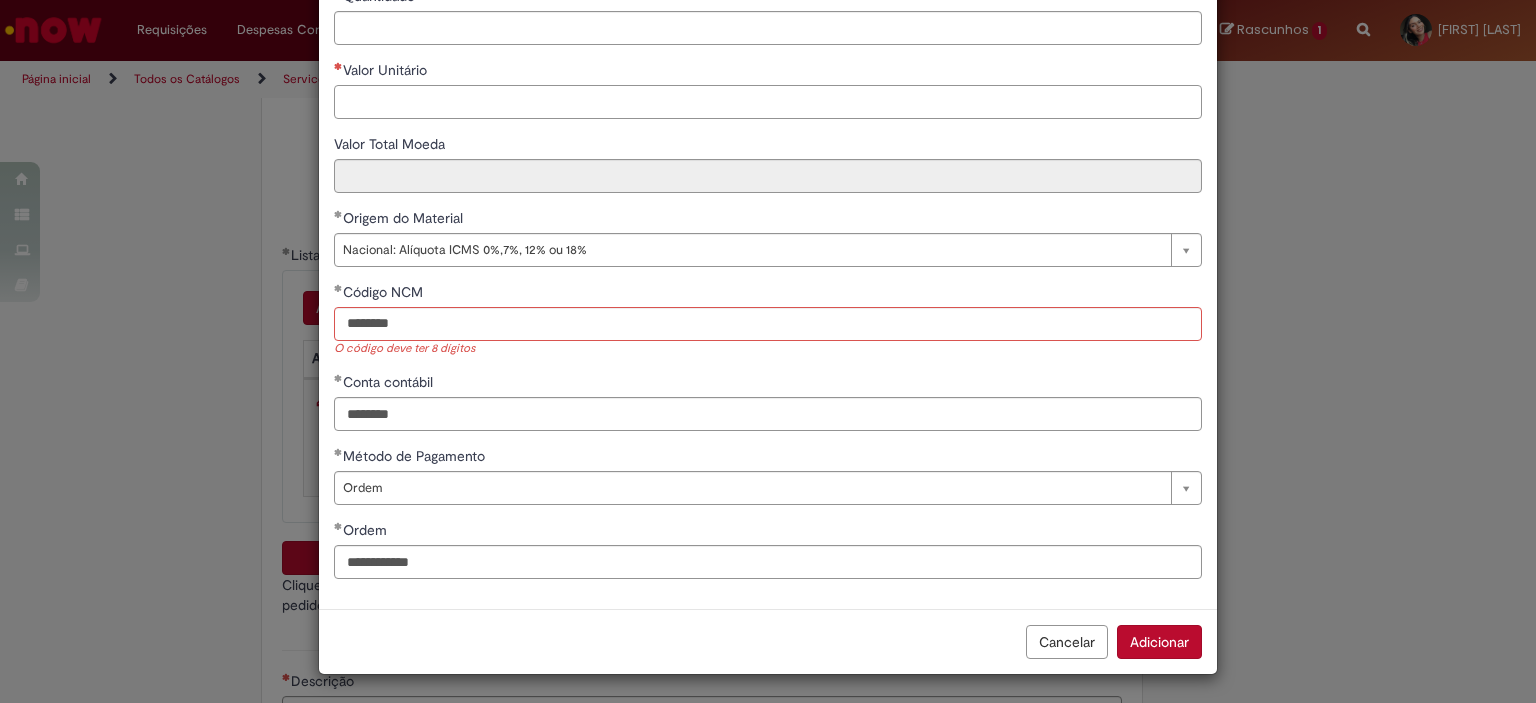 click on "Valor Unitário" at bounding box center [768, 102] 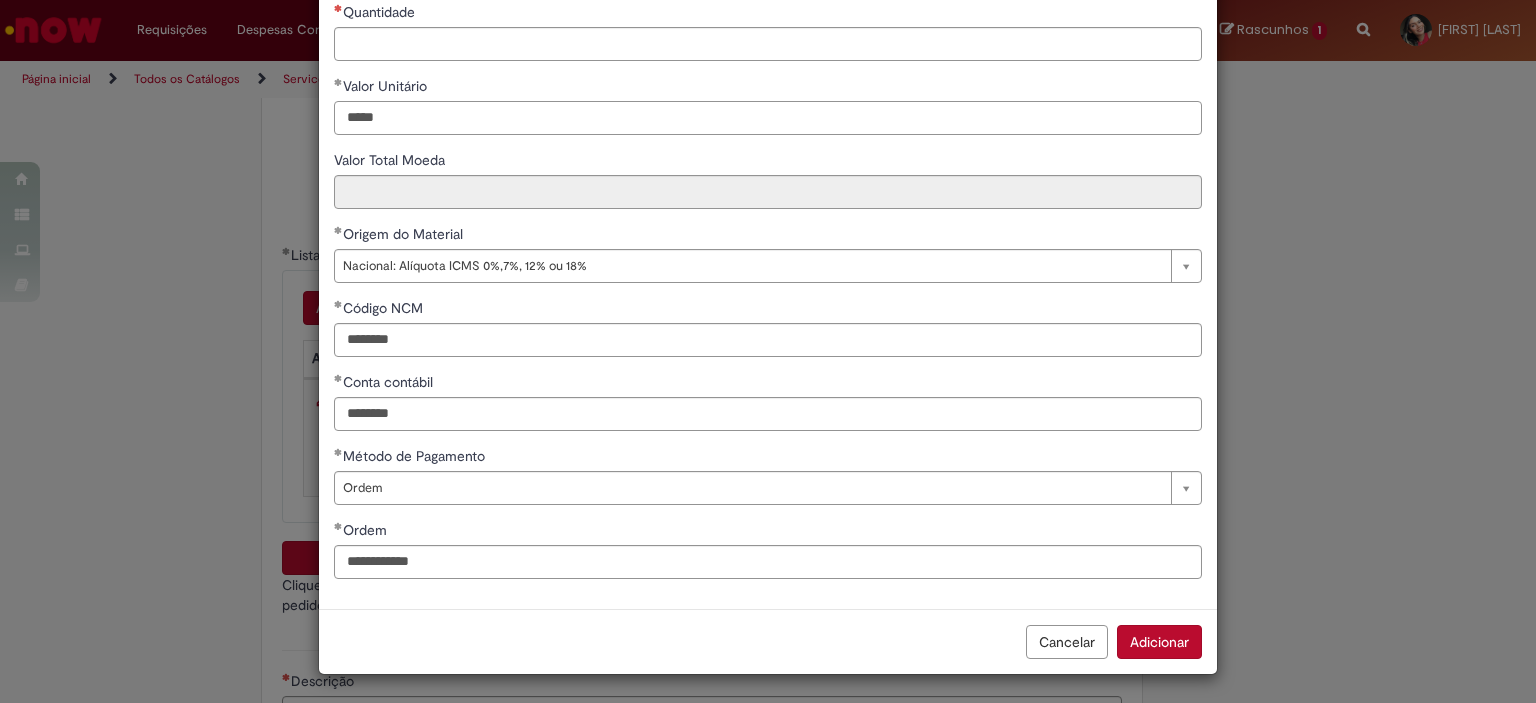 type on "*****" 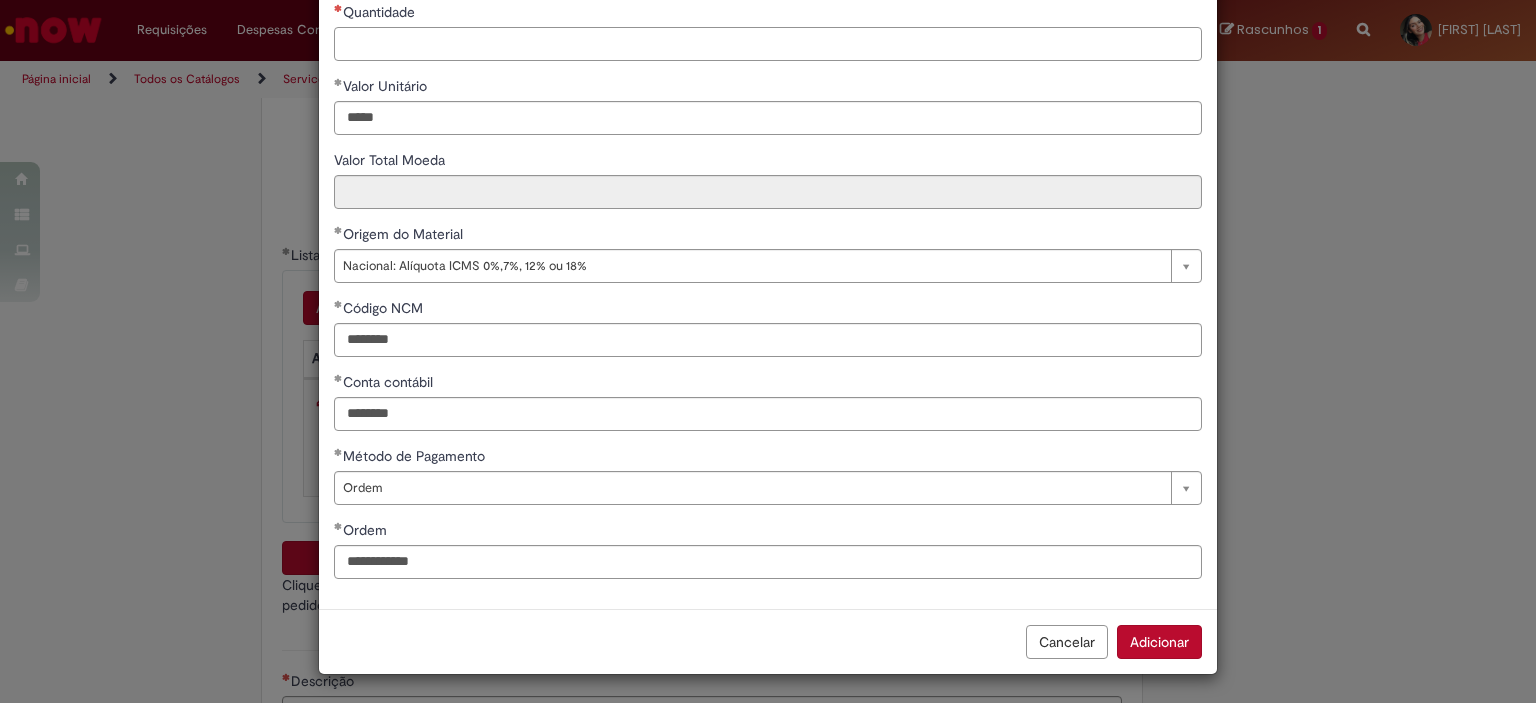 type on "***" 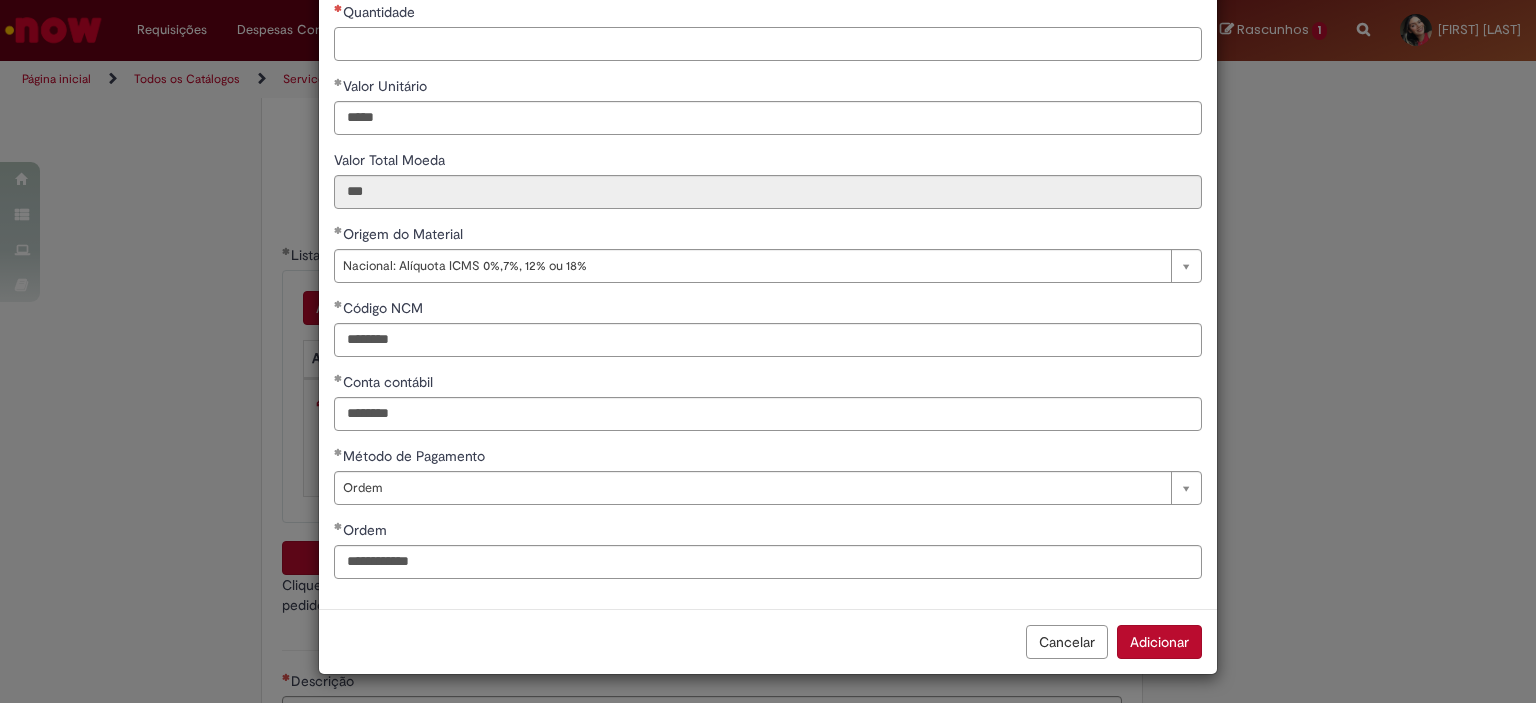 click on "Quantidade" at bounding box center [768, 44] 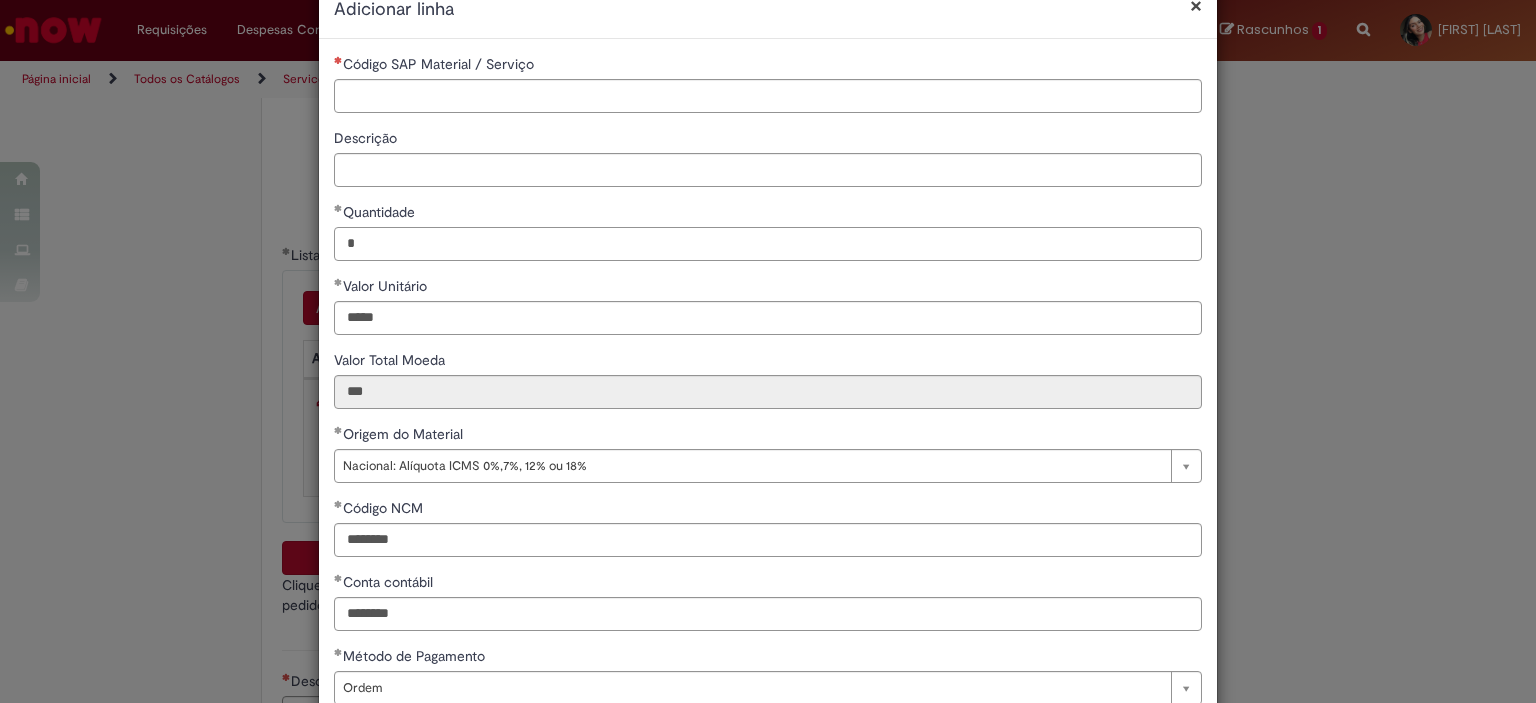 type on "*" 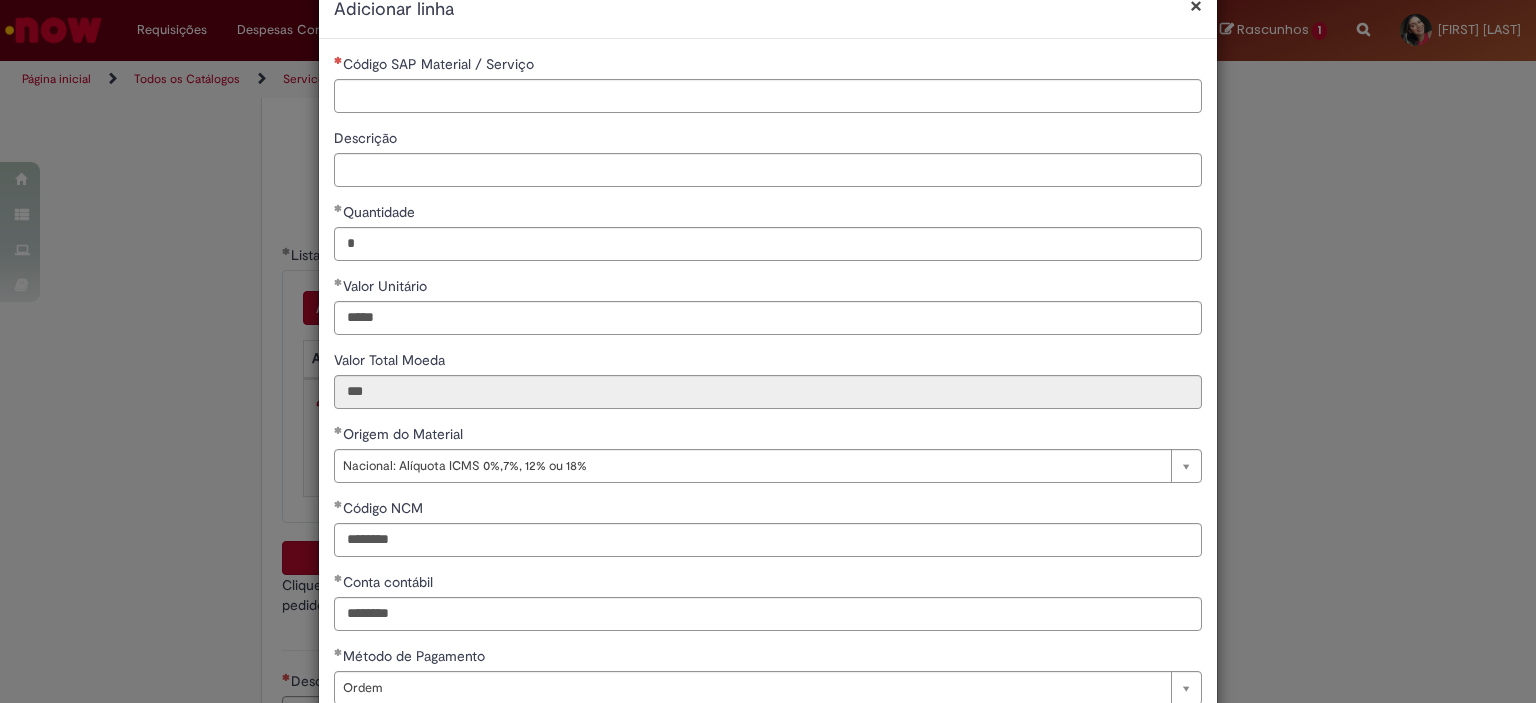 type on "*****" 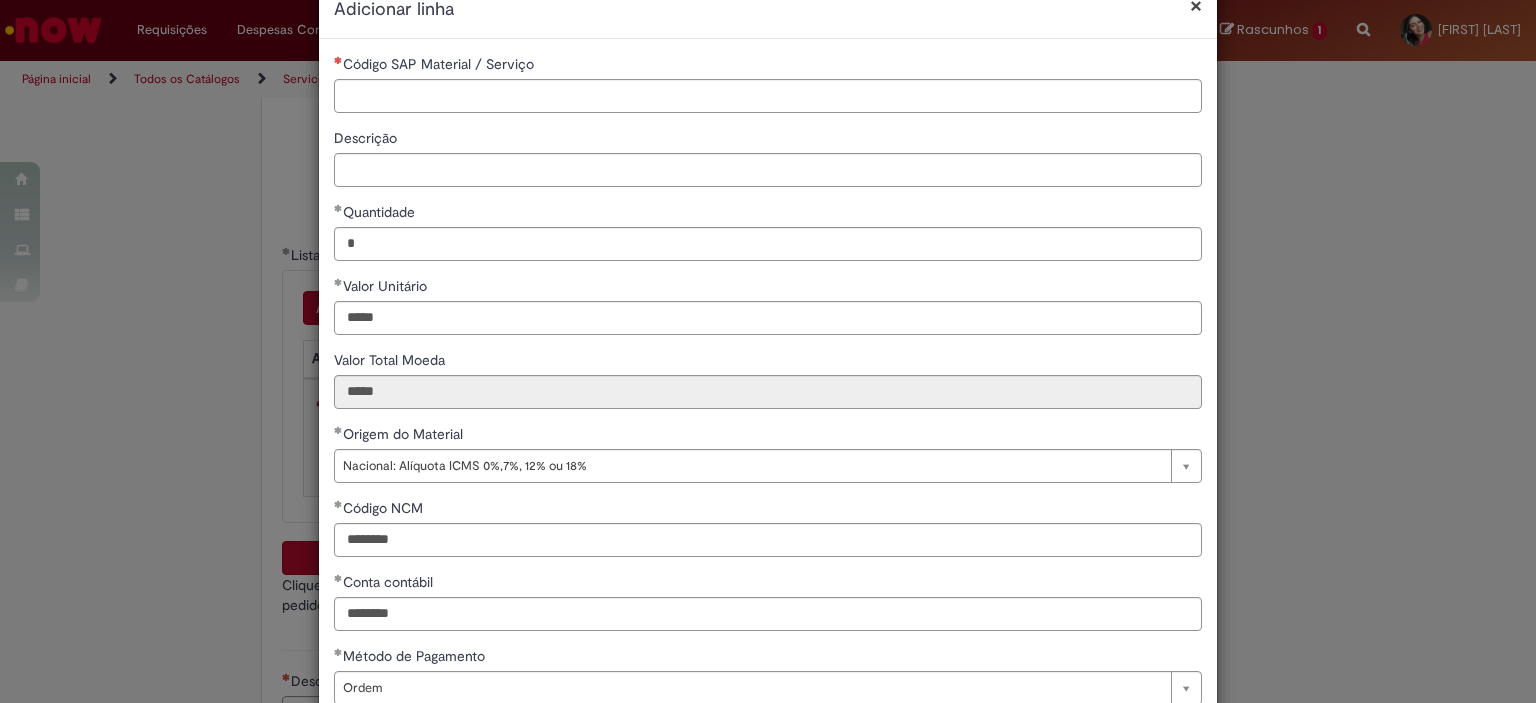 click on "Descrição" at bounding box center [768, 157] 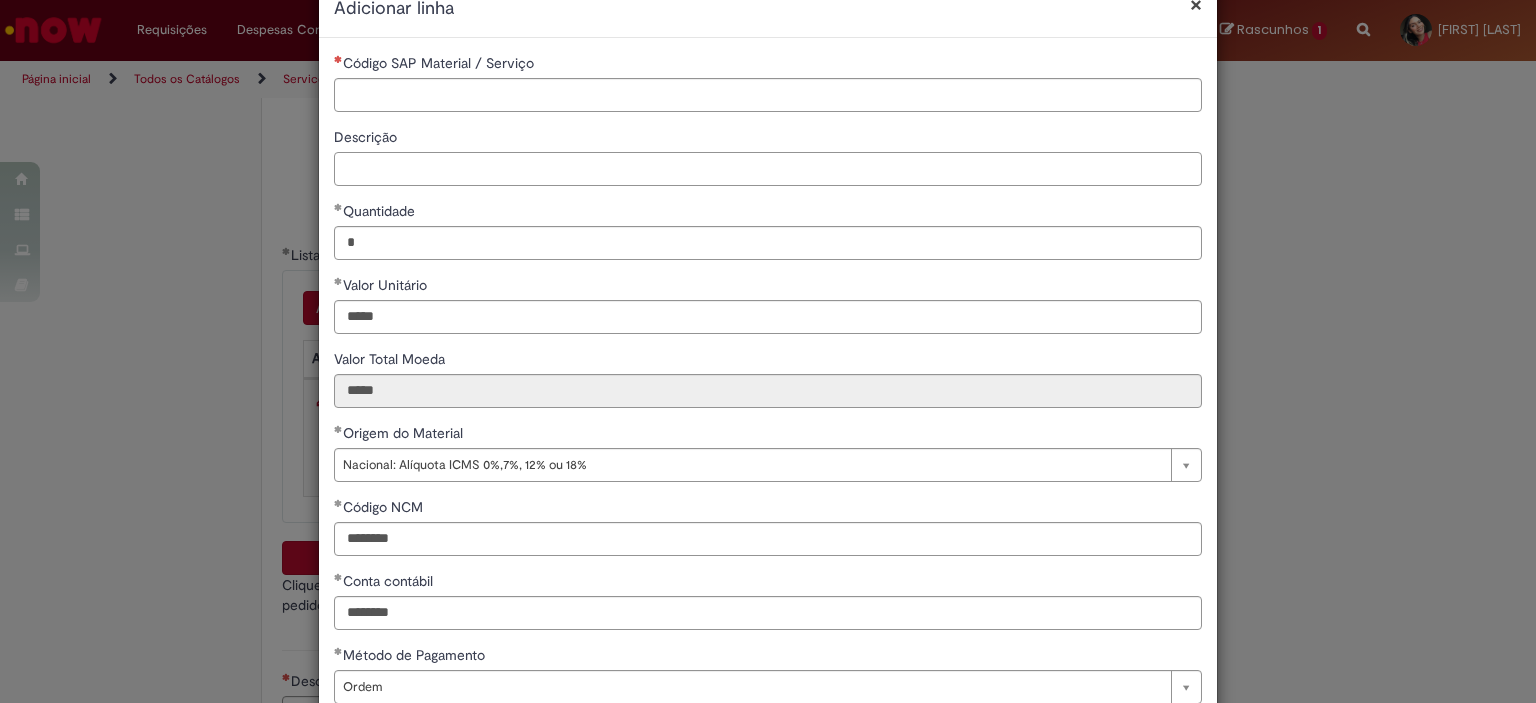 click on "Descrição" at bounding box center [768, 169] 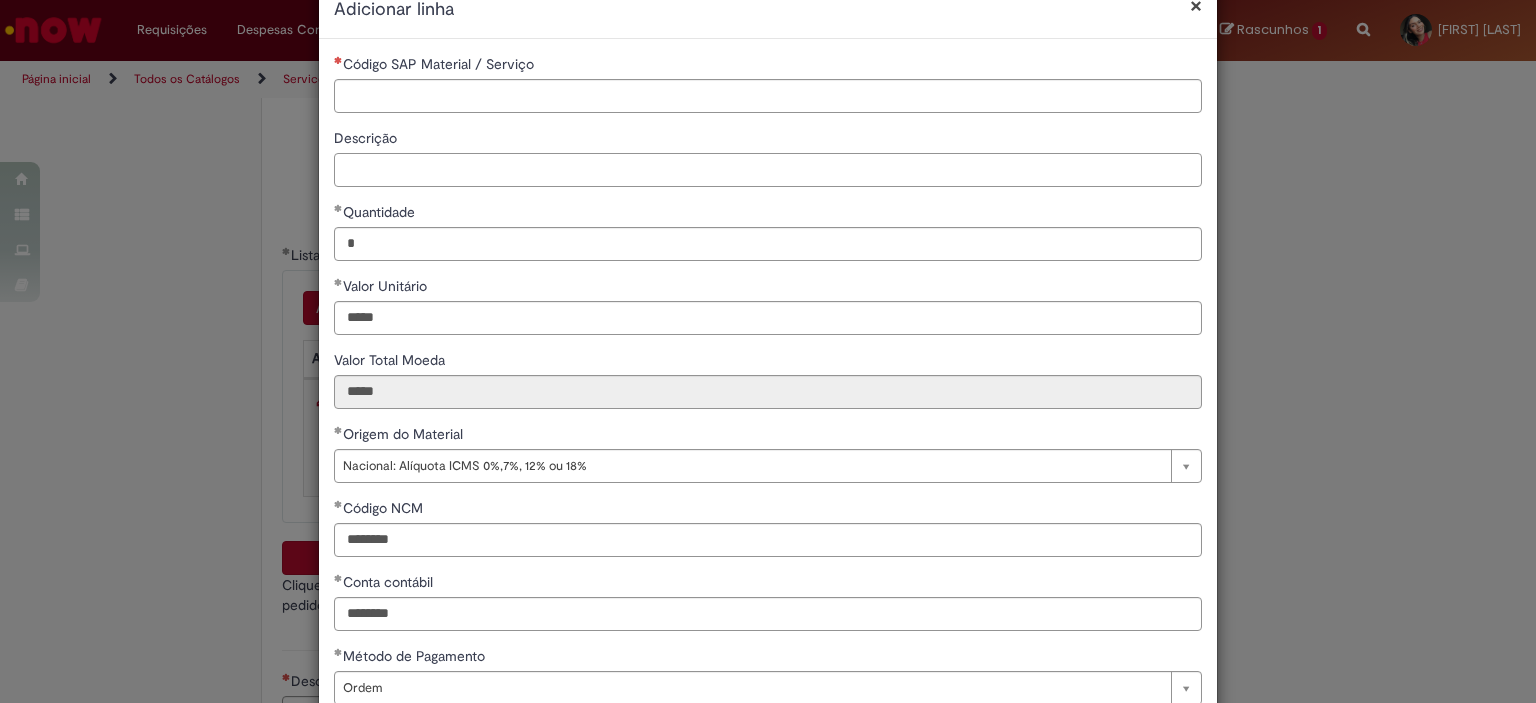 paste on "**********" 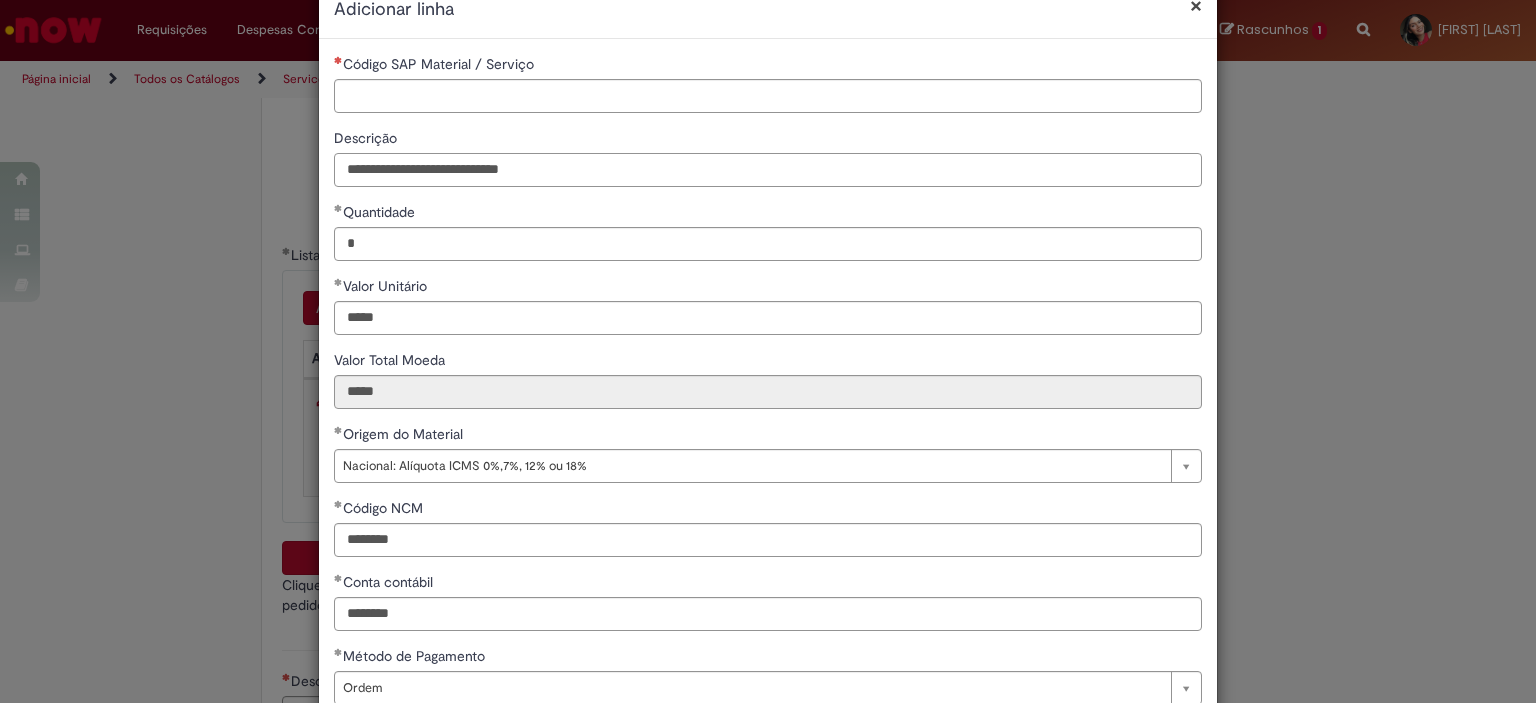 type on "**********" 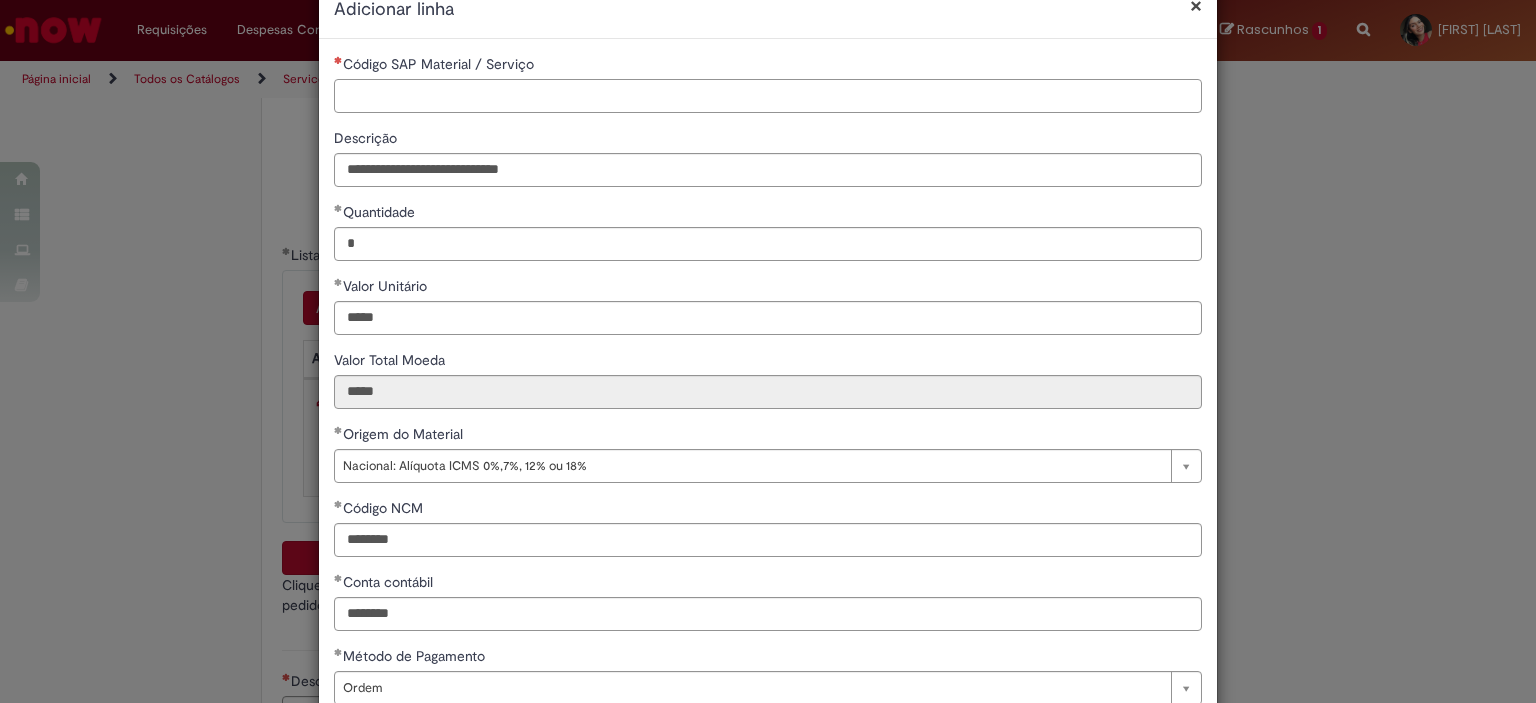 click on "Código SAP Material / Serviço" at bounding box center [768, 96] 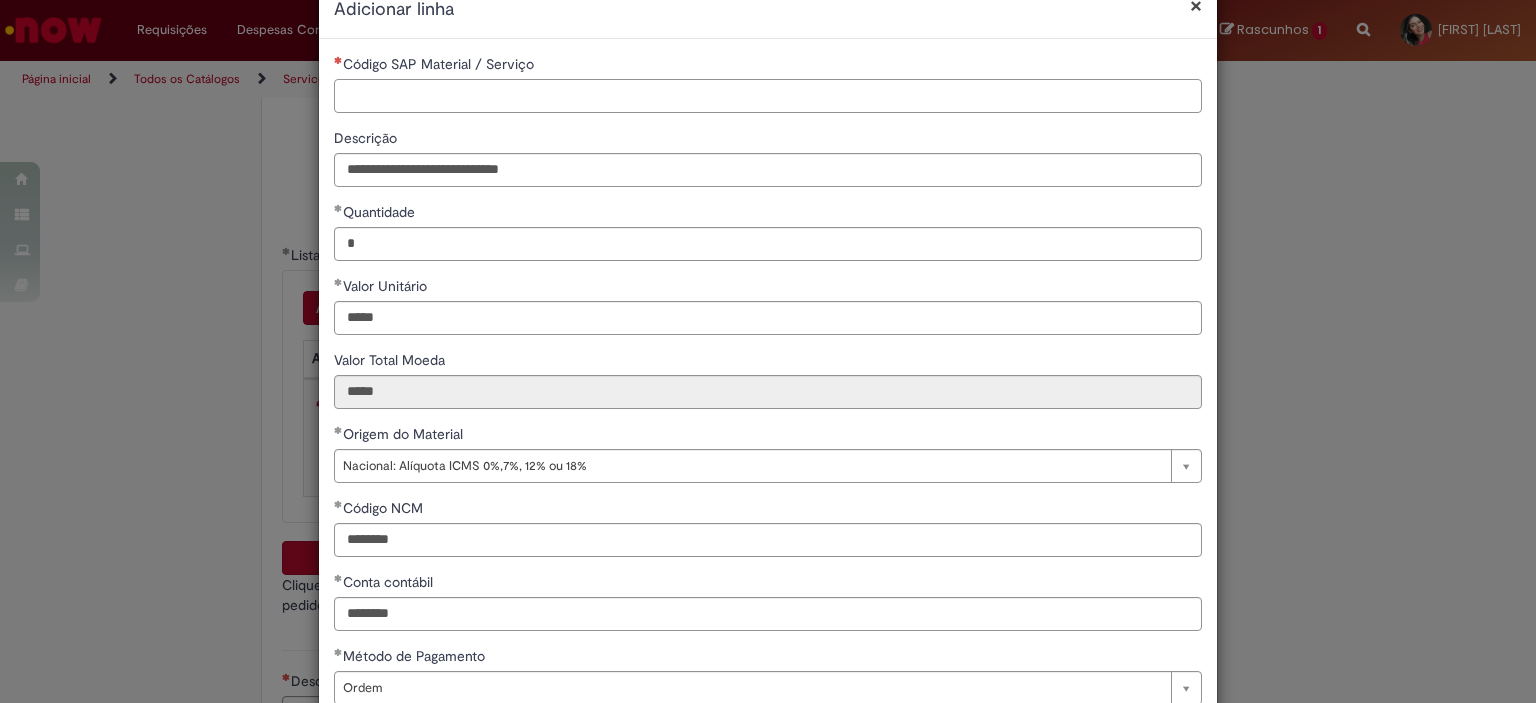paste on "********" 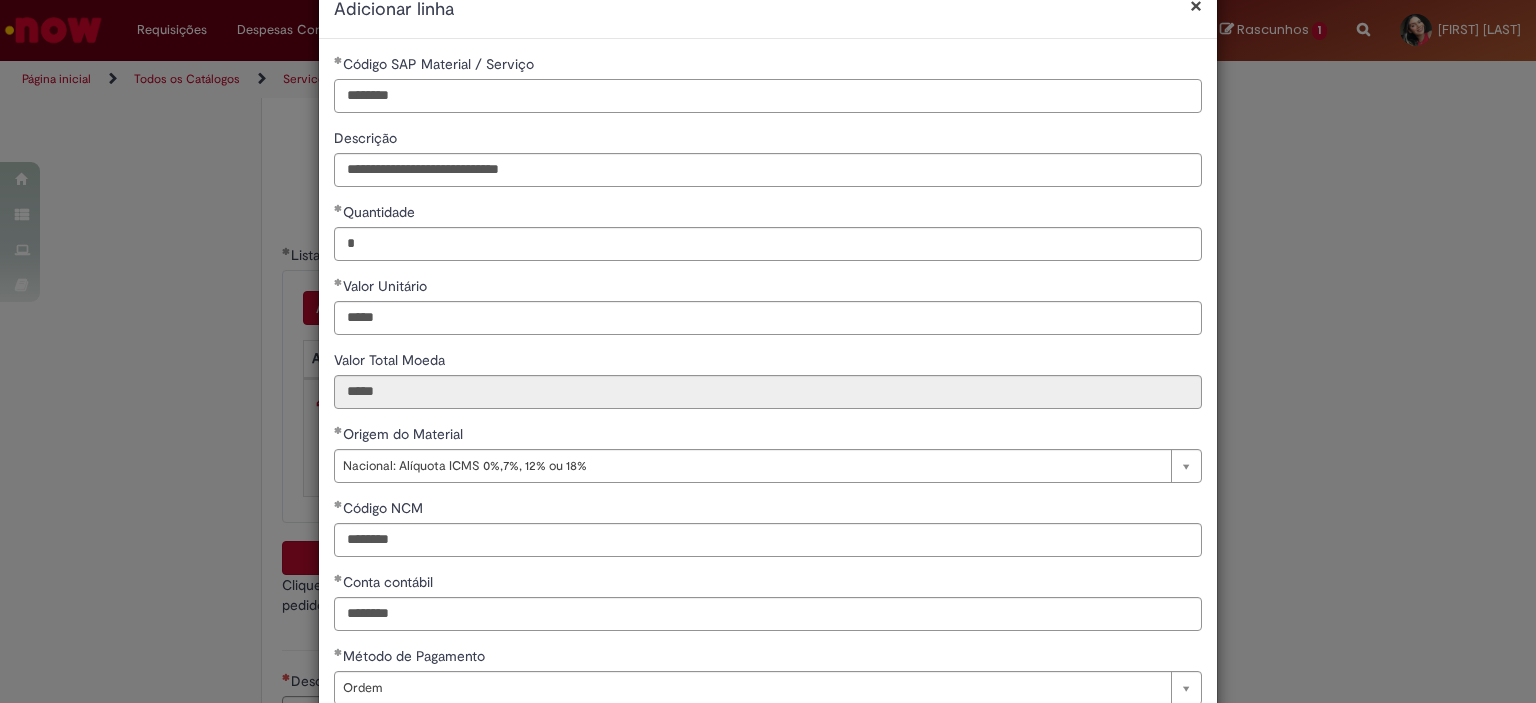 scroll, scrollTop: 249, scrollLeft: 0, axis: vertical 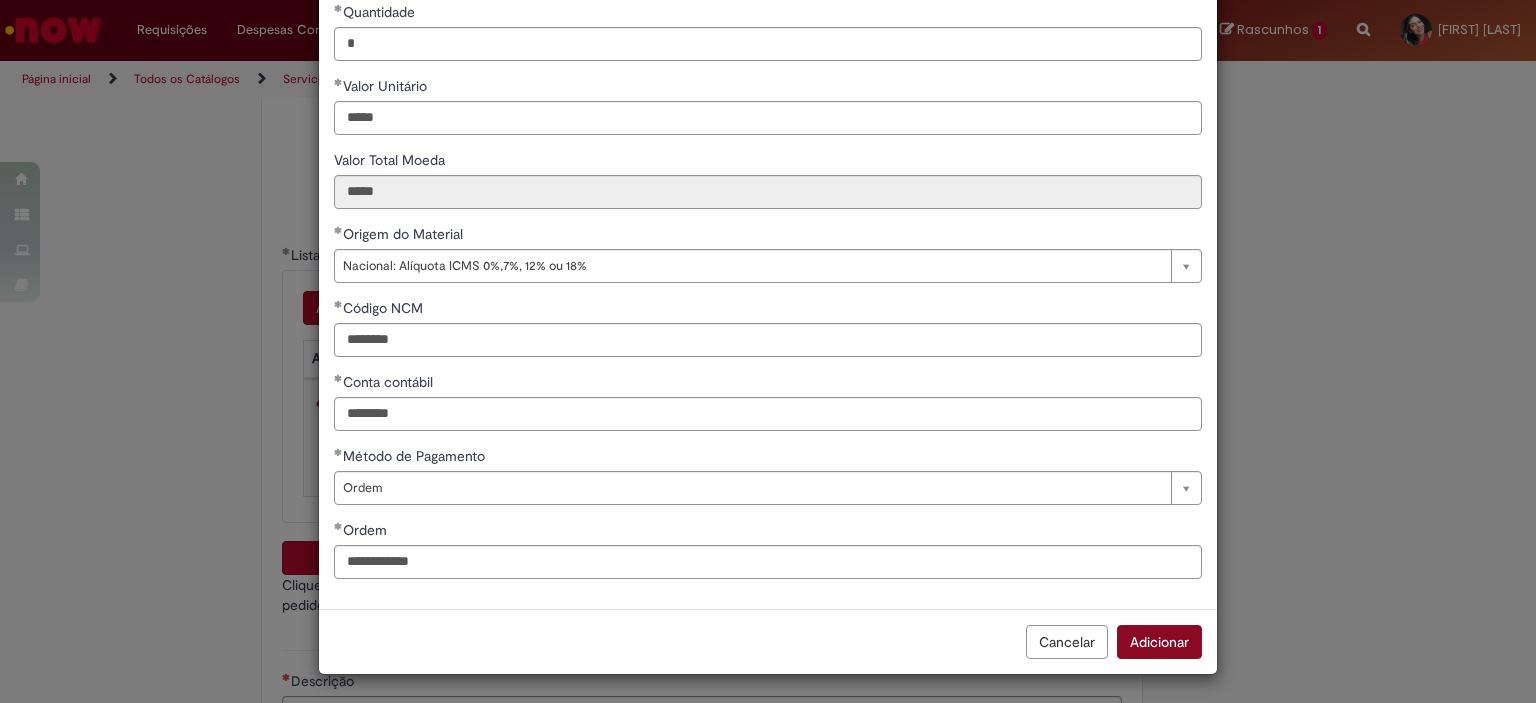 type on "********" 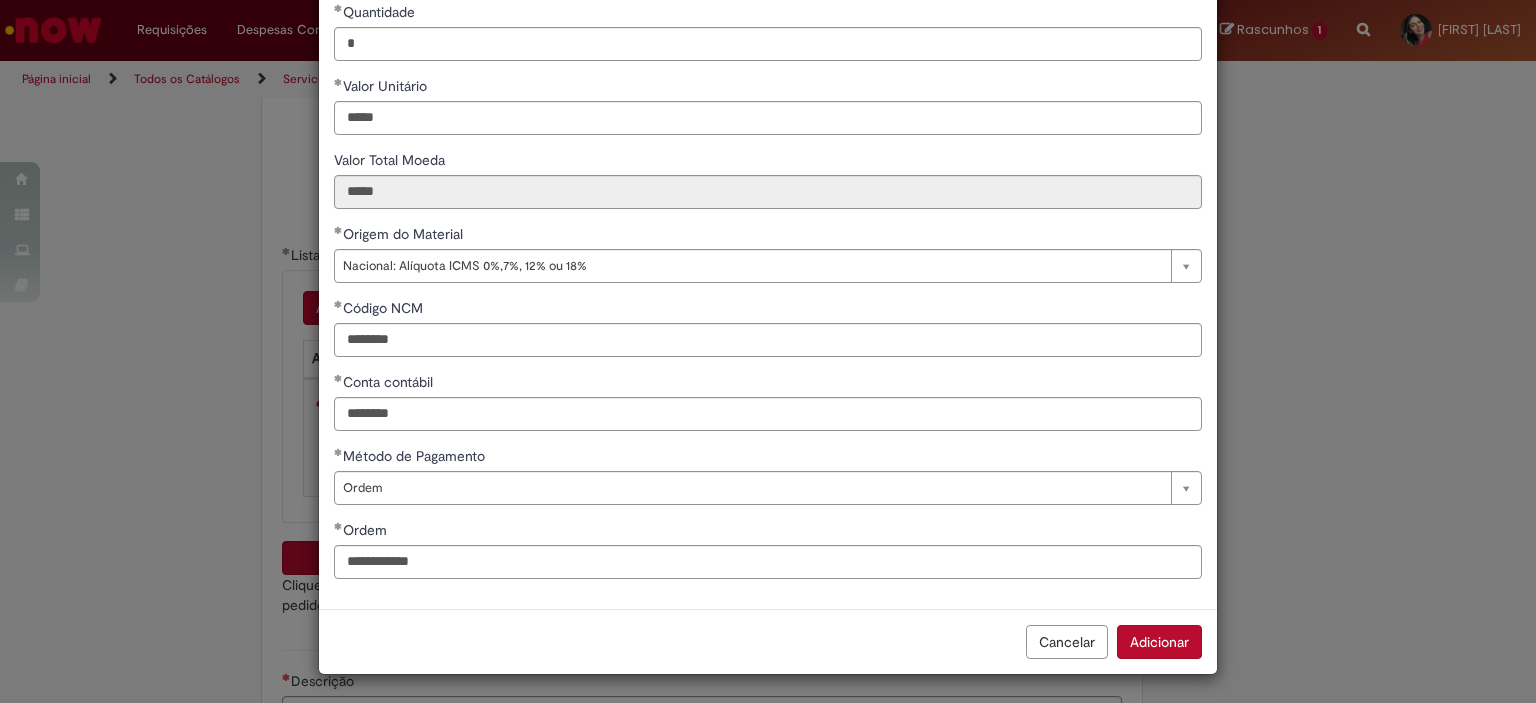 click on "Adicionar" at bounding box center (1159, 642) 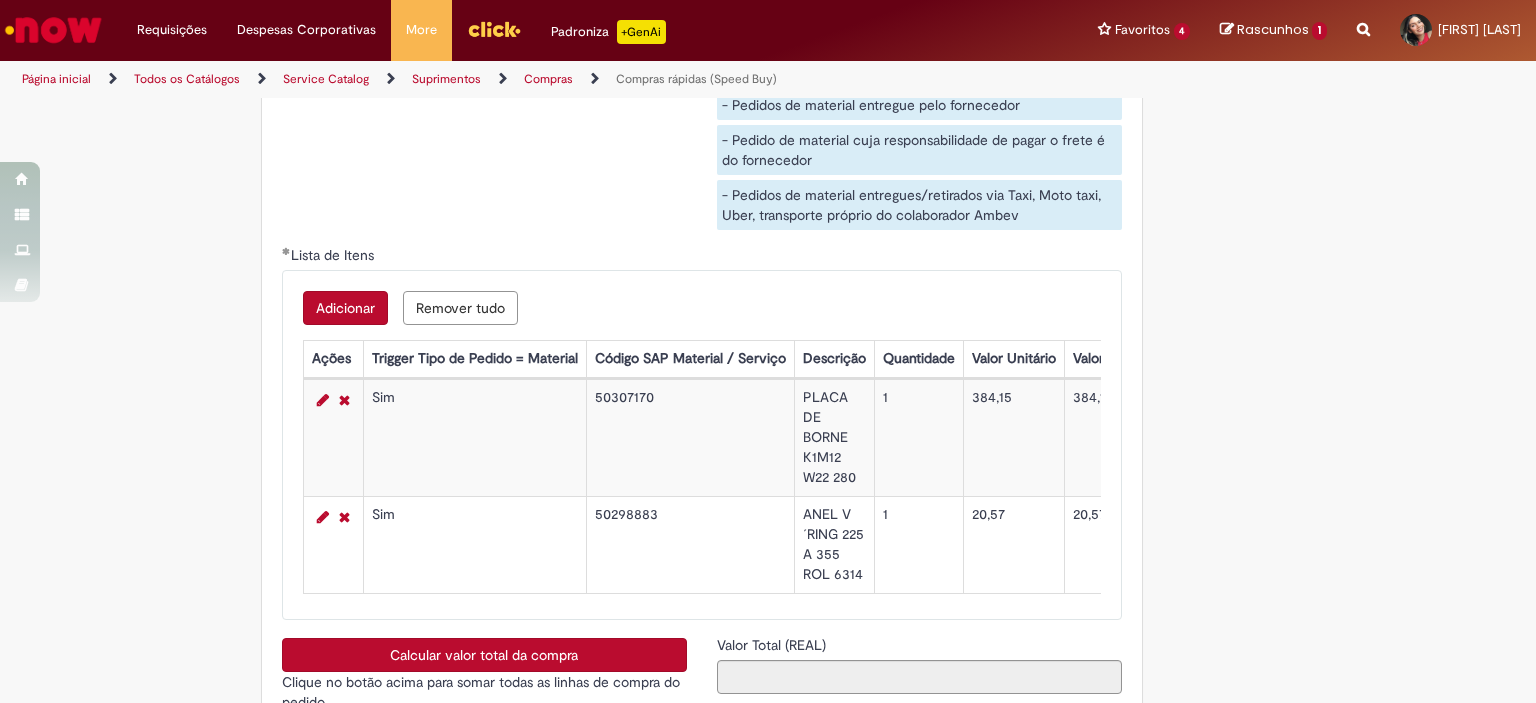 click on "Adicionar" at bounding box center [345, 308] 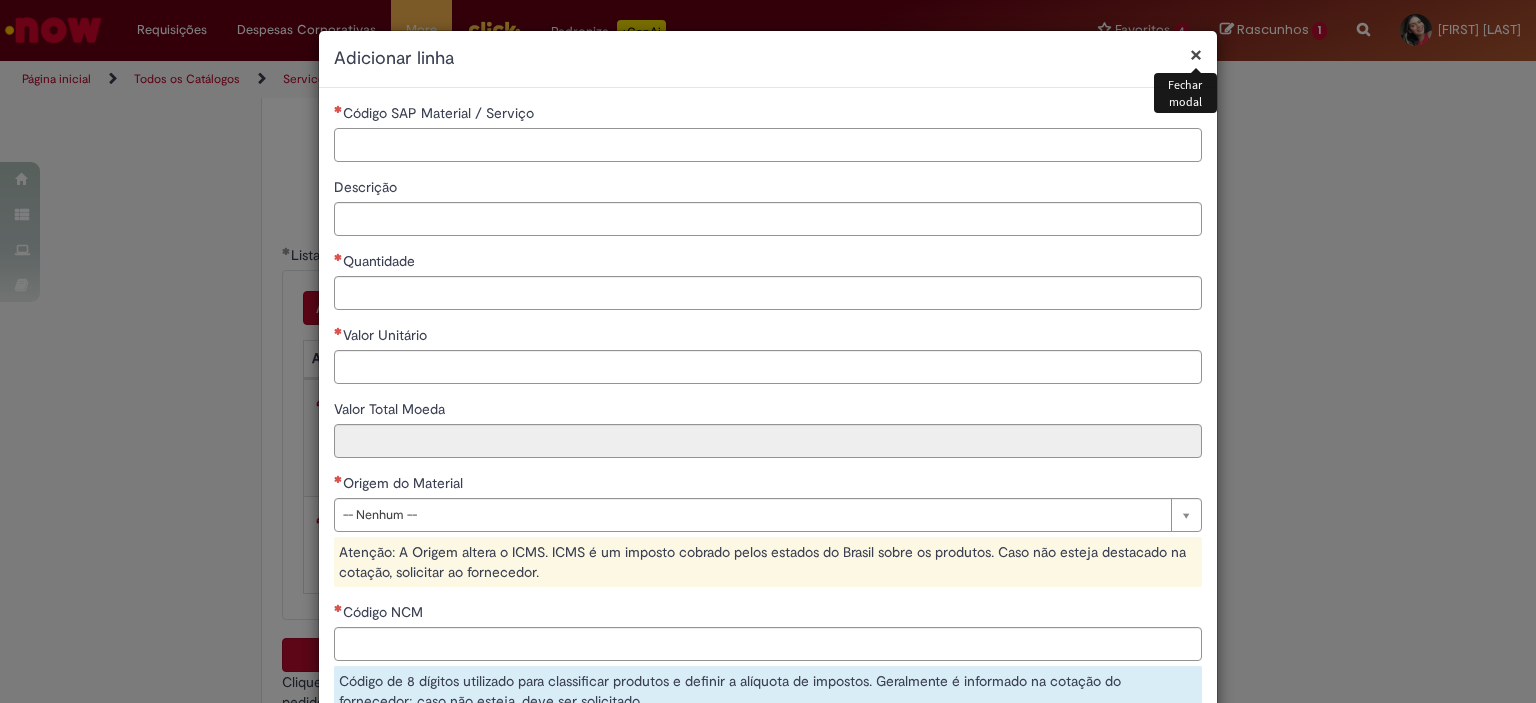 click on "Código SAP Material / Serviço" at bounding box center [768, 145] 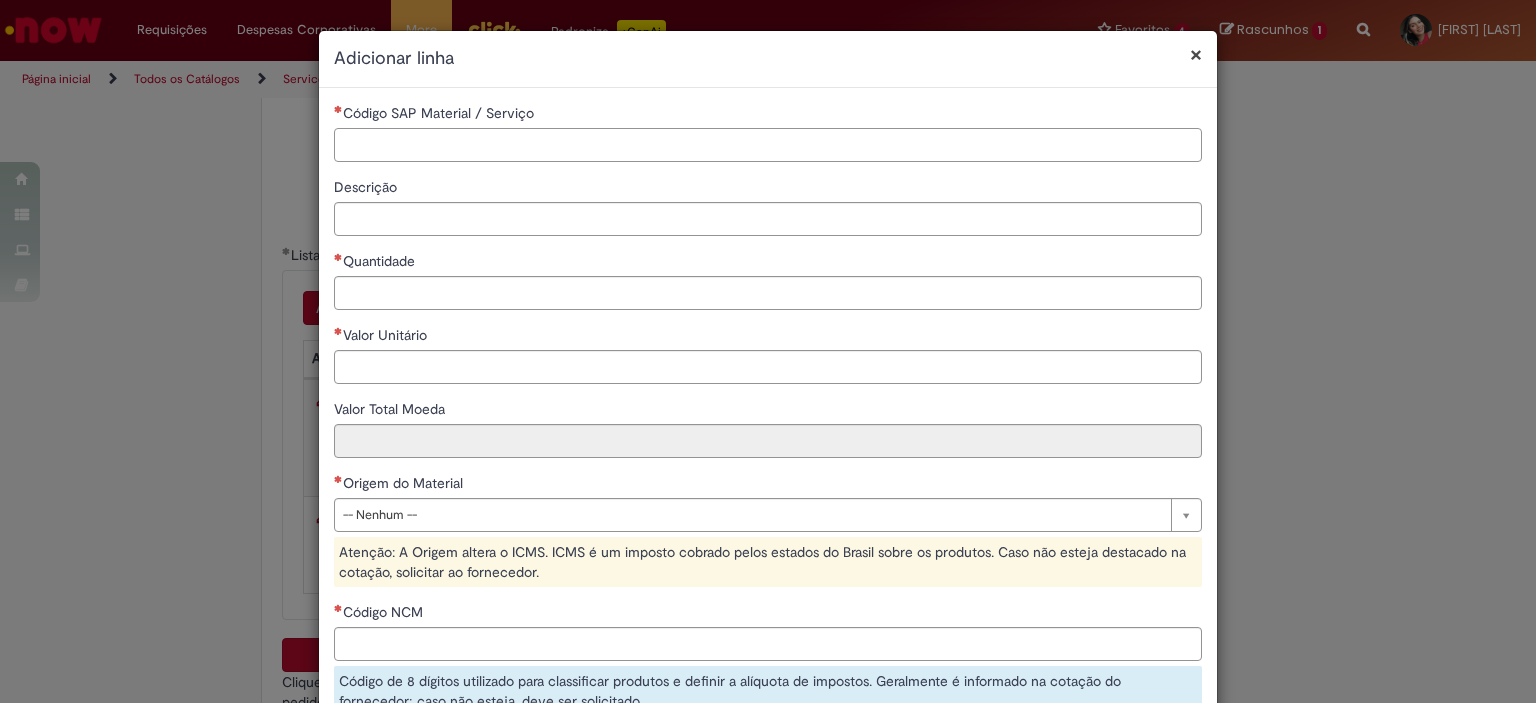 paste on "********" 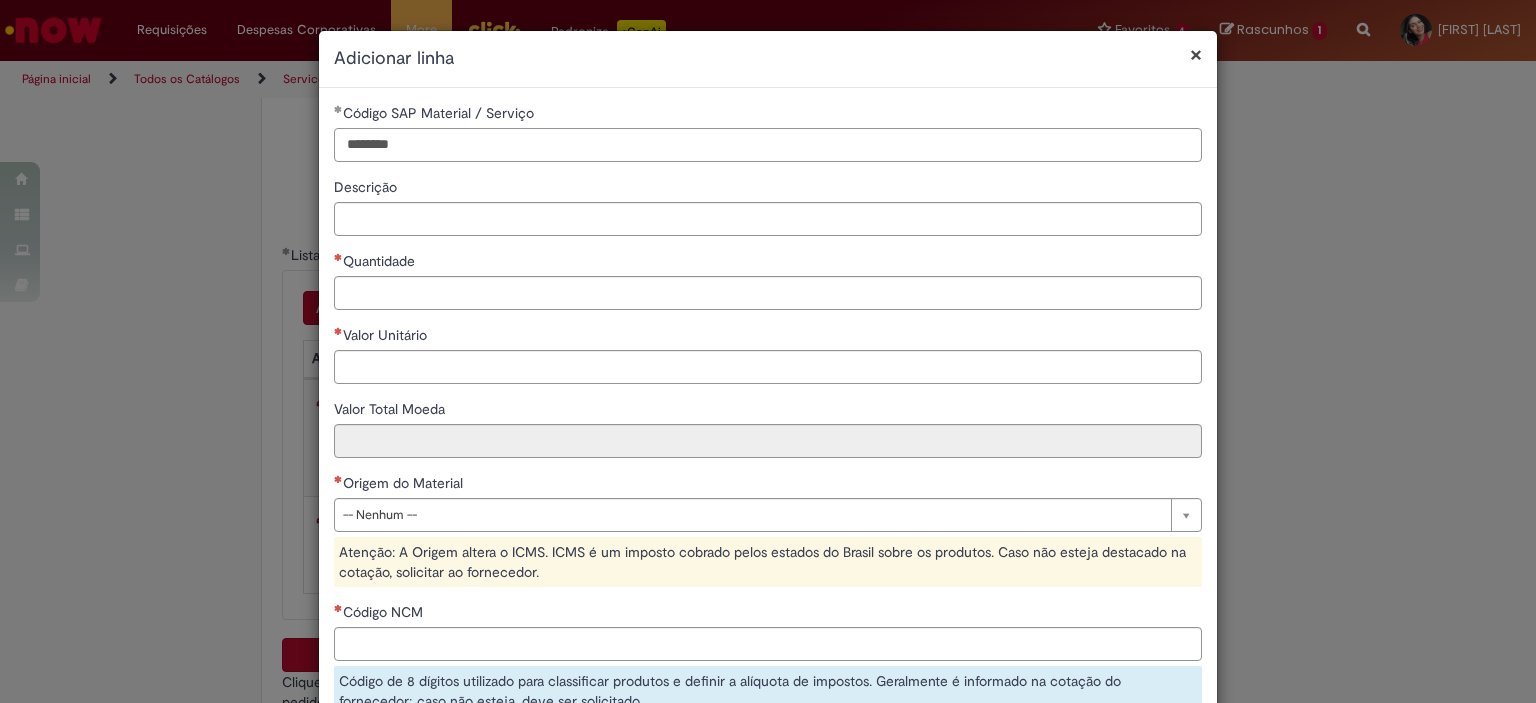 type on "********" 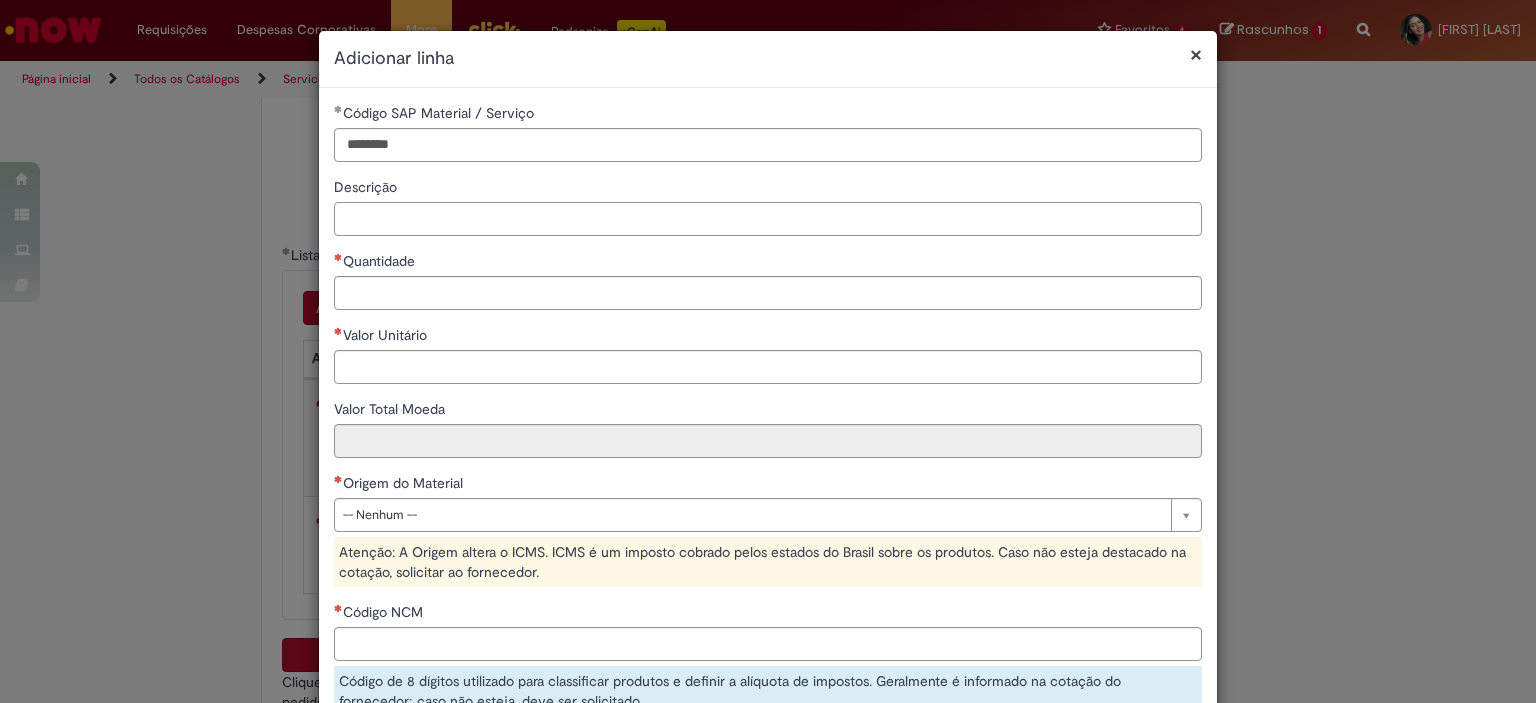 click on "Descrição" at bounding box center (768, 219) 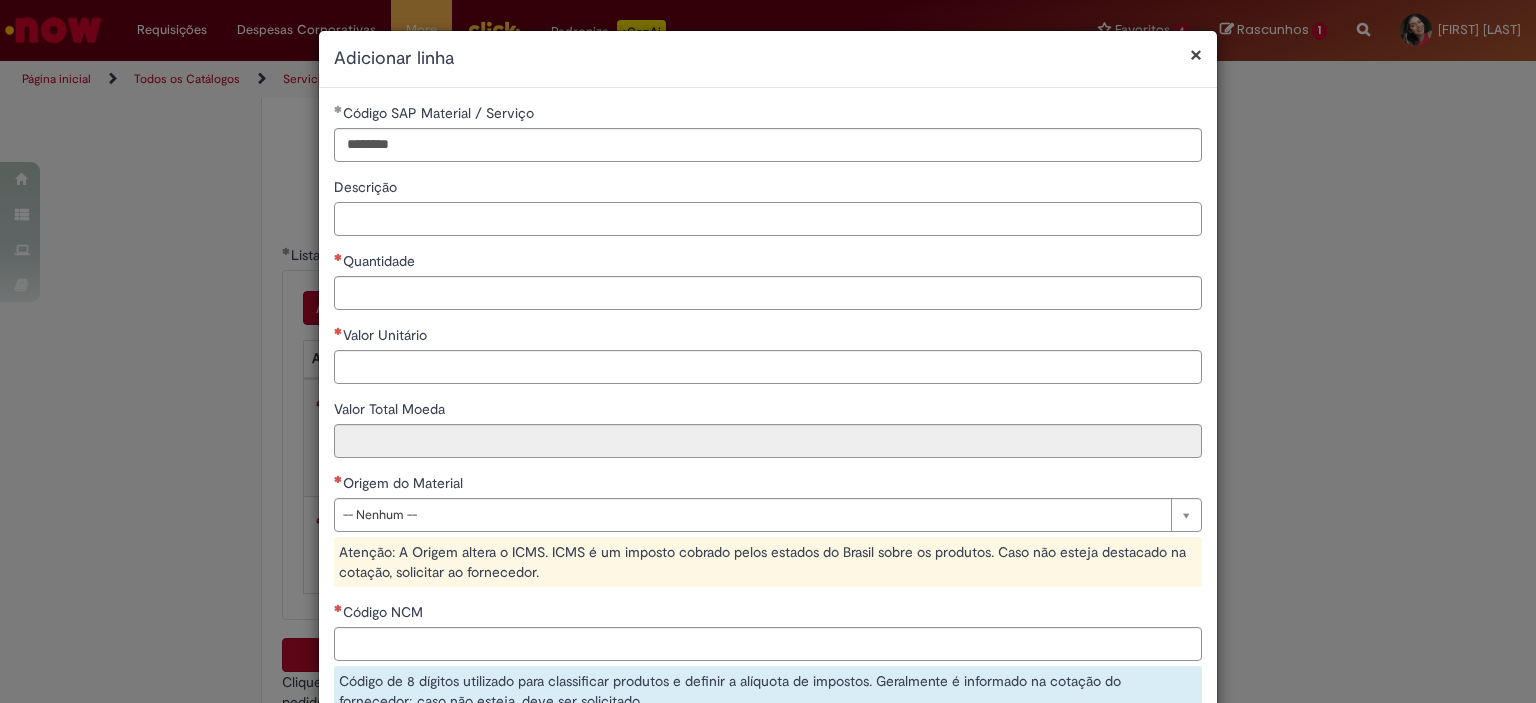 paste on "**********" 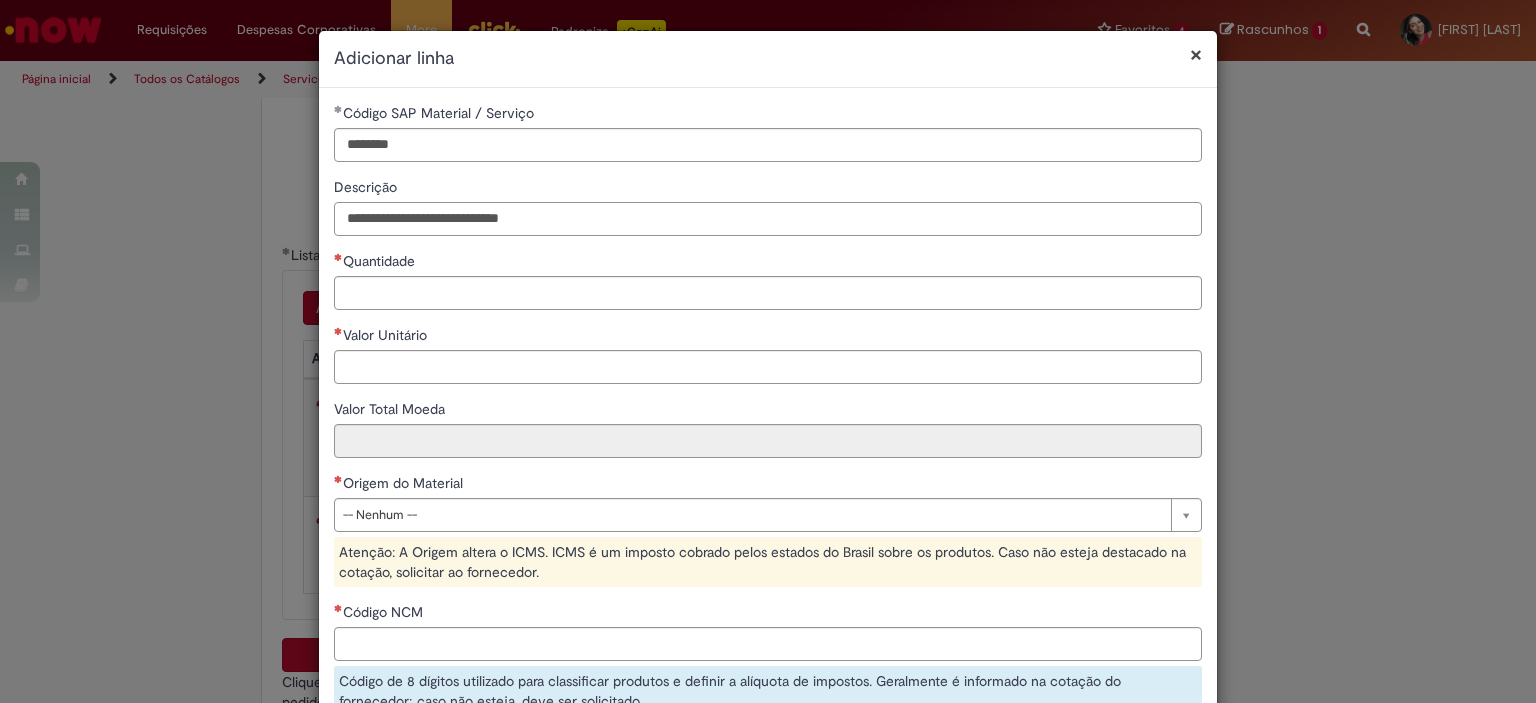 type on "**********" 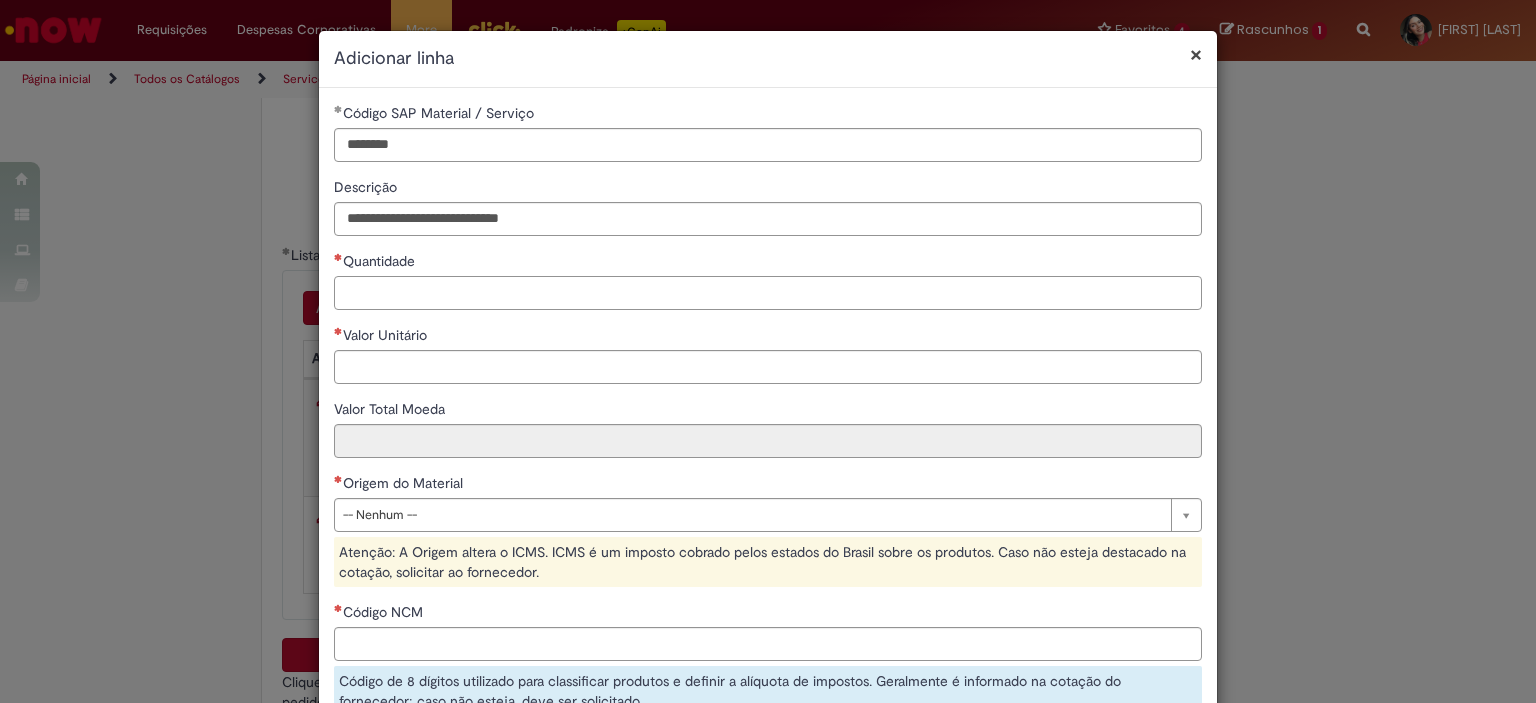 click on "Quantidade" at bounding box center (768, 293) 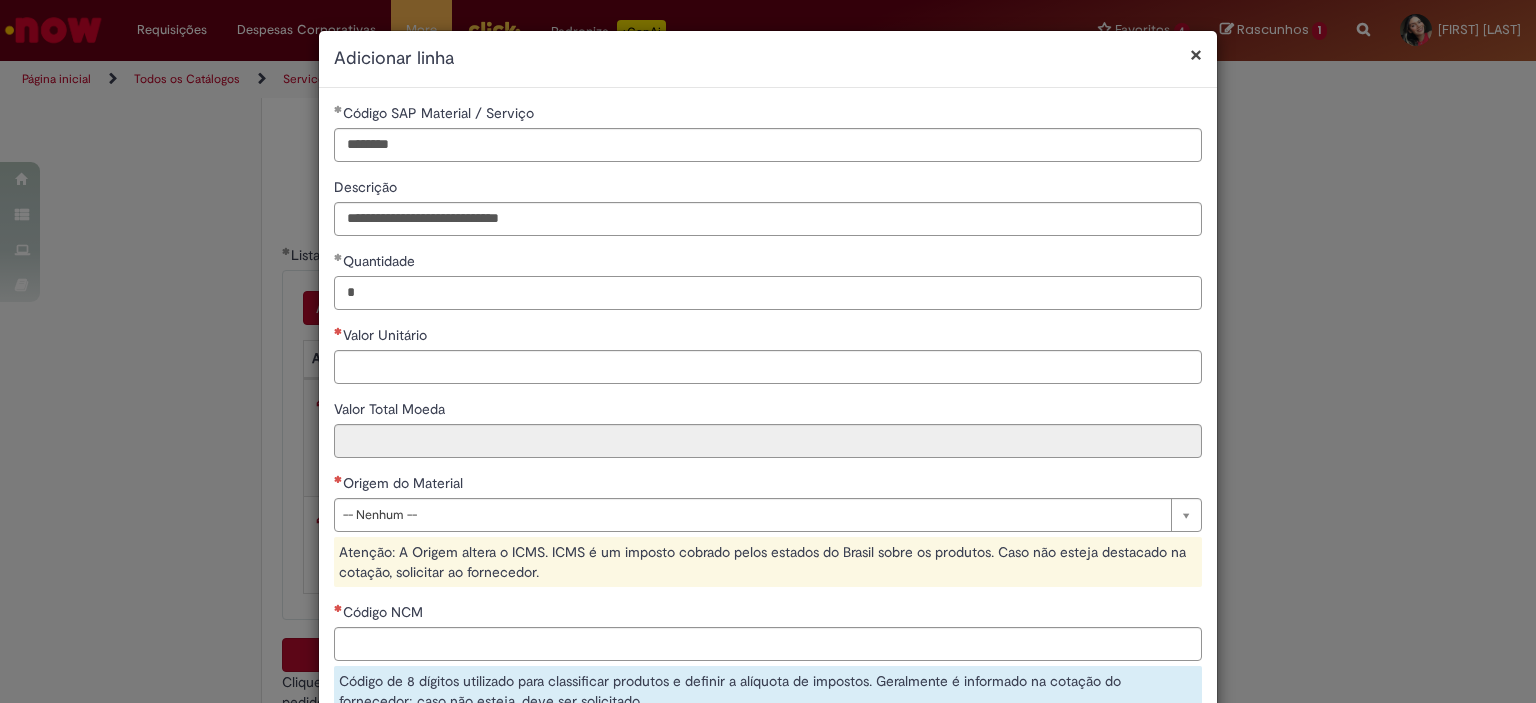type on "*" 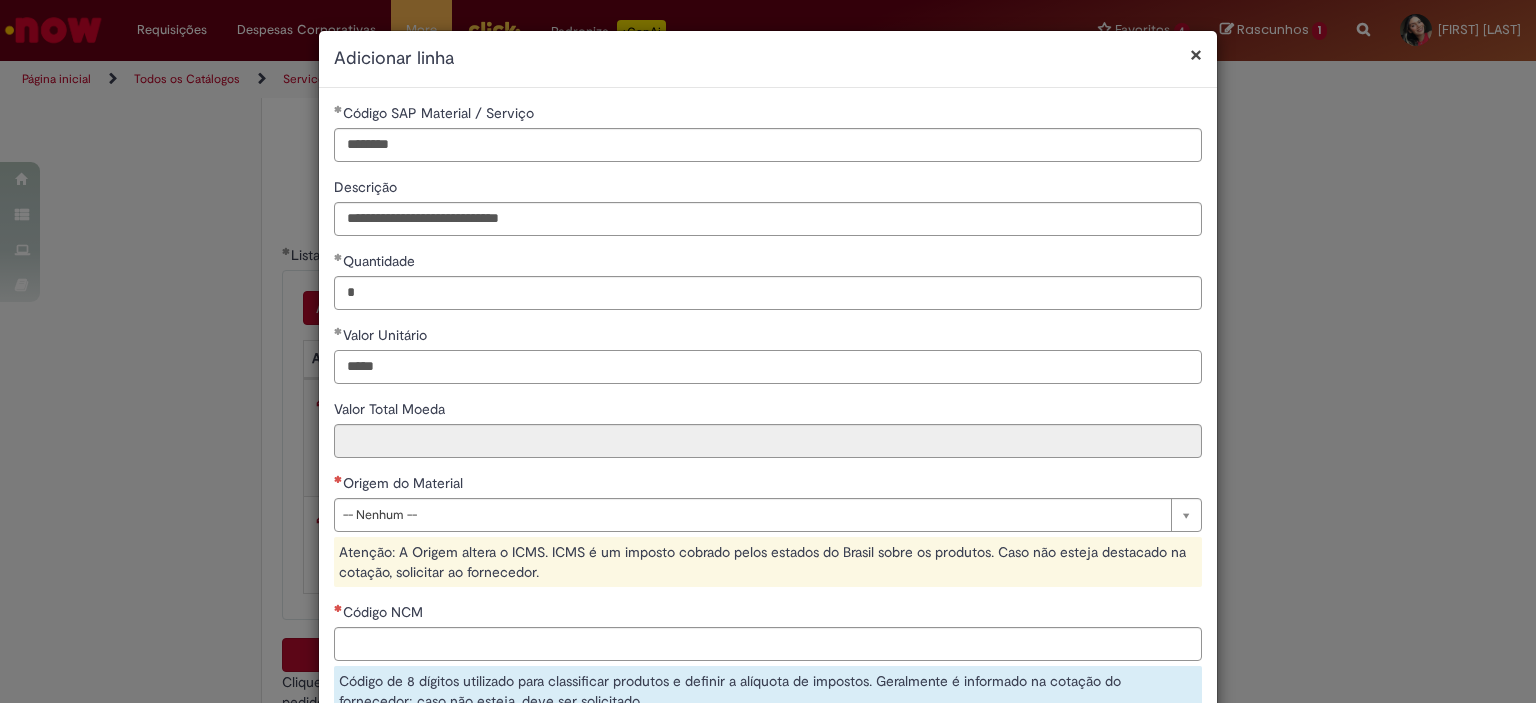 type on "*****" 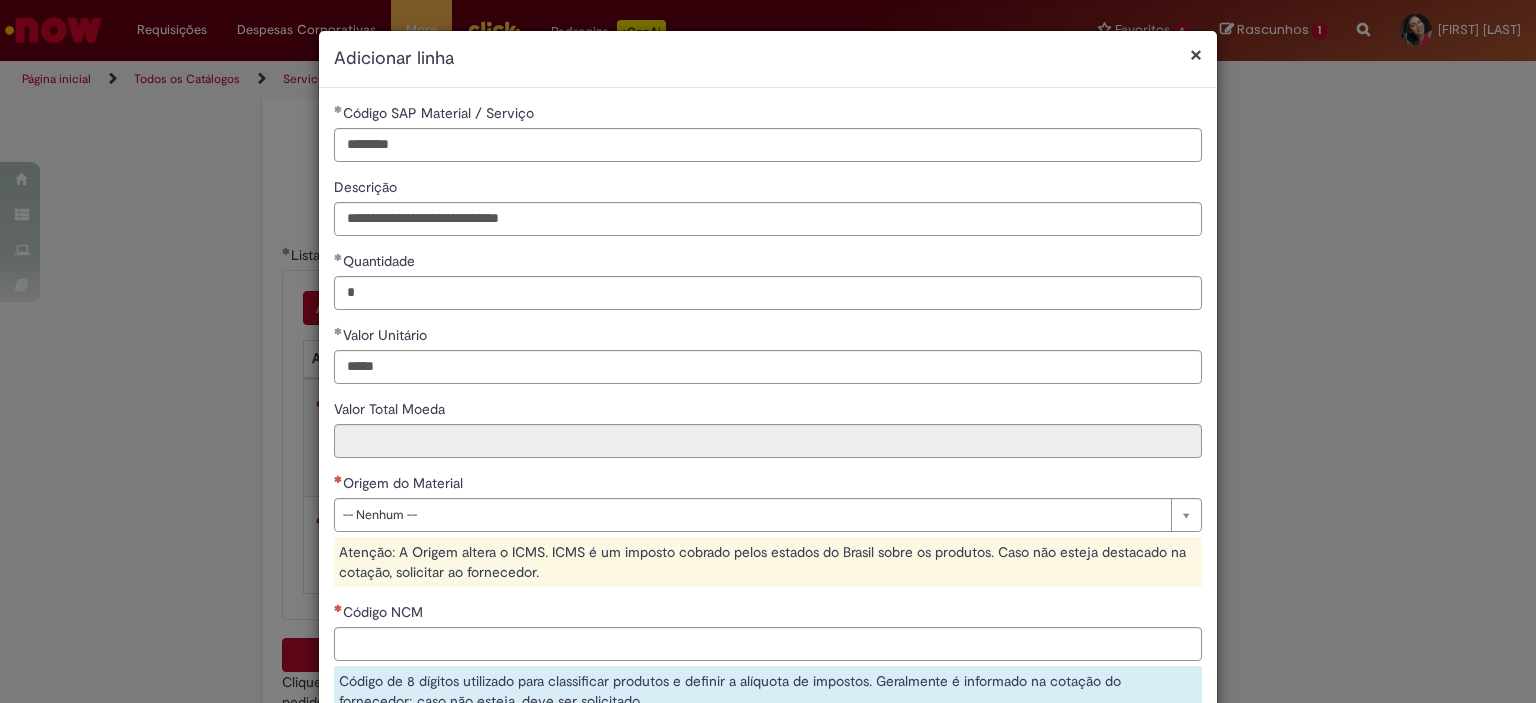 type on "*****" 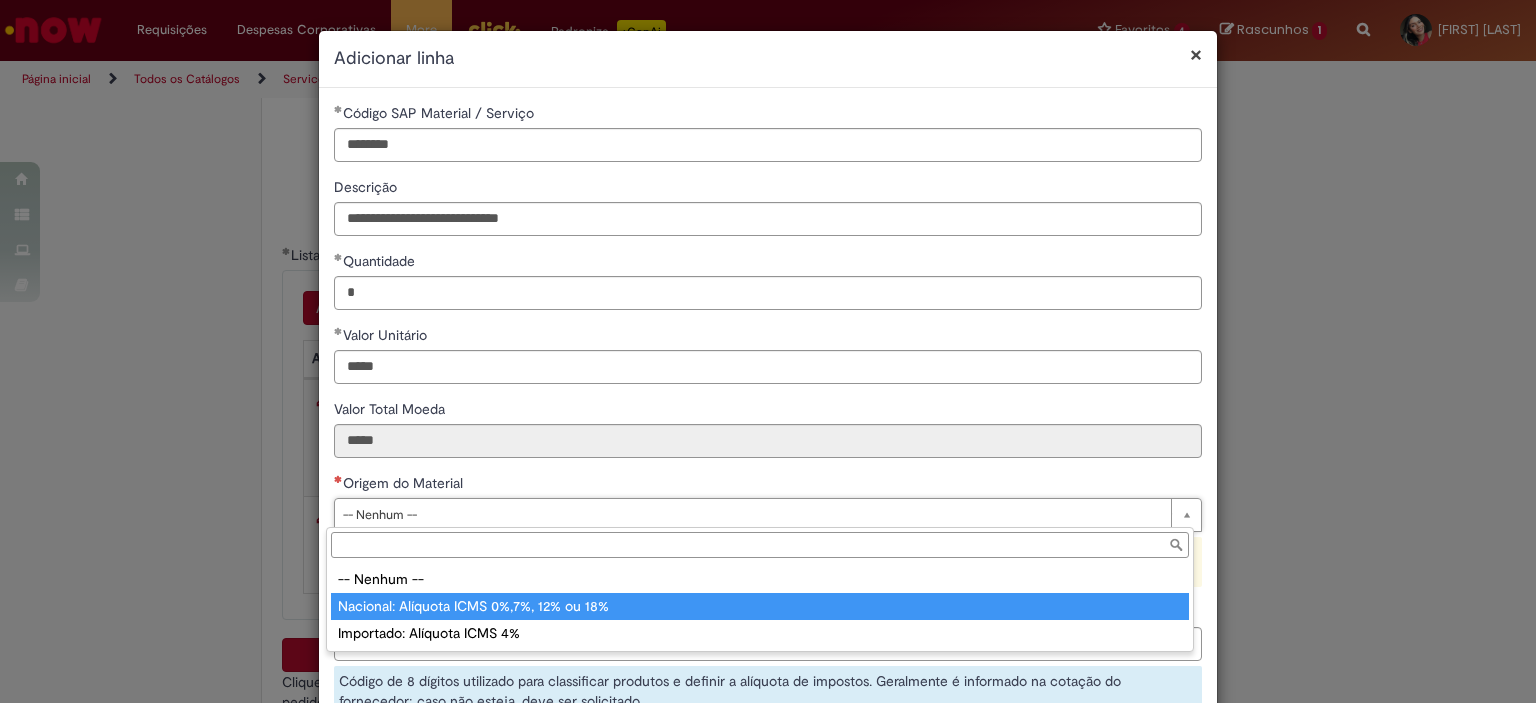 type on "**********" 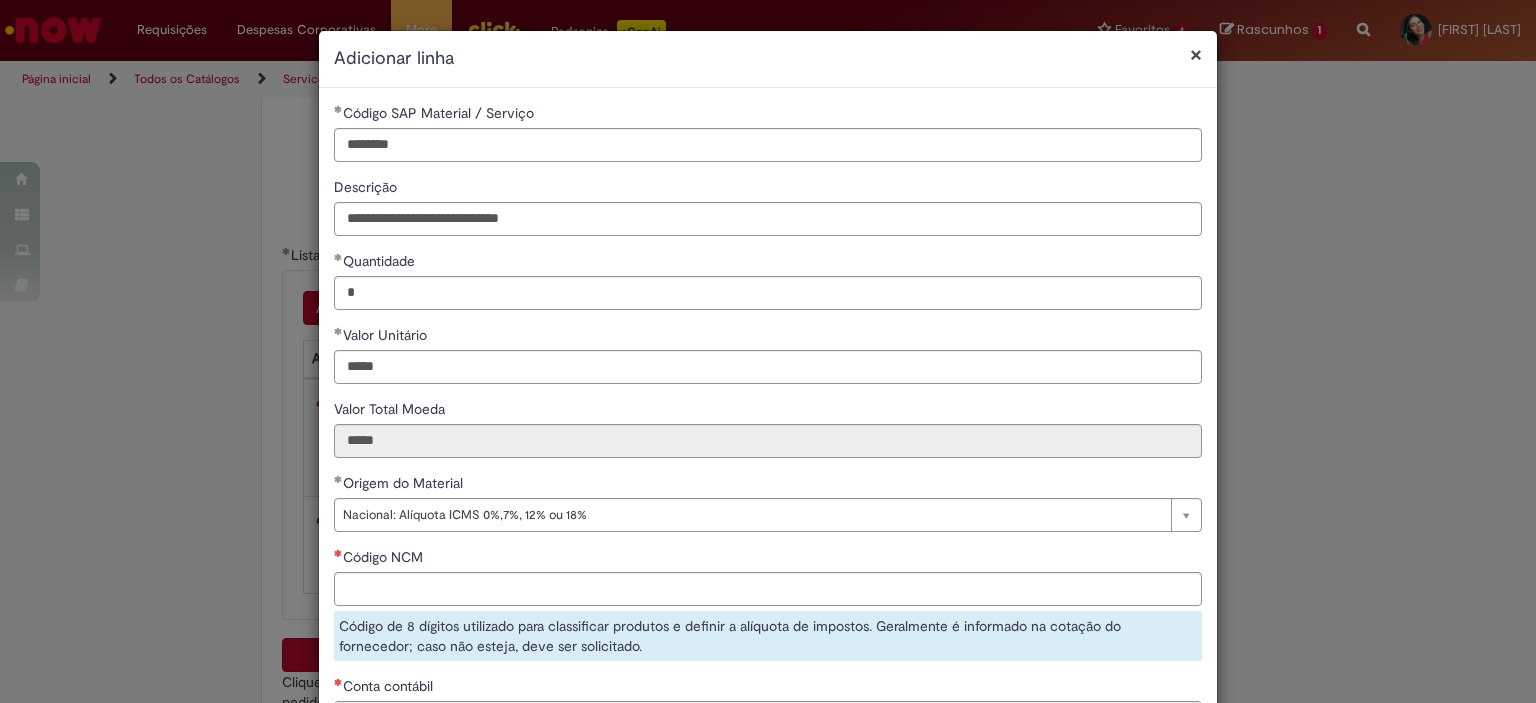 click on "Código NCM Código de 8 dígitos utilizado para classificar produtos e definir a alíquota de impostos. Geralmente é informado na cotação do fornecedor; caso não esteja, deve ser solicitado." at bounding box center (768, 604) 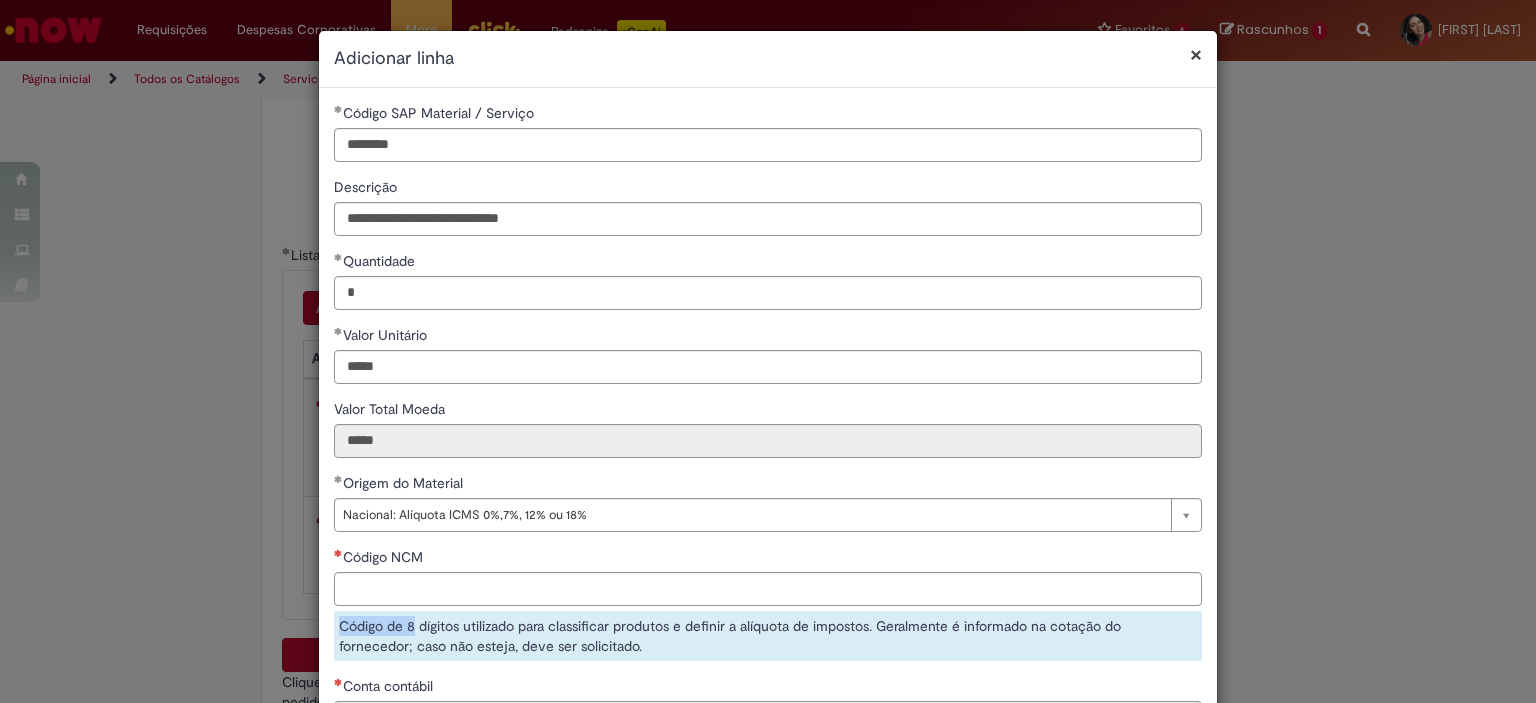 click on "Código NCM" at bounding box center [768, 589] 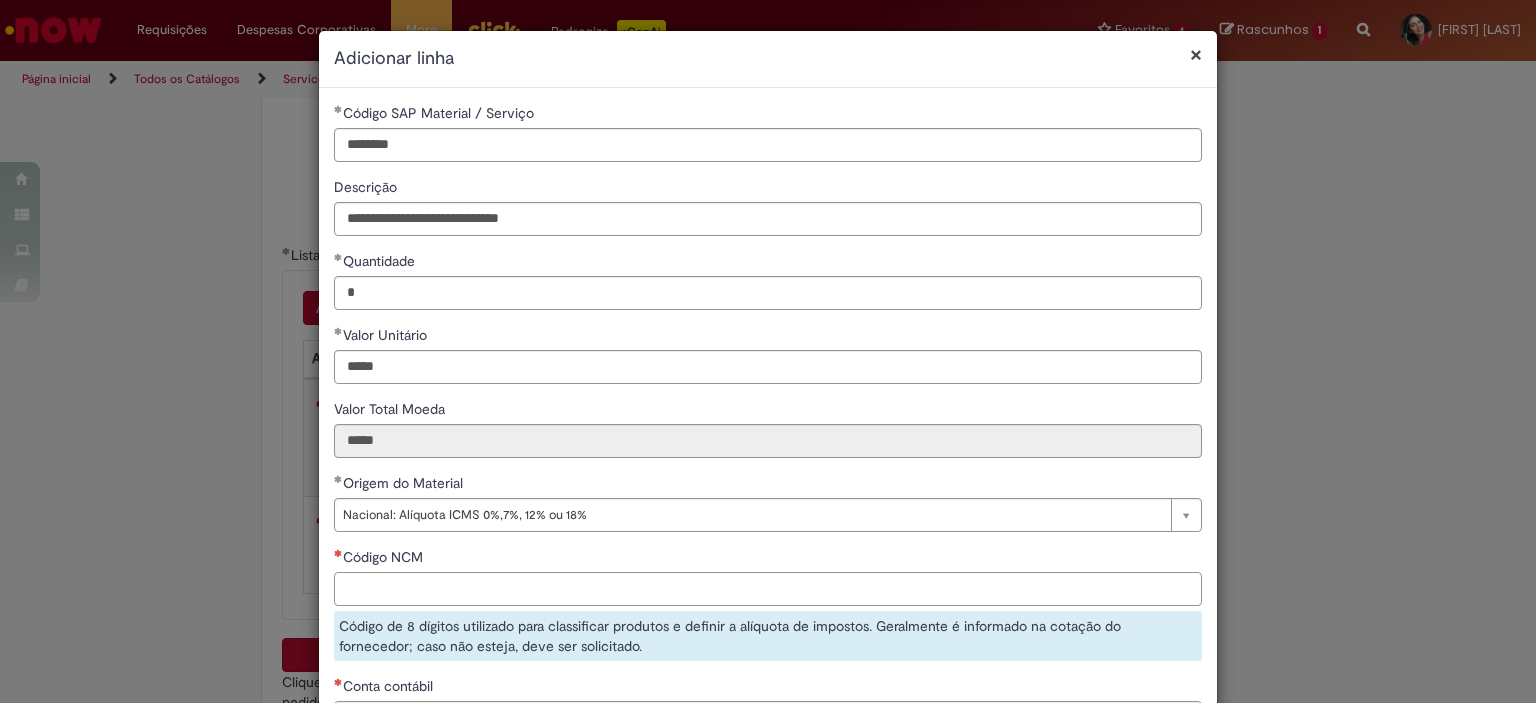 paste on "********" 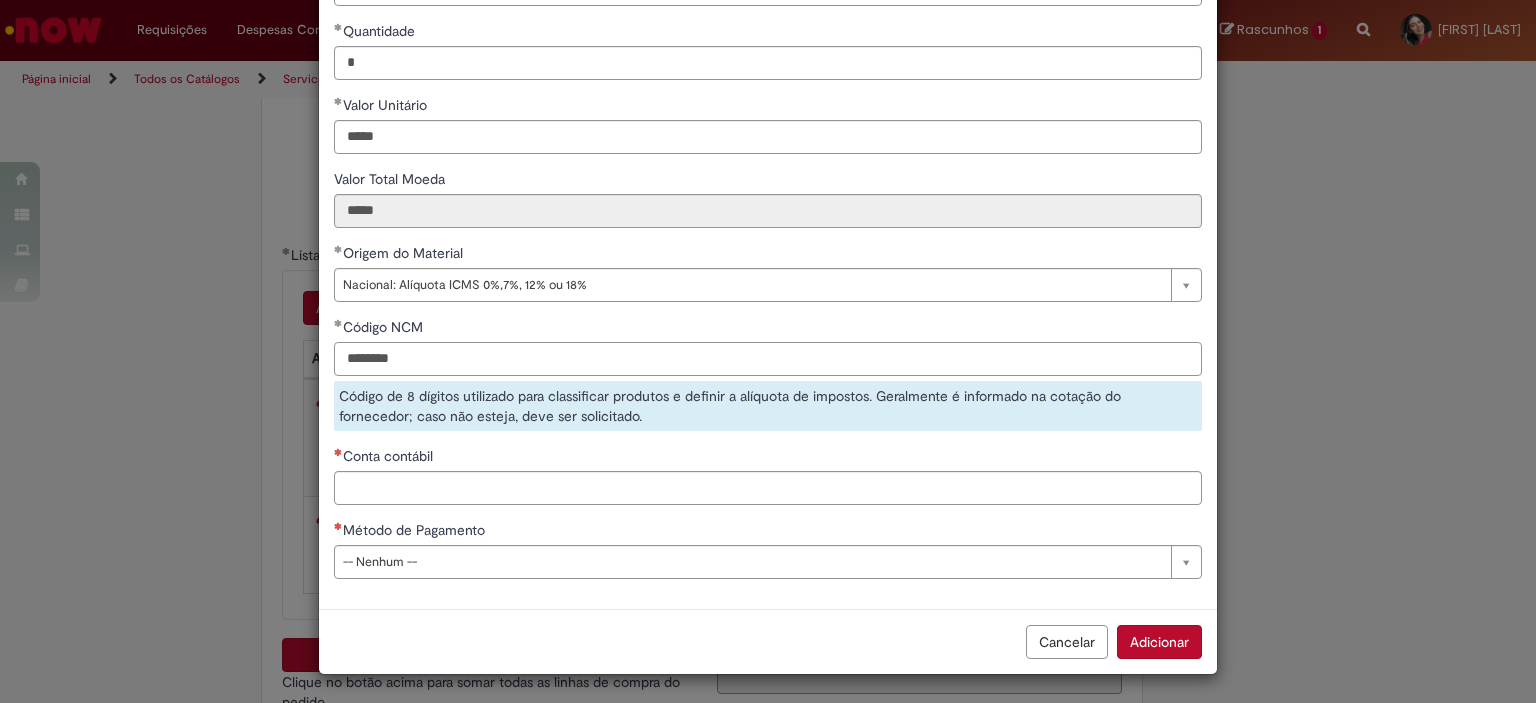 type on "********" 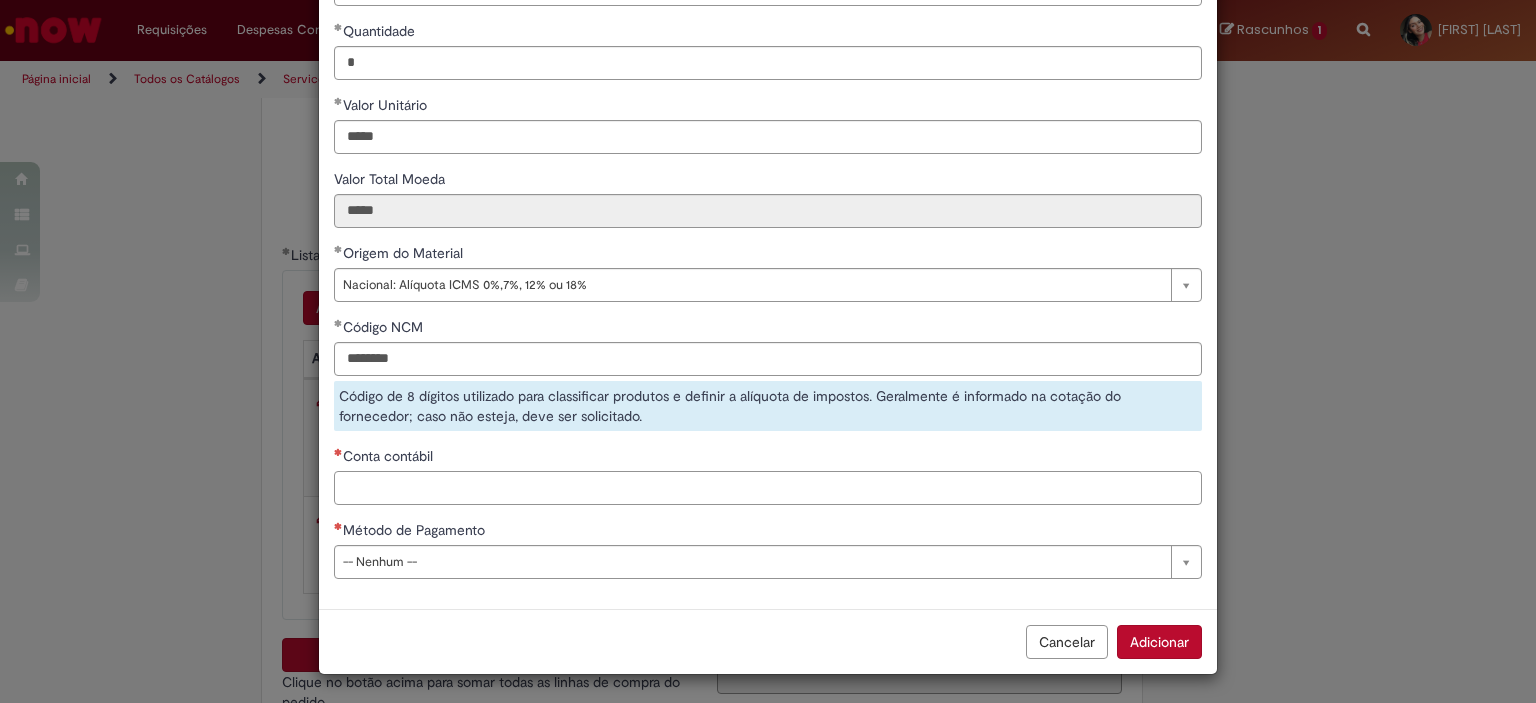 click on "Conta contábil" at bounding box center [768, 488] 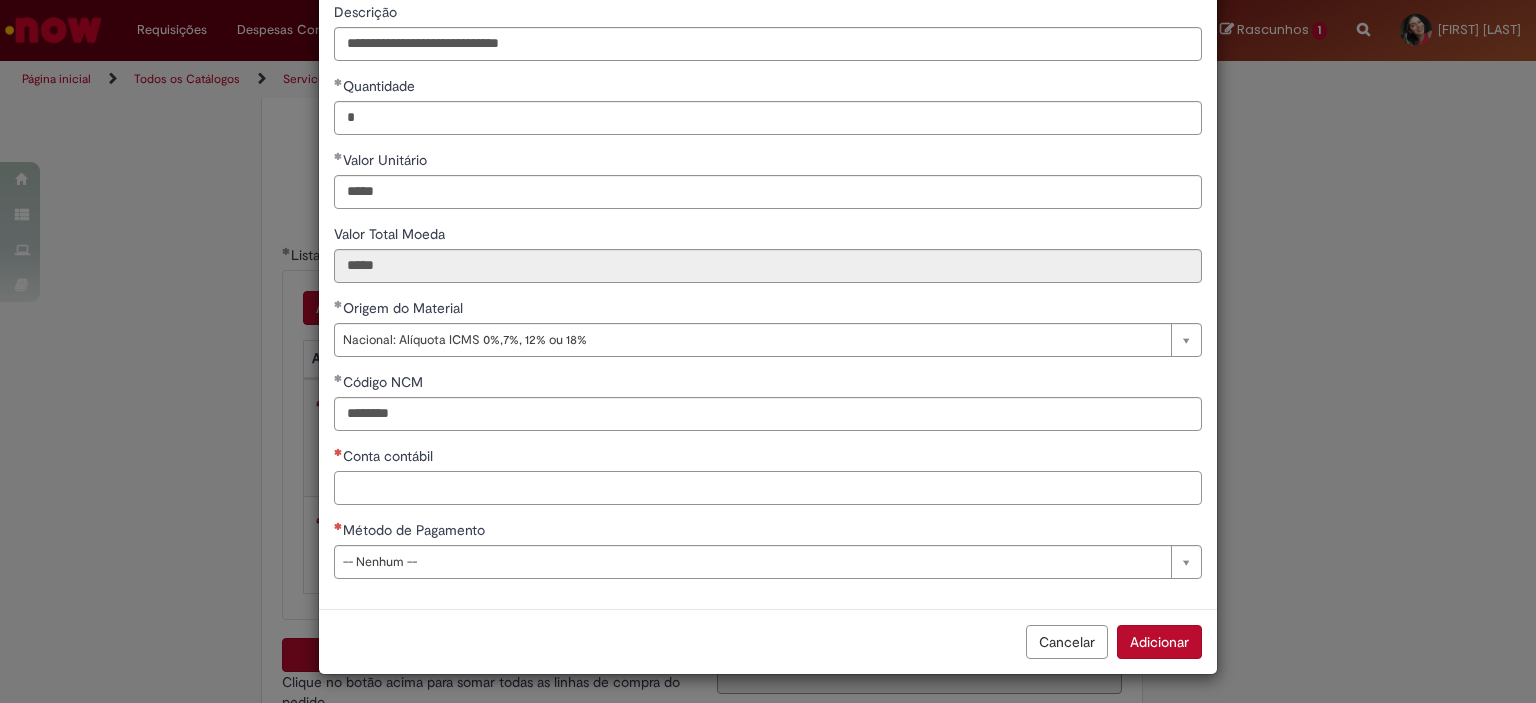 paste on "********" 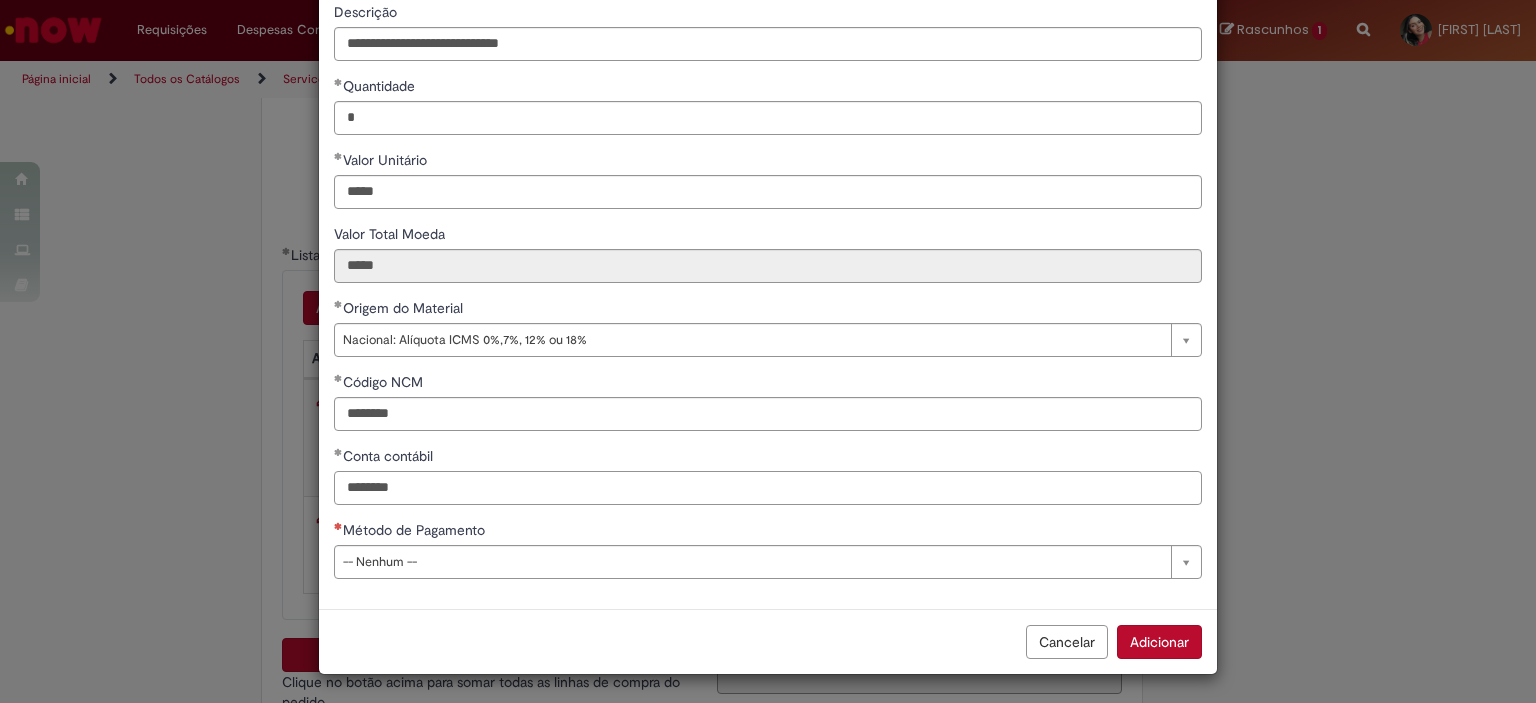 type on "********" 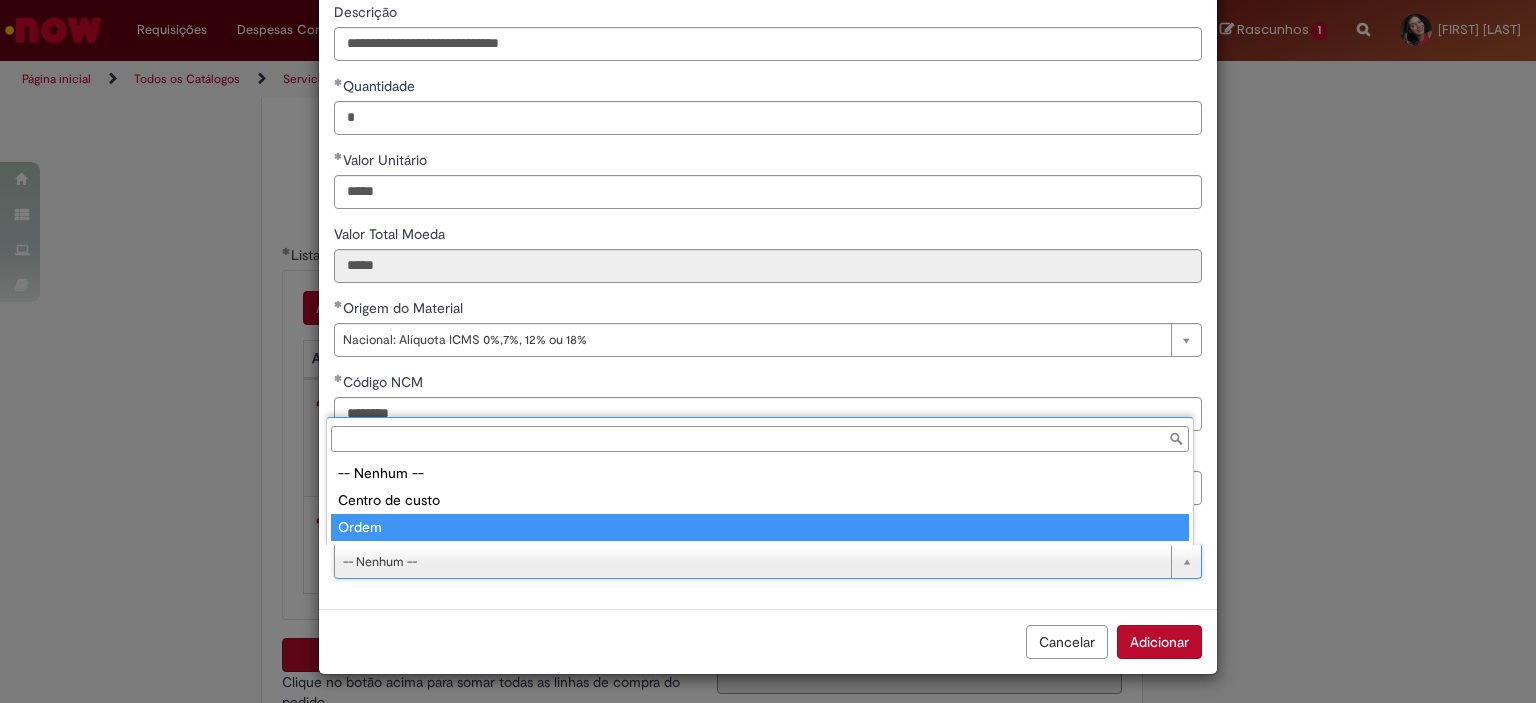 type on "*****" 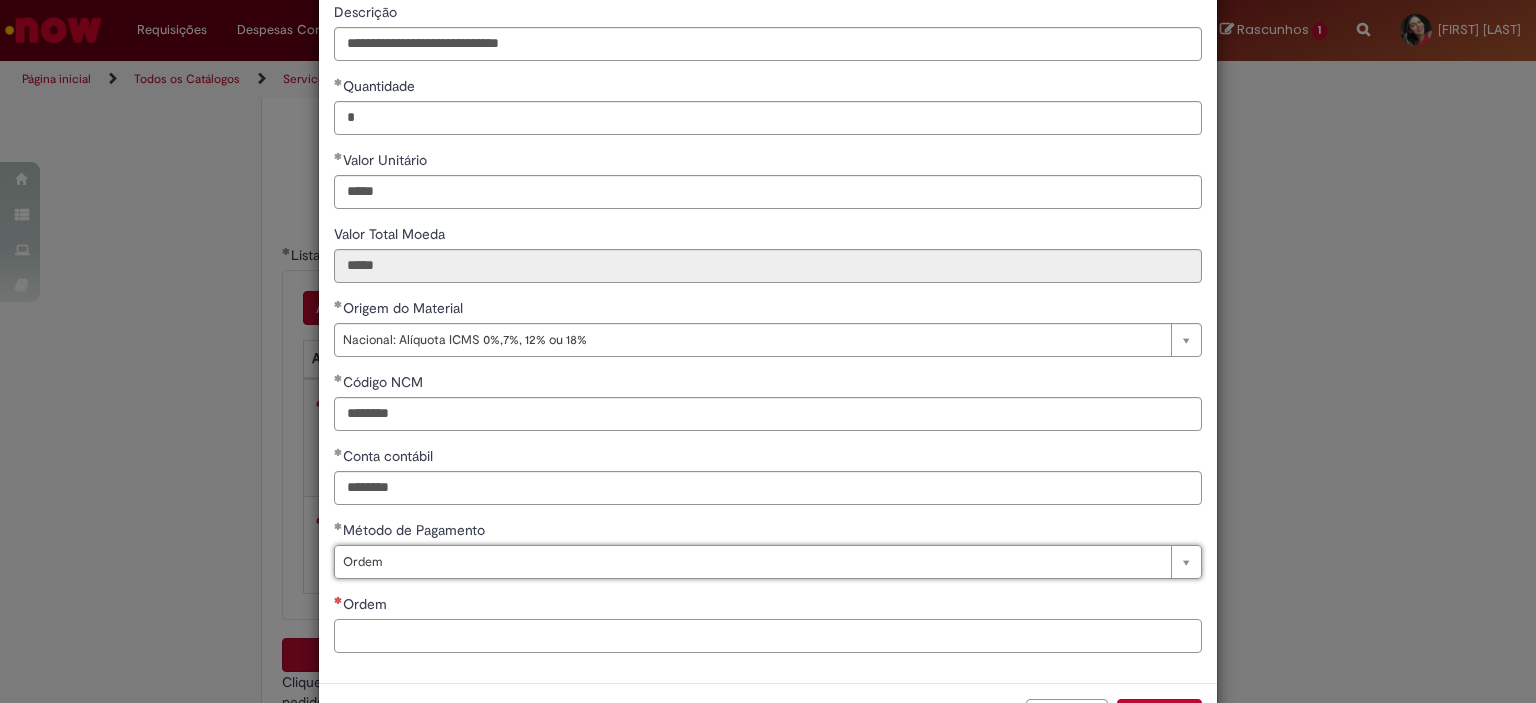 click on "Ordem" at bounding box center (768, 636) 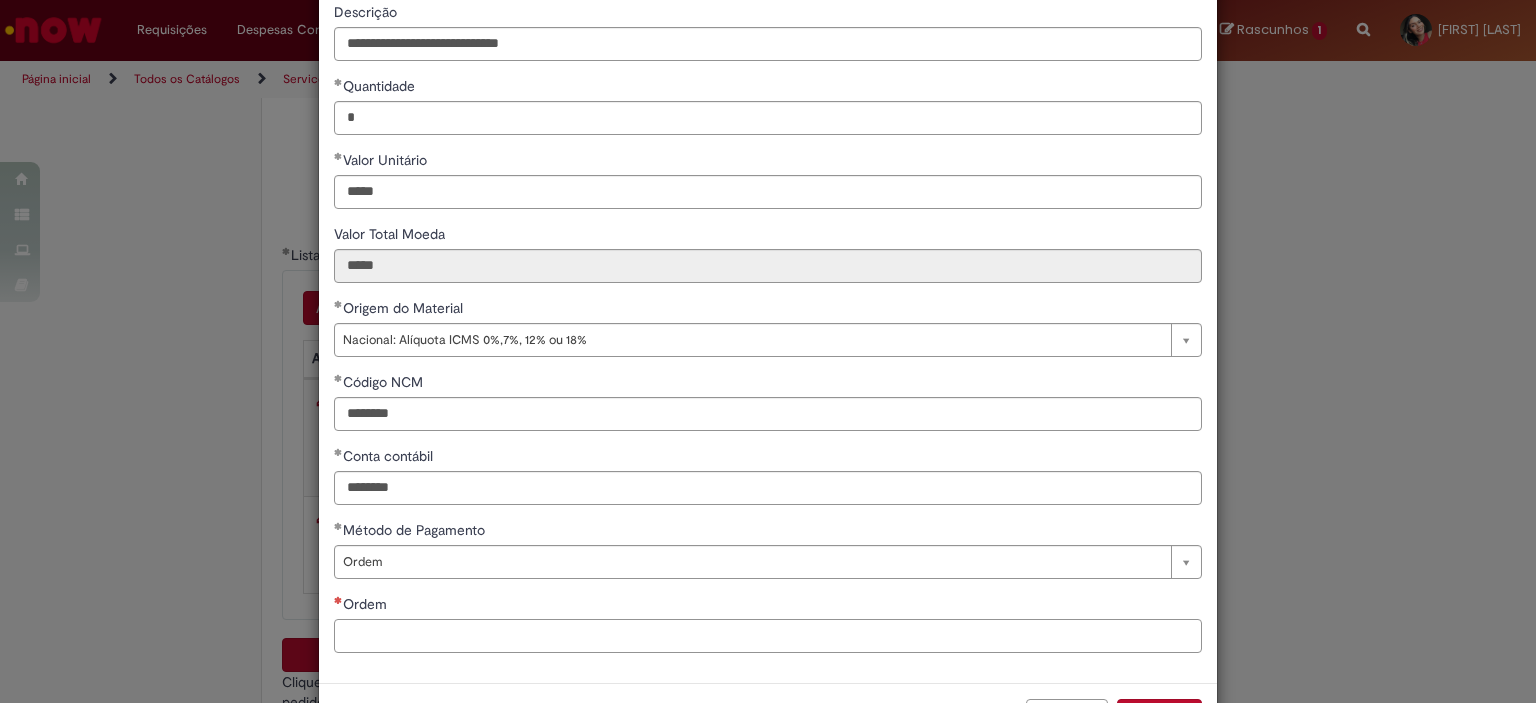 paste on "**********" 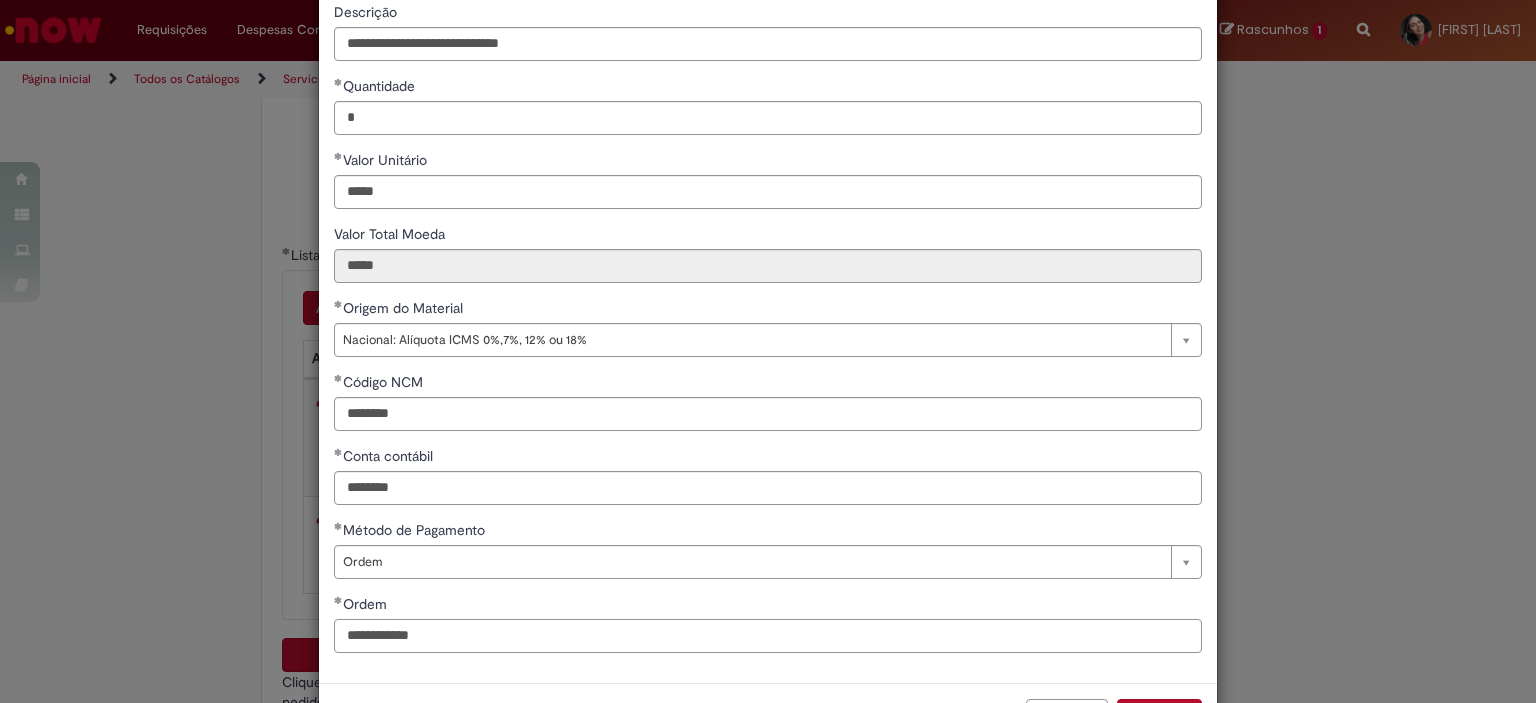 scroll, scrollTop: 249, scrollLeft: 0, axis: vertical 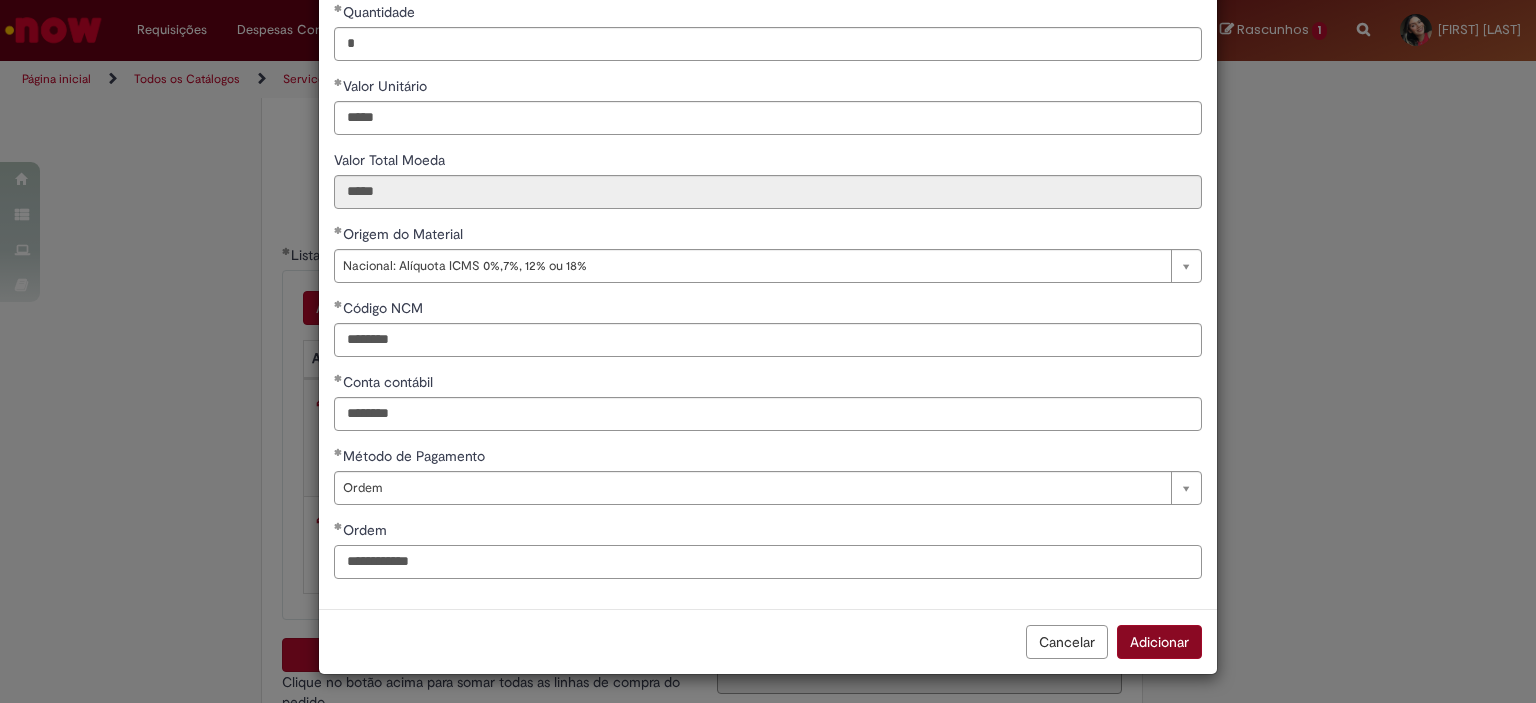 type on "**********" 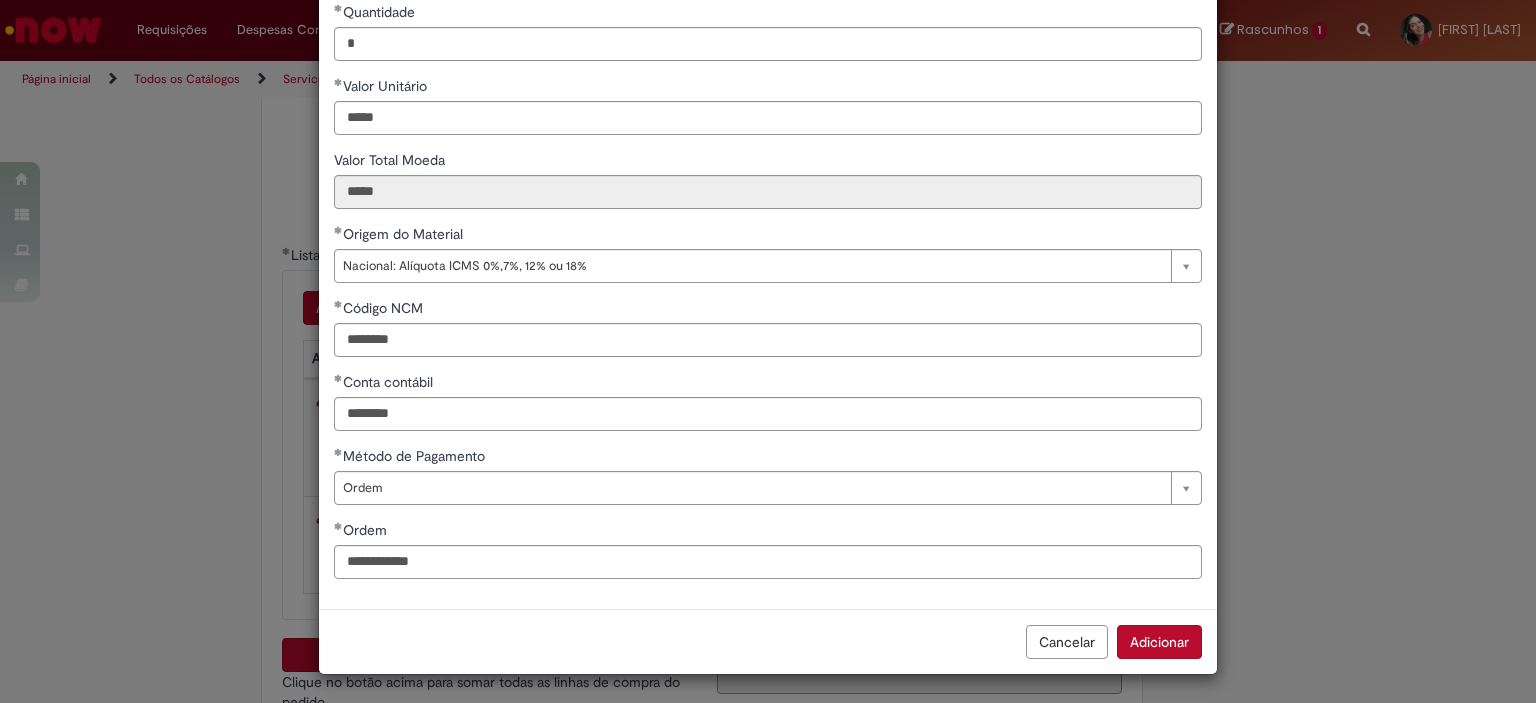 click on "Adicionar" at bounding box center [1159, 642] 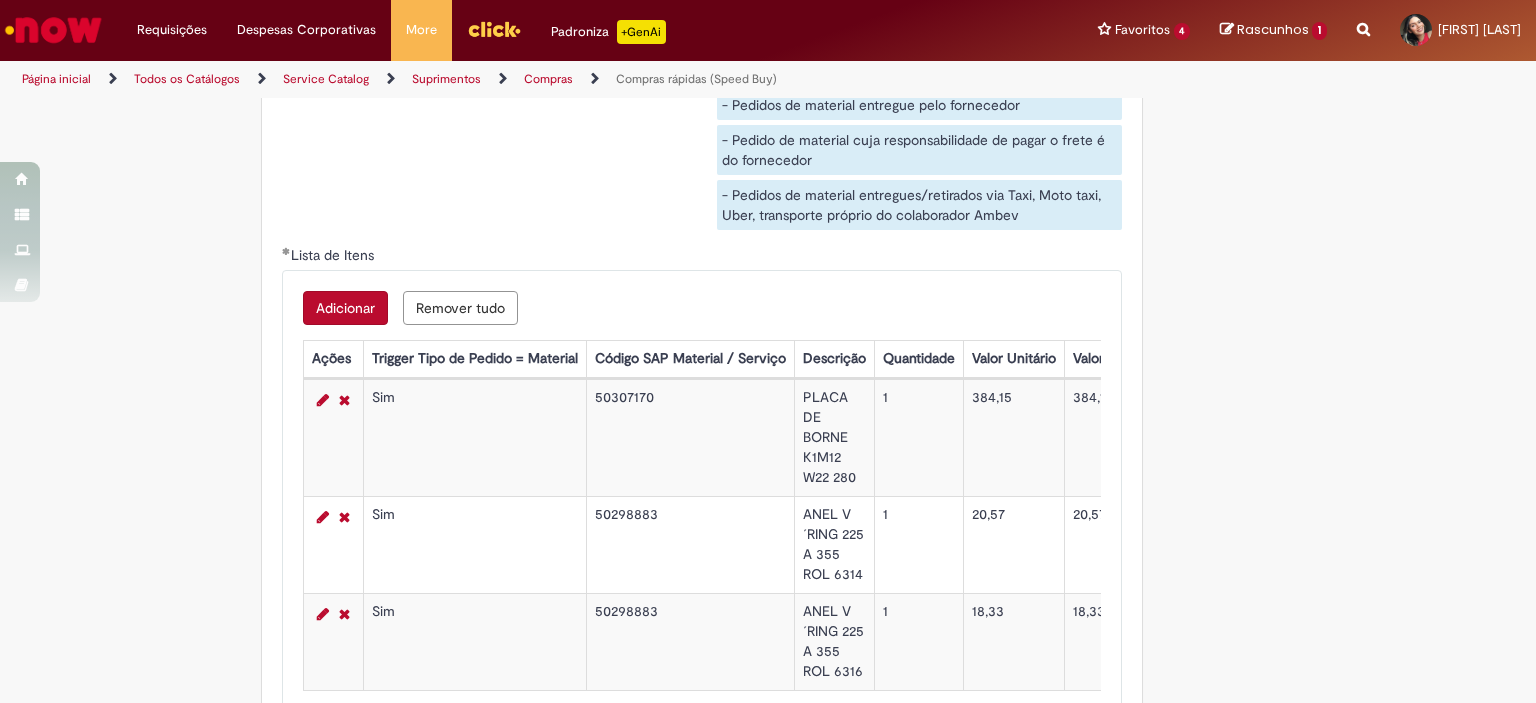 click on "Adicionar" at bounding box center [345, 308] 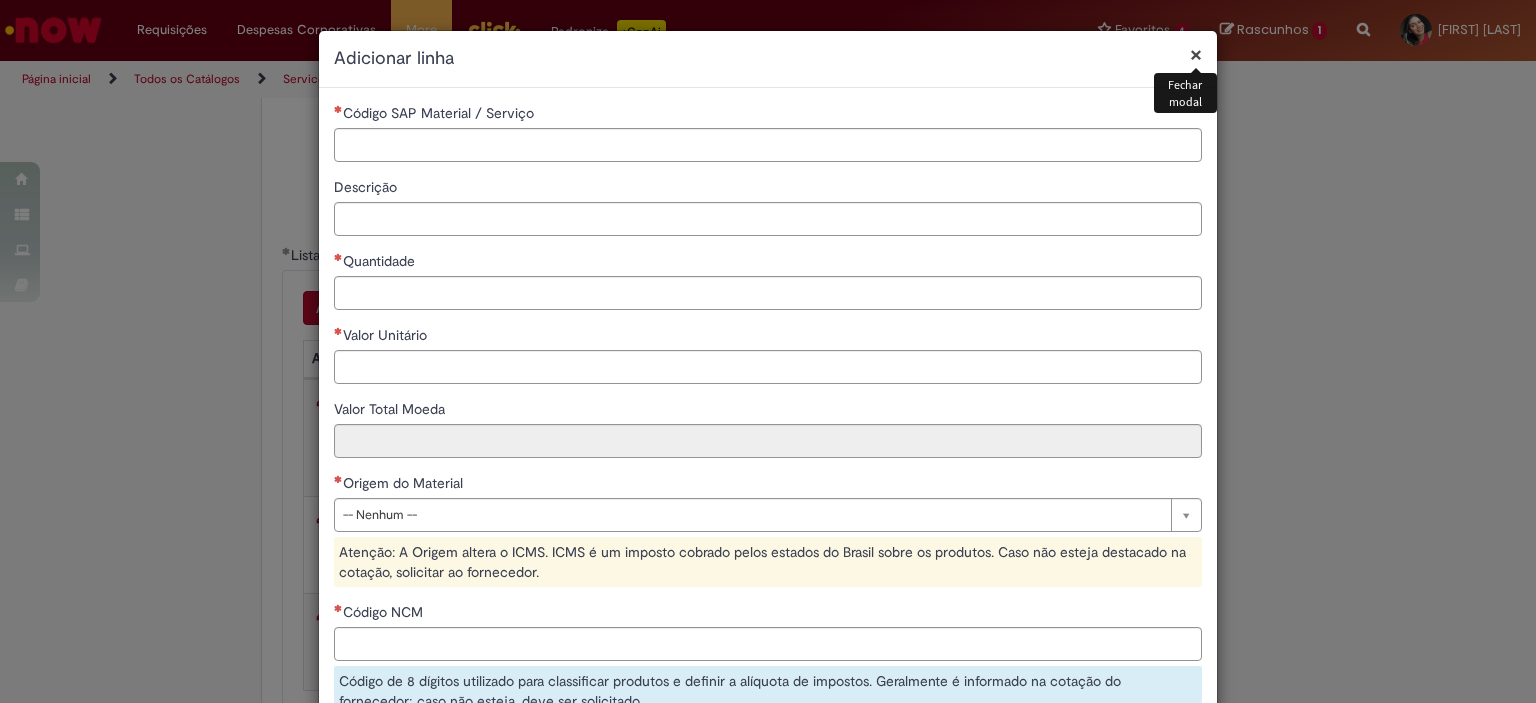 scroll, scrollTop: 285, scrollLeft: 0, axis: vertical 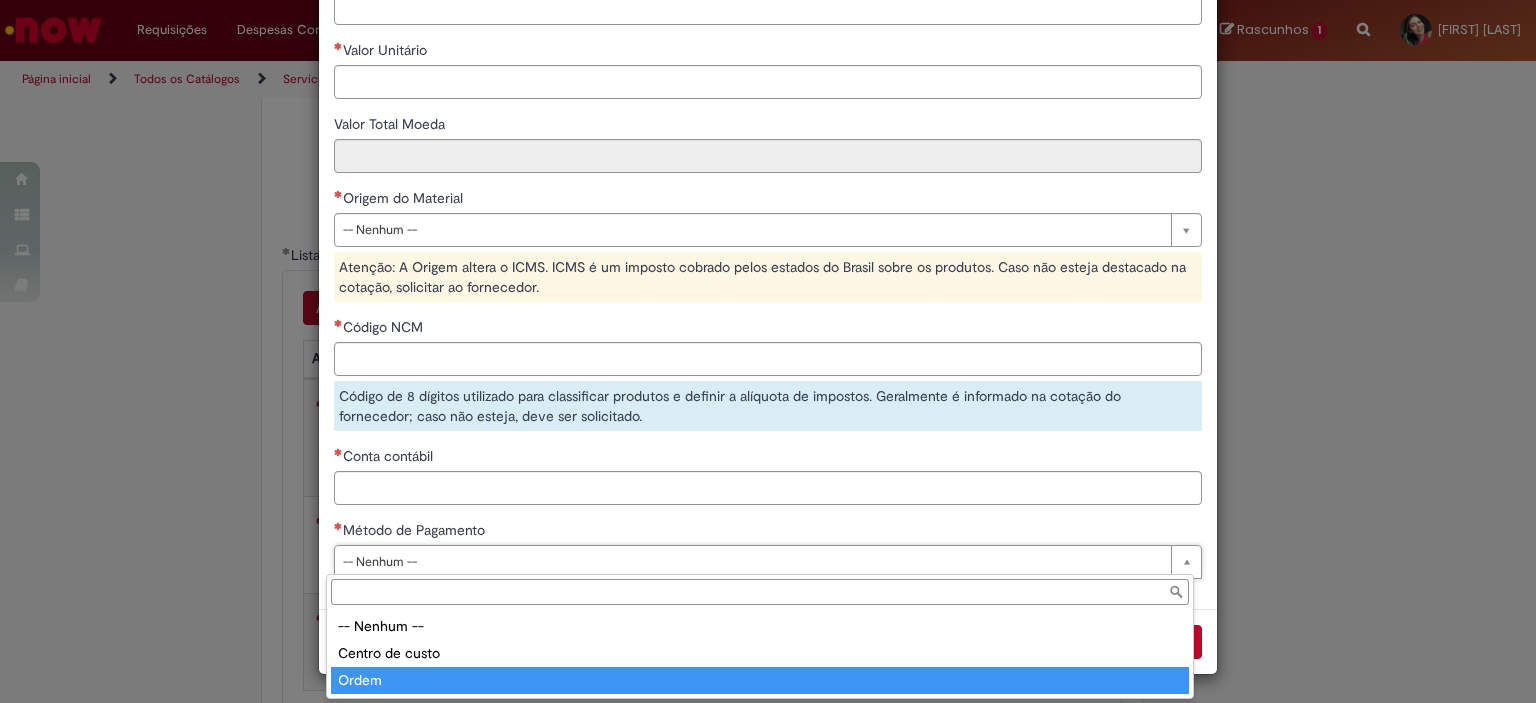 type on "*****" 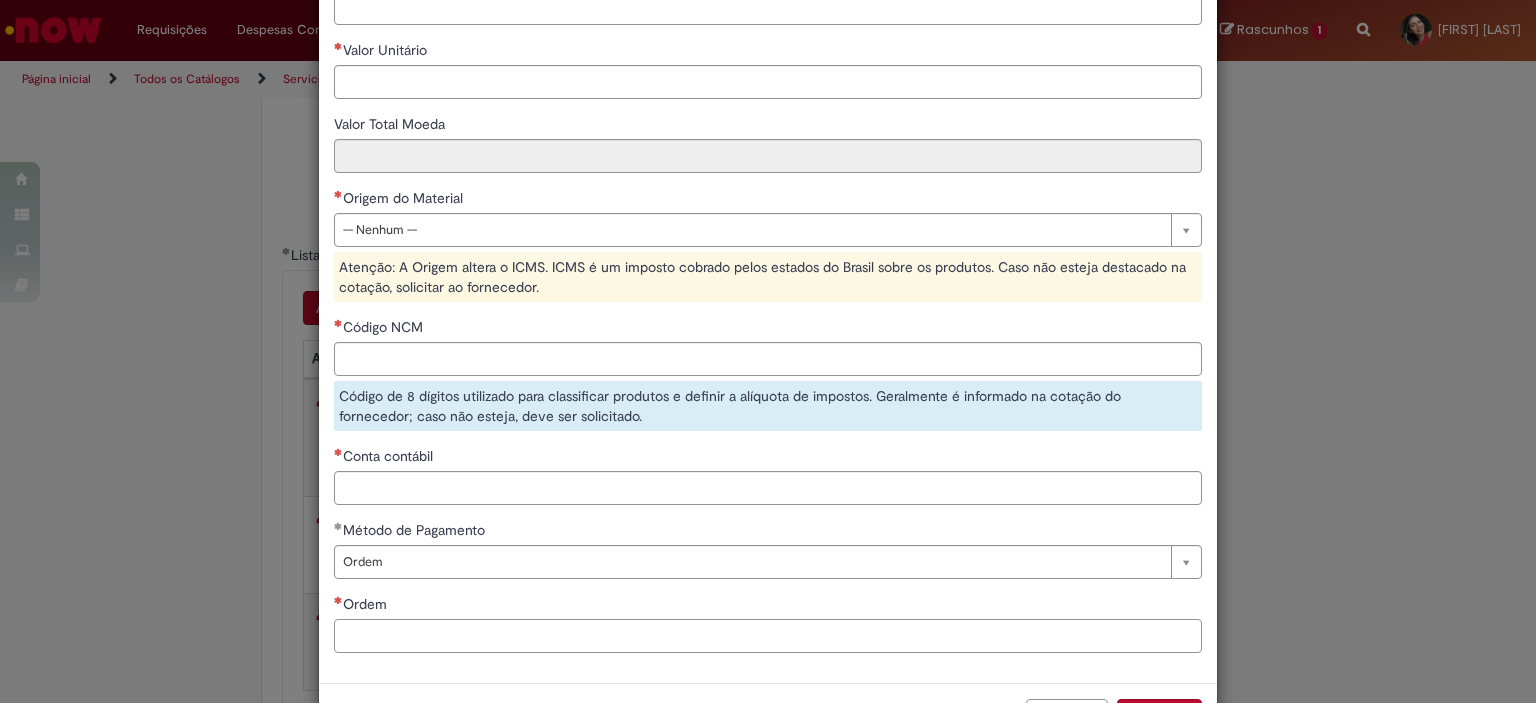 click on "Ordem" at bounding box center [768, 636] 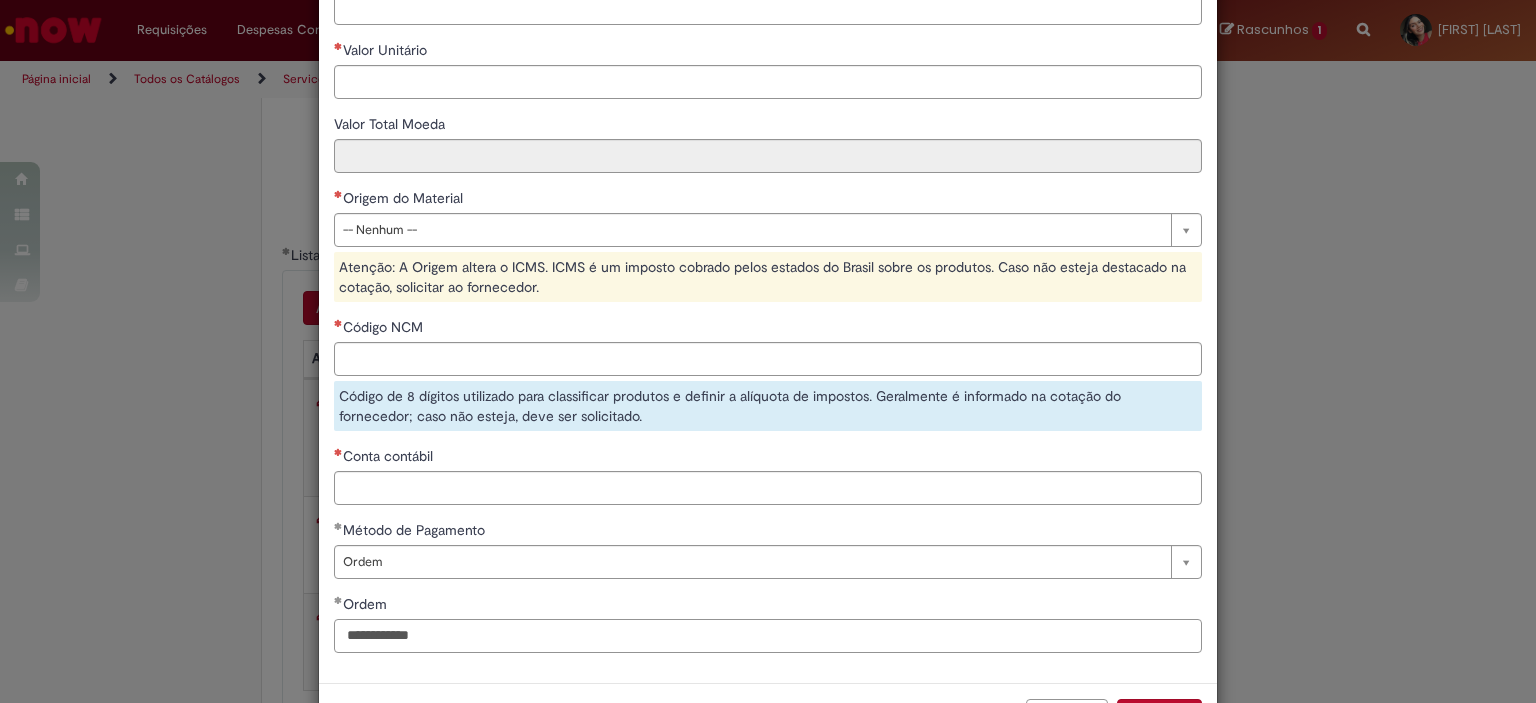 type on "**********" 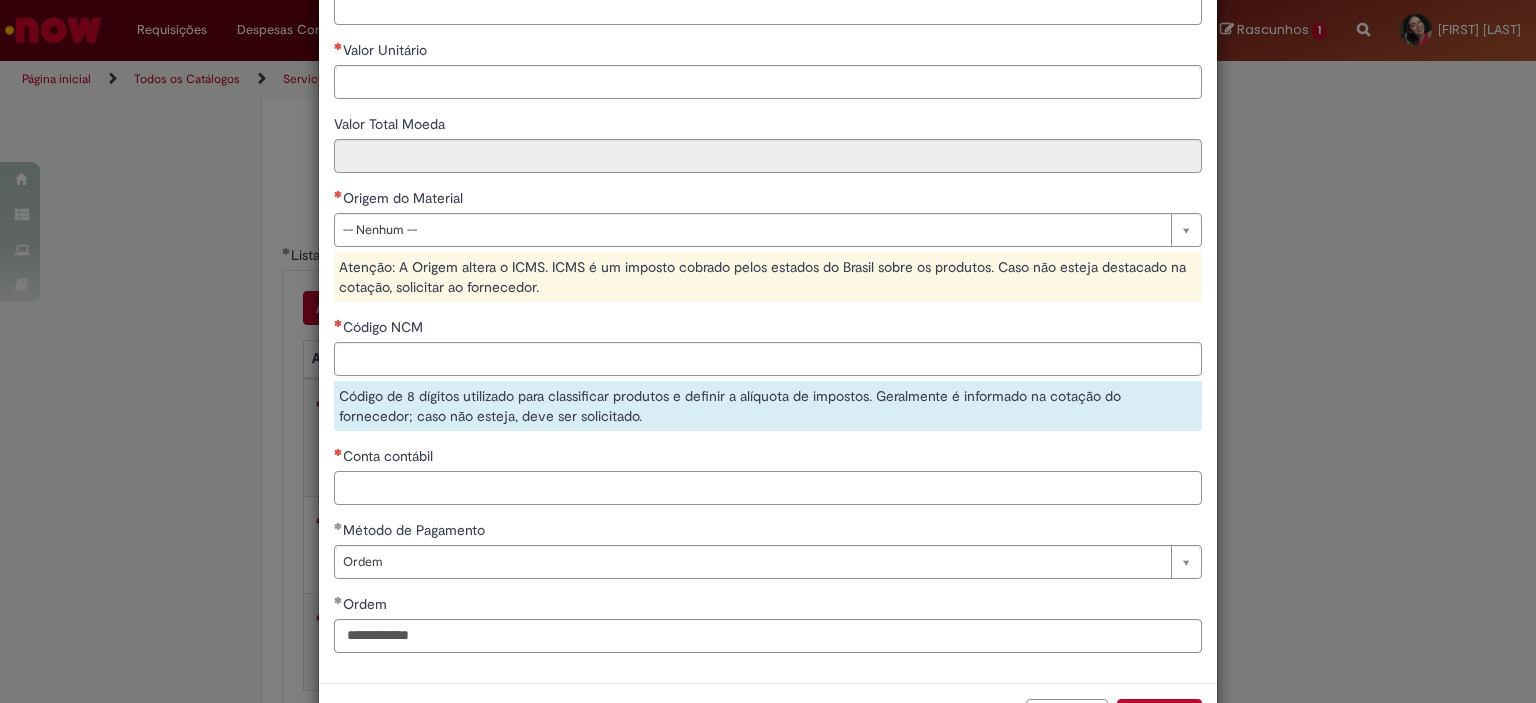 click on "Conta contábil" at bounding box center [768, 488] 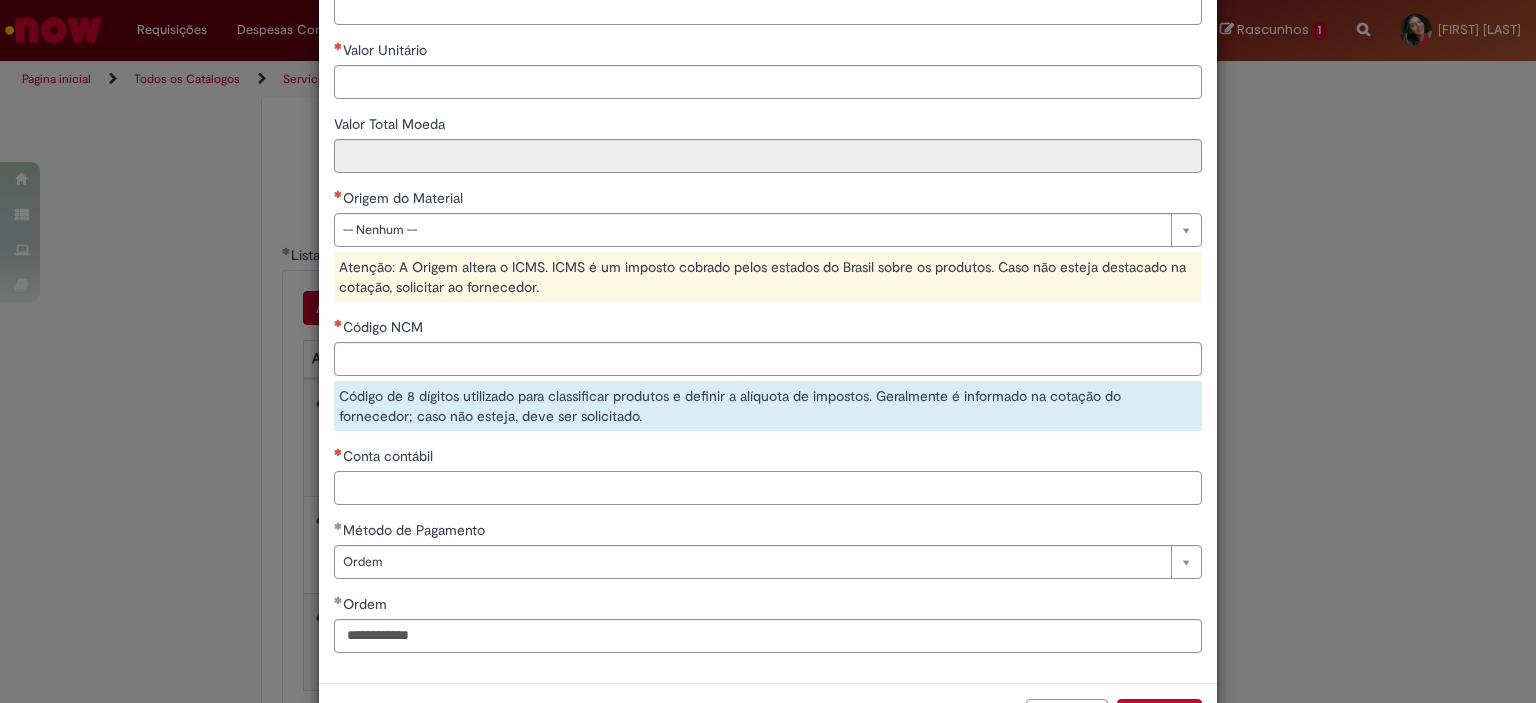 paste on "********" 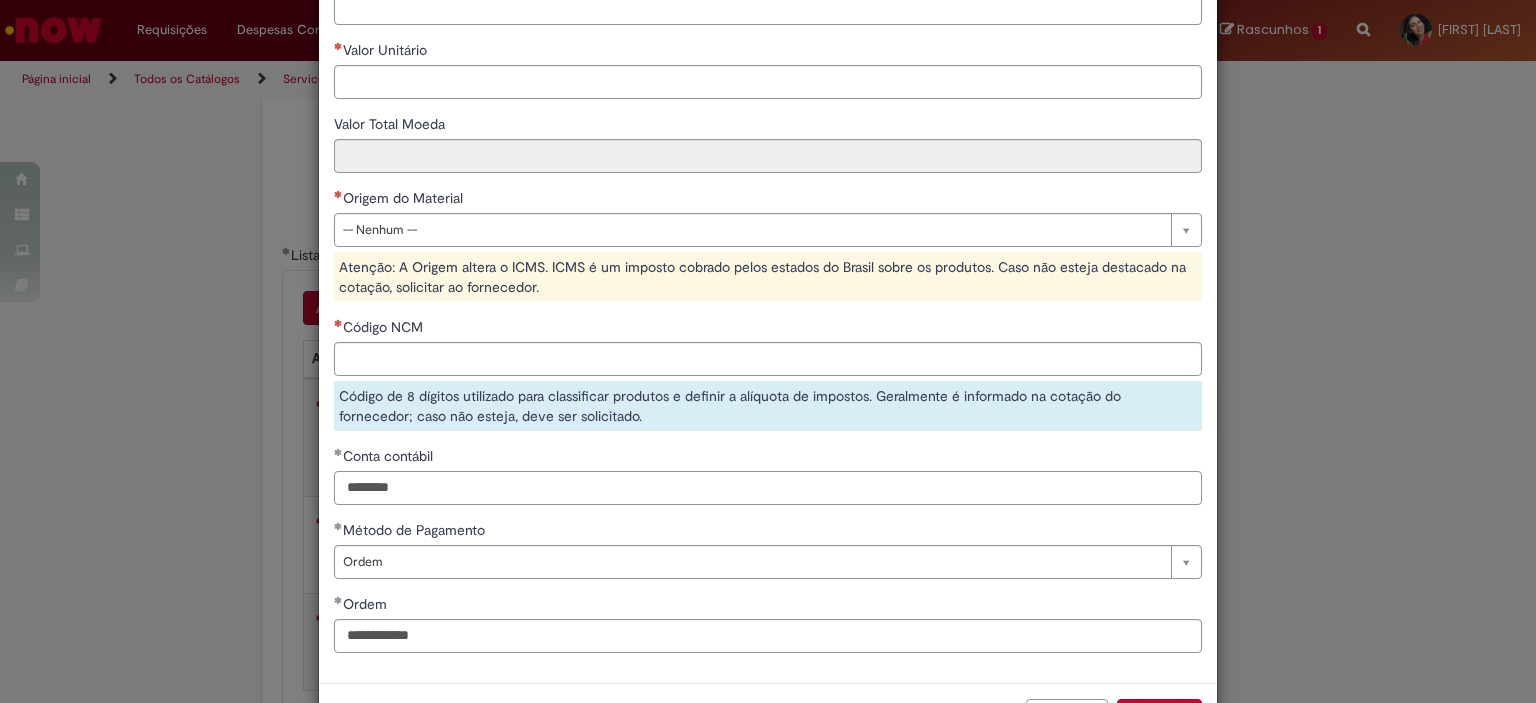 type on "********" 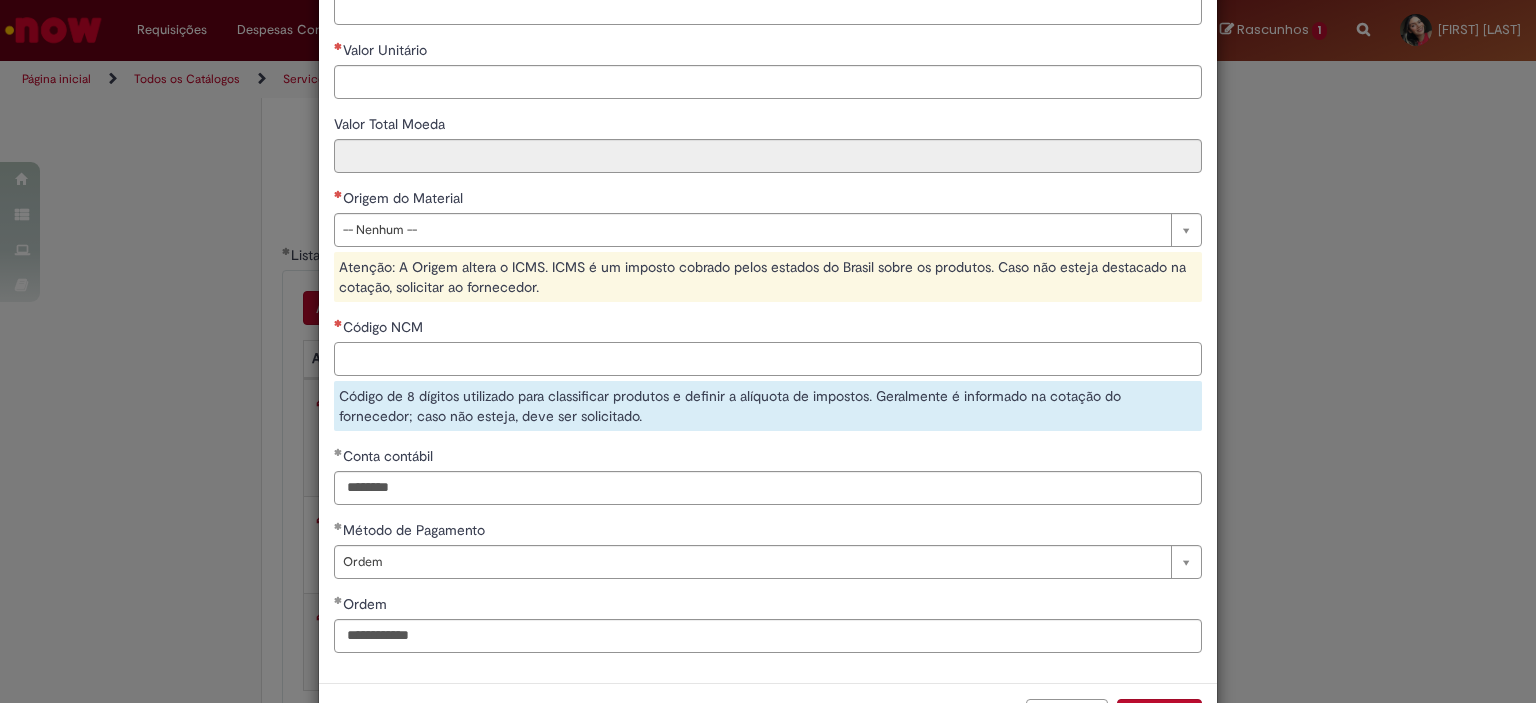 click on "Código NCM" at bounding box center [768, 359] 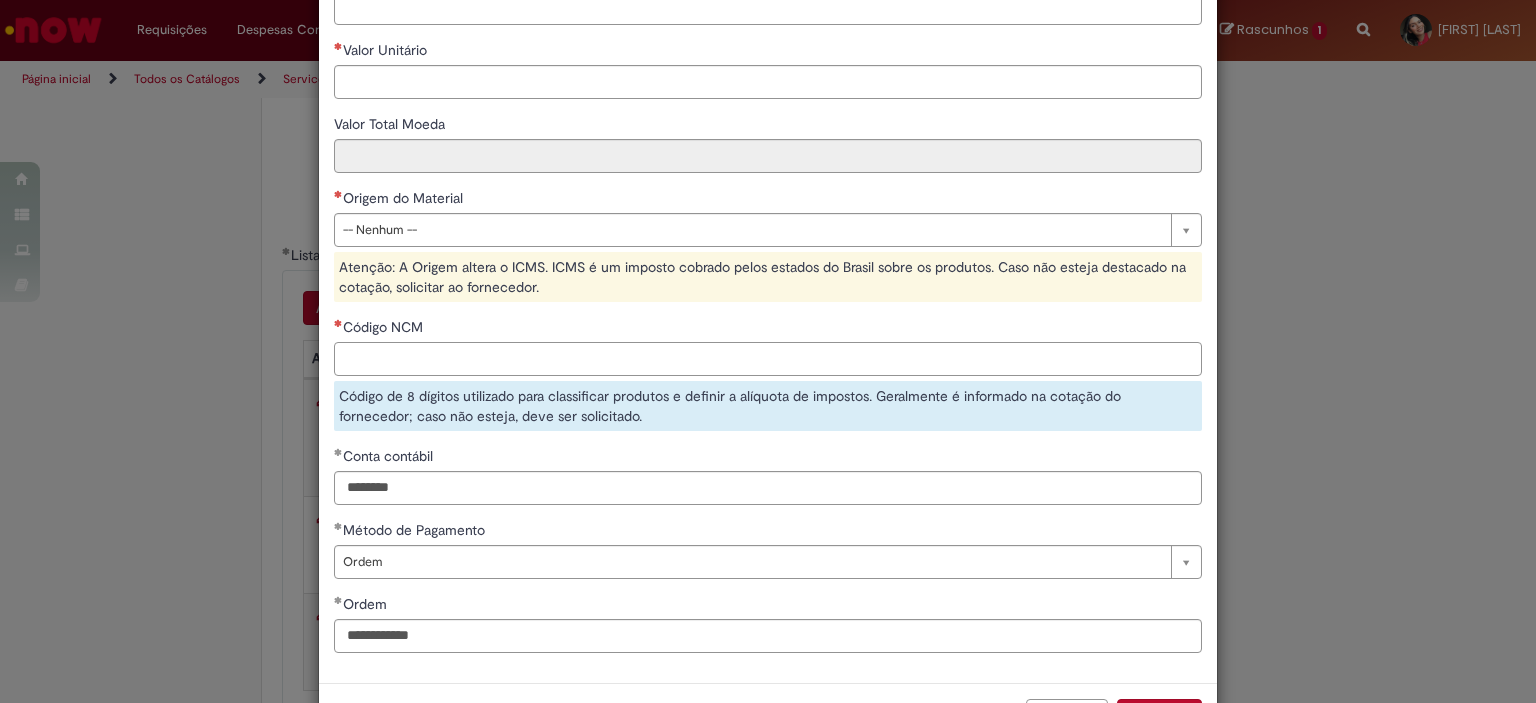 paste on "********" 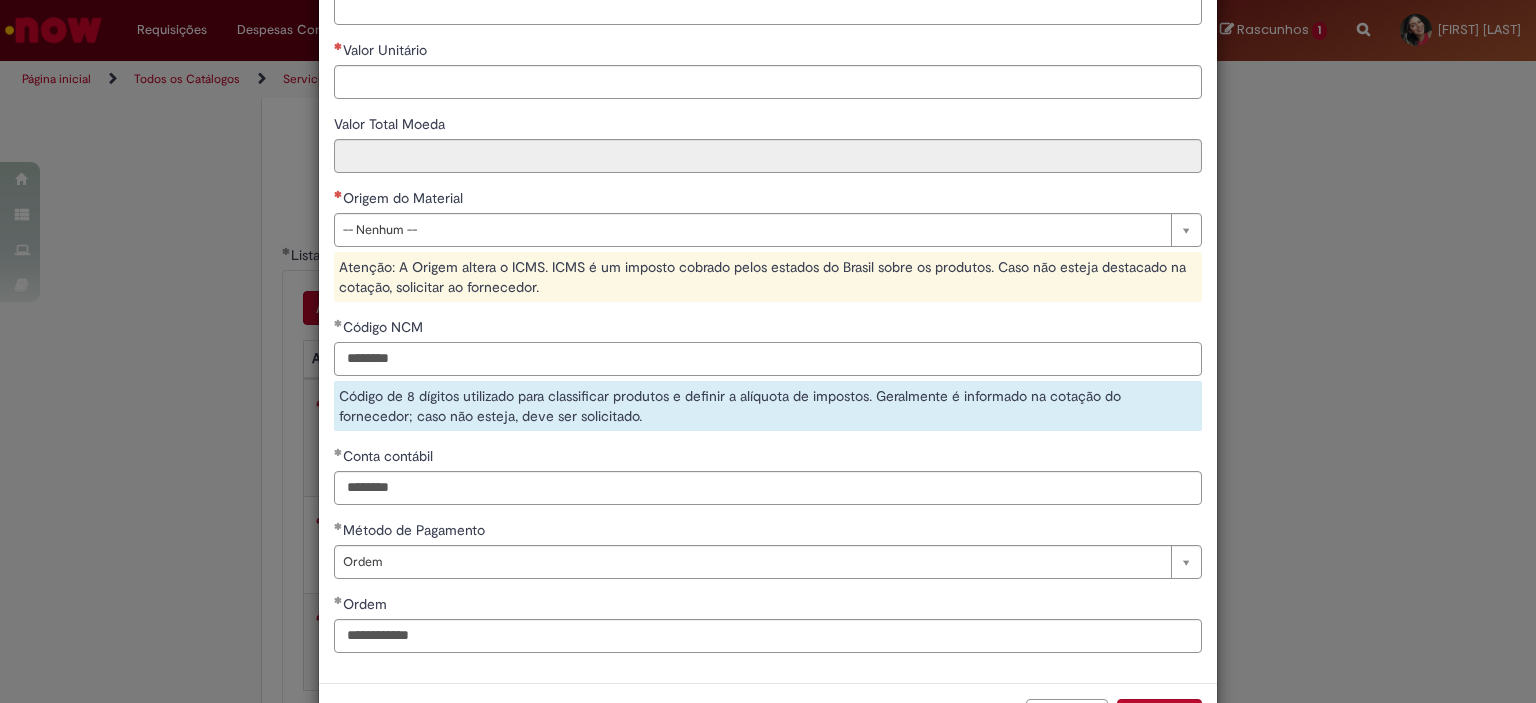 type on "********" 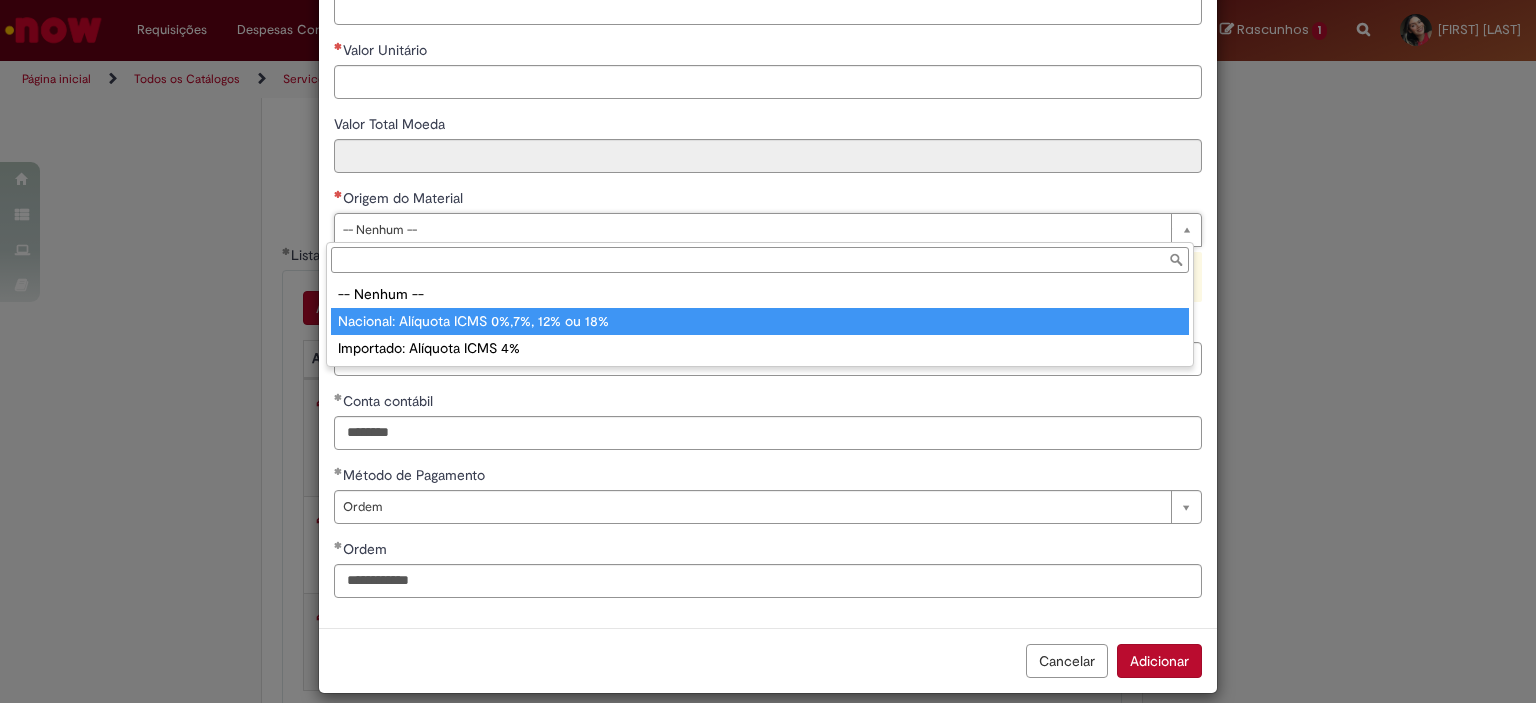 type on "**********" 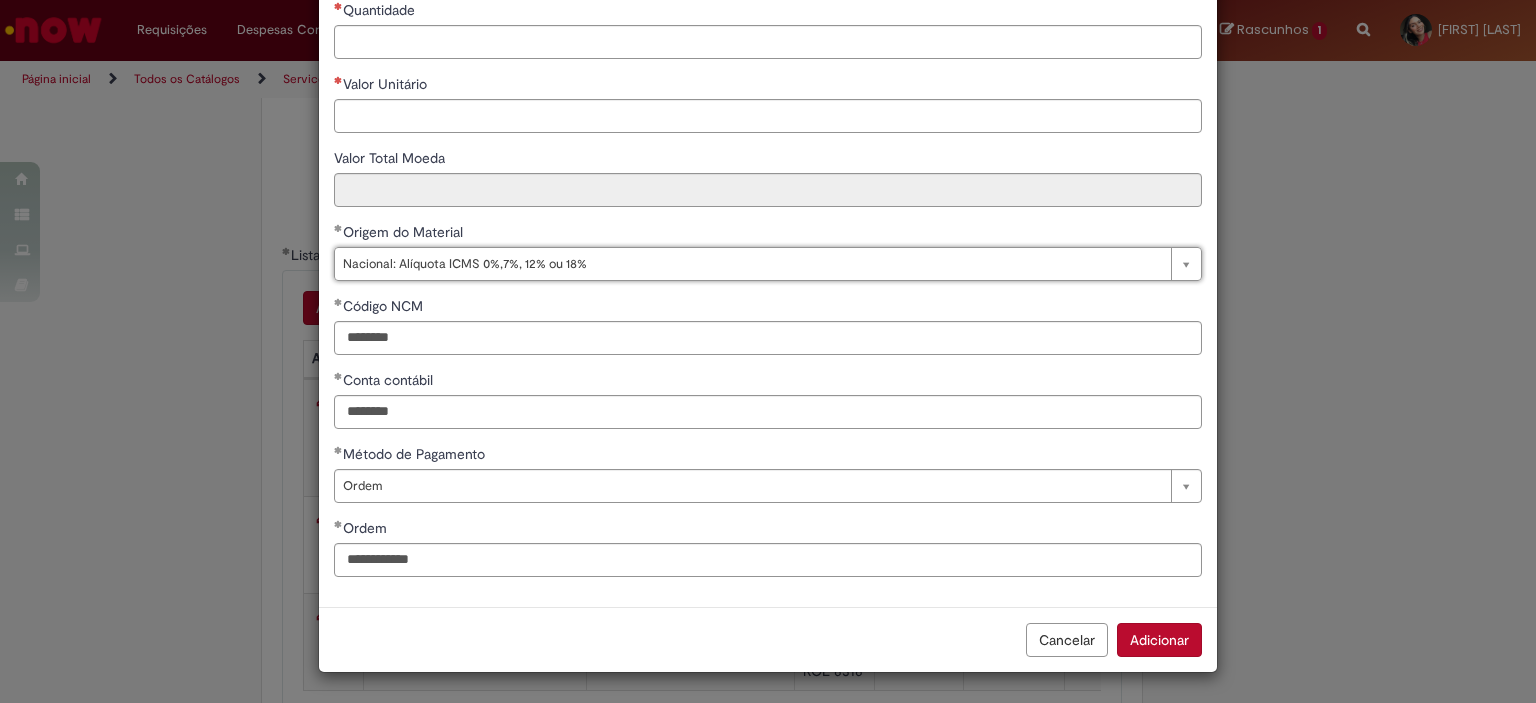 scroll, scrollTop: 249, scrollLeft: 0, axis: vertical 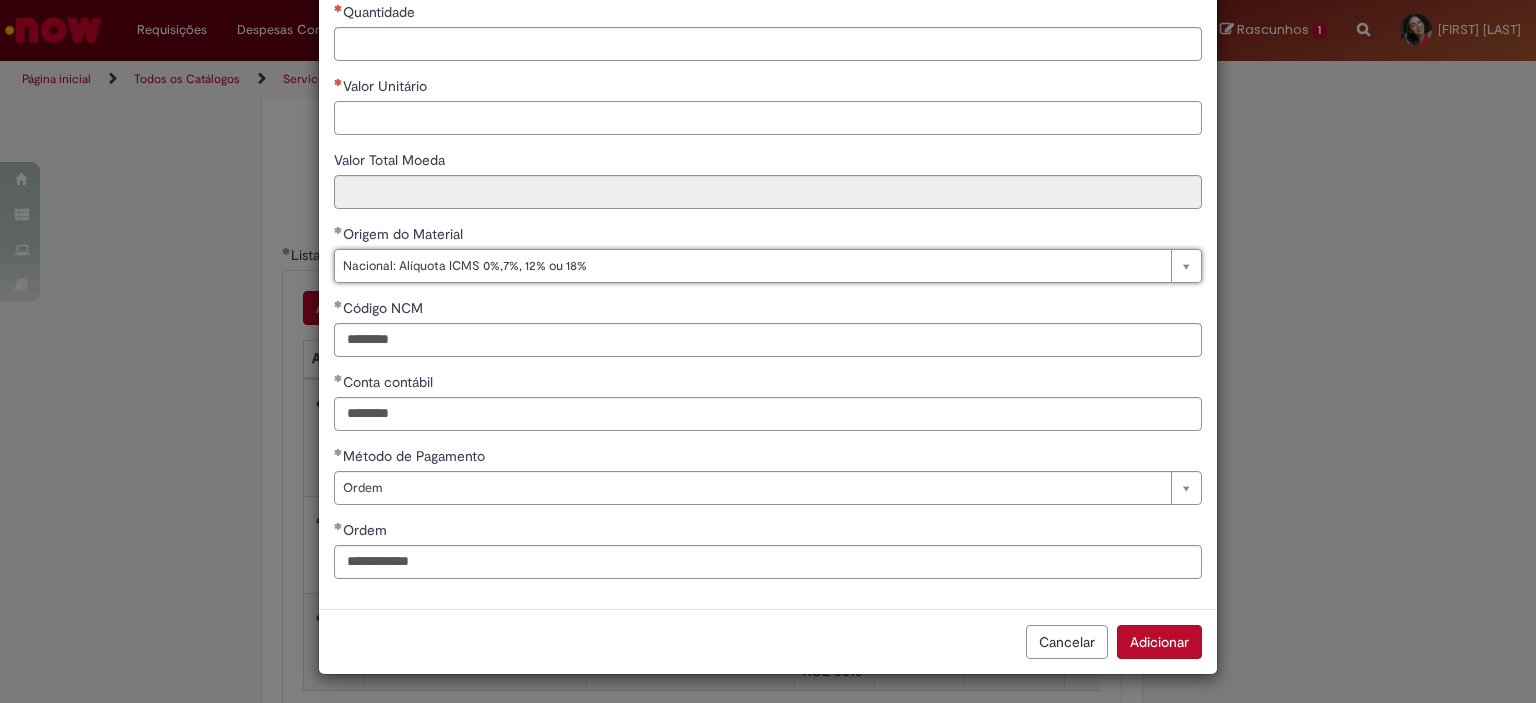 click on "Valor Unitário" at bounding box center [768, 118] 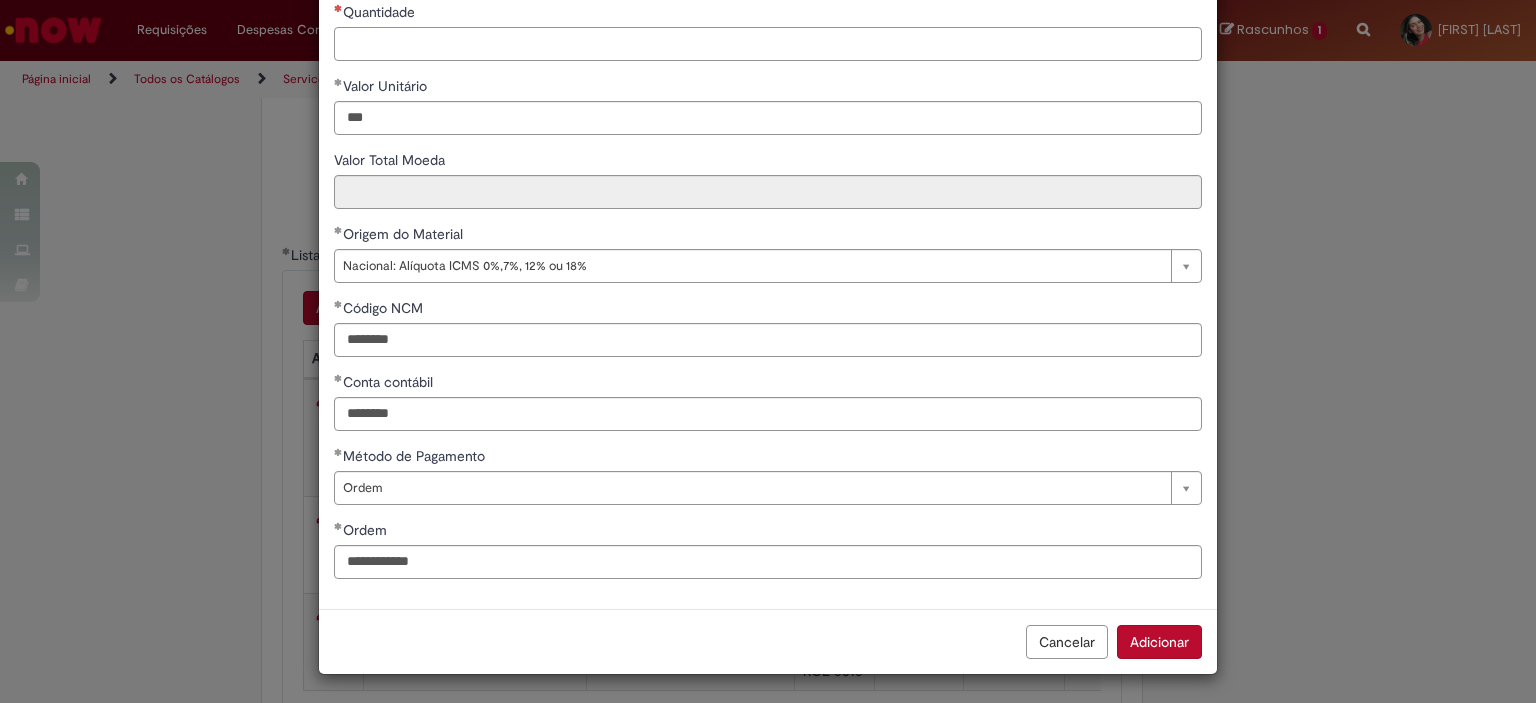 type on "******" 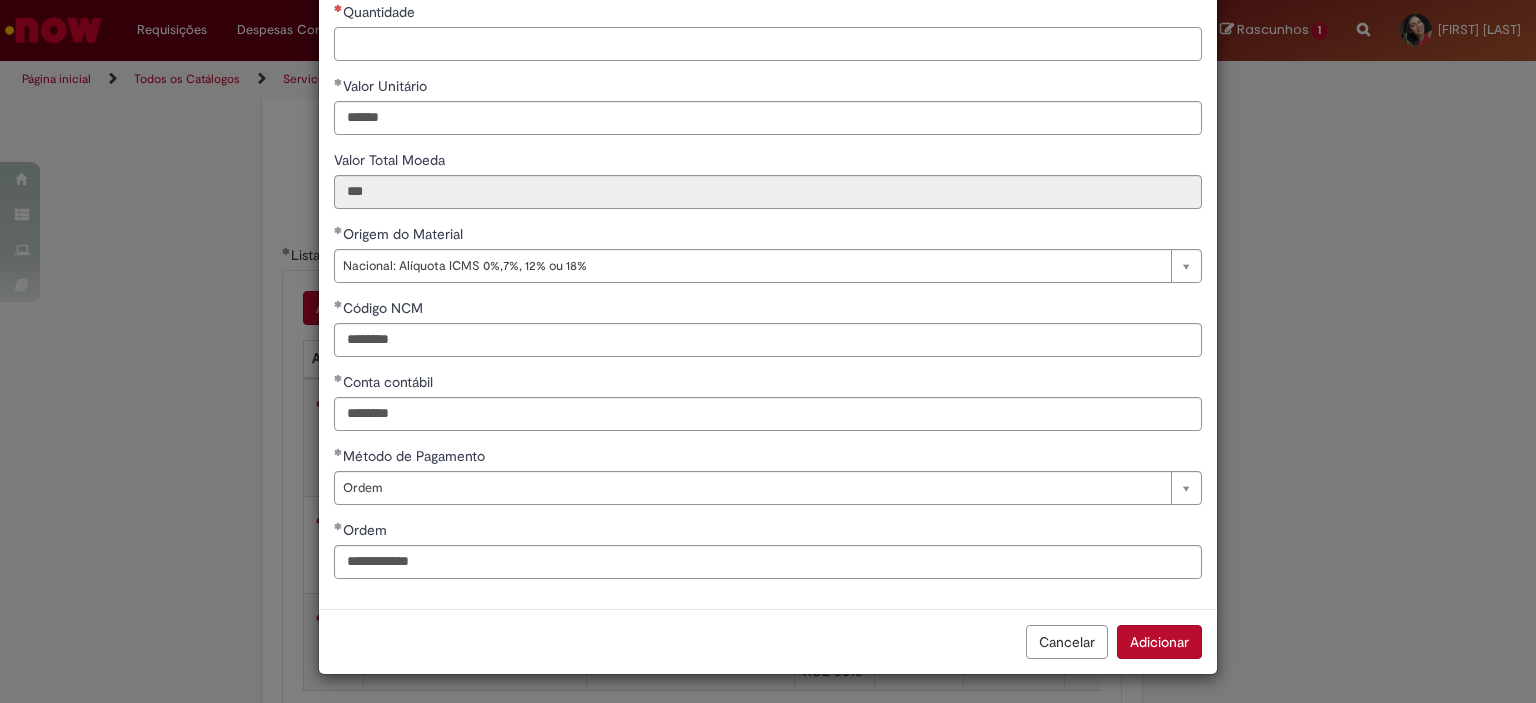 click on "Quantidade" at bounding box center (768, 44) 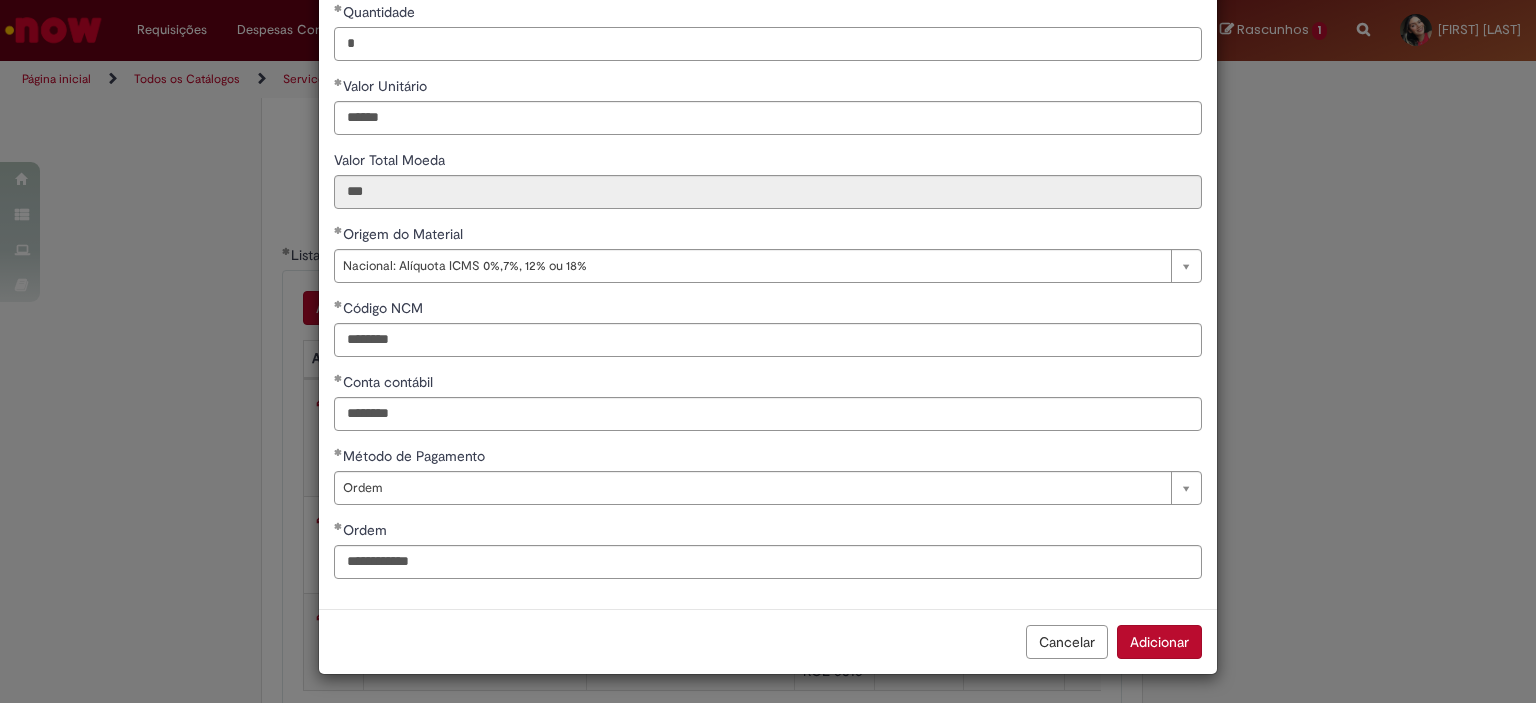 scroll, scrollTop: 0, scrollLeft: 0, axis: both 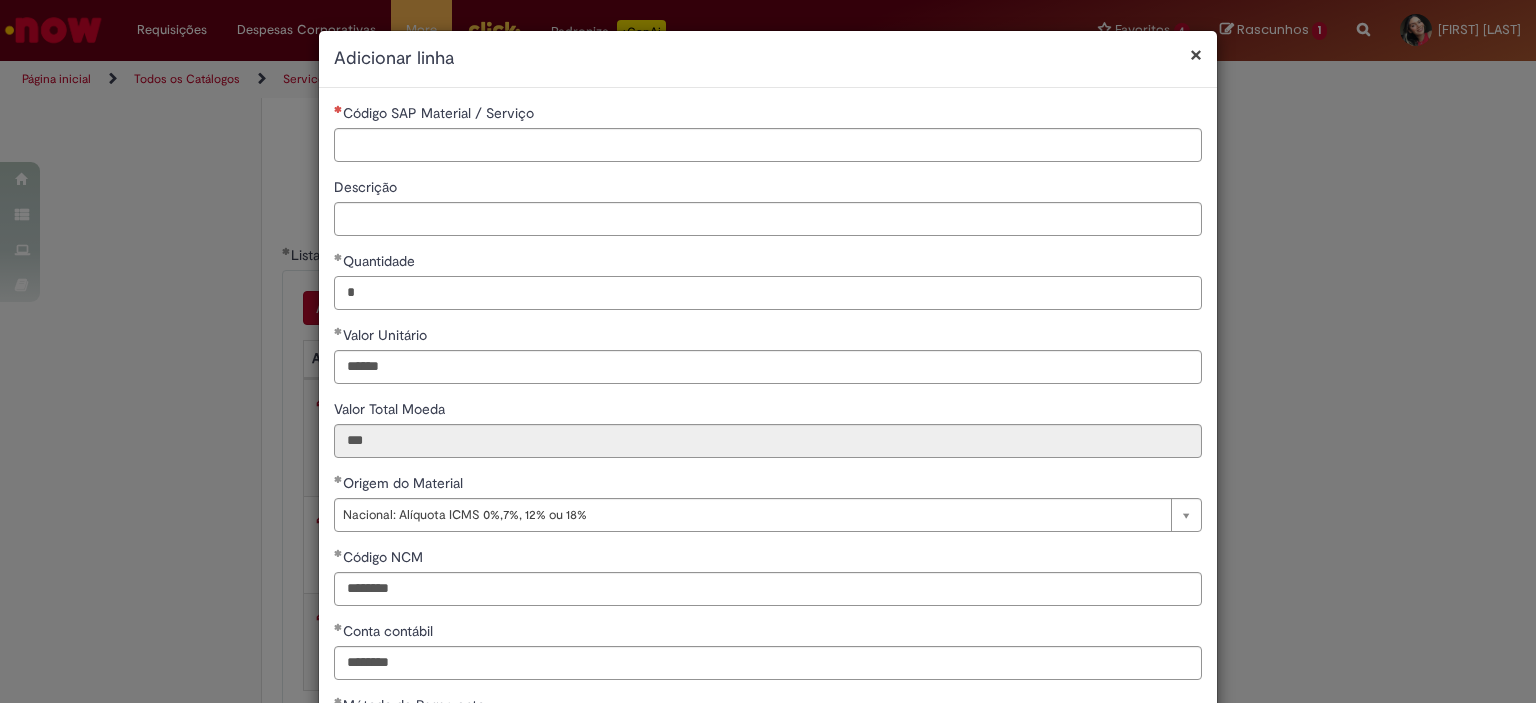 type on "*" 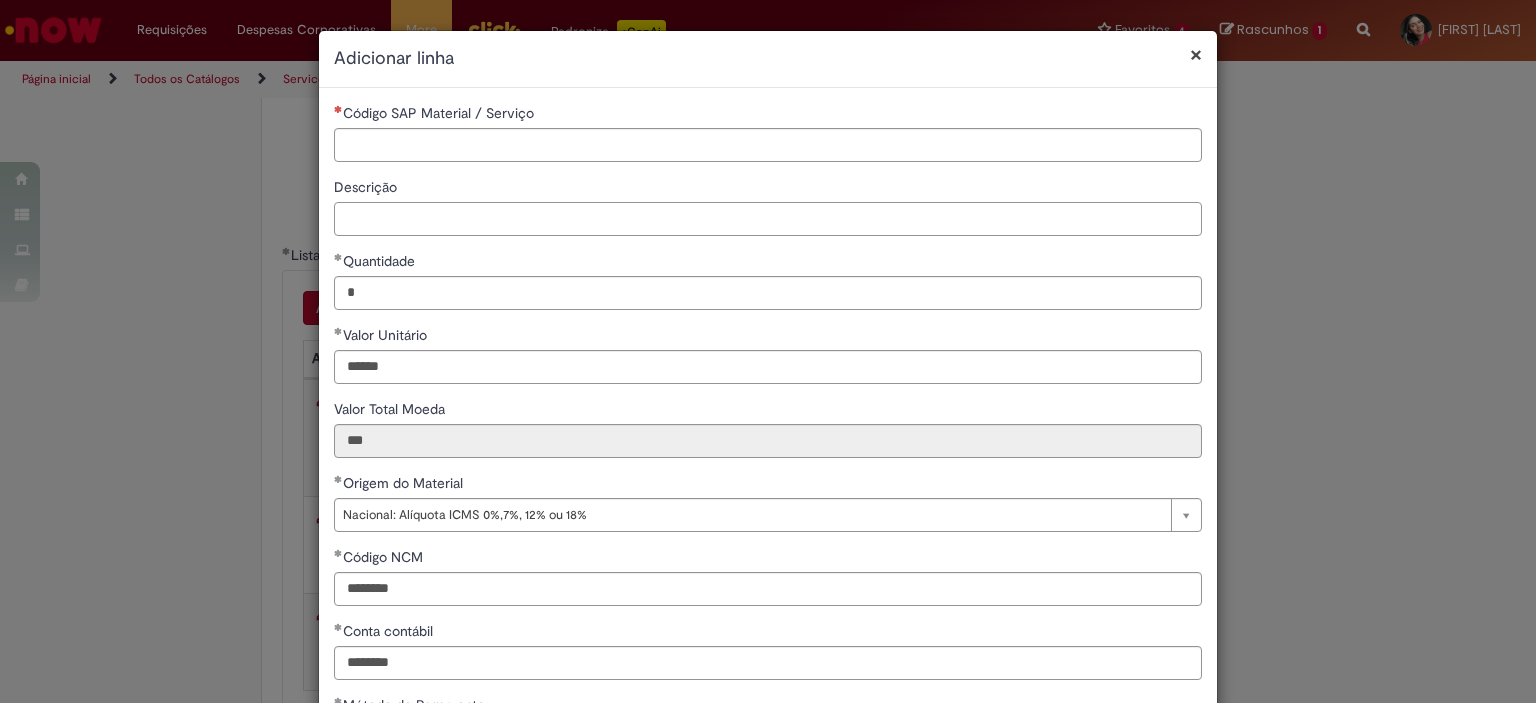 type on "******" 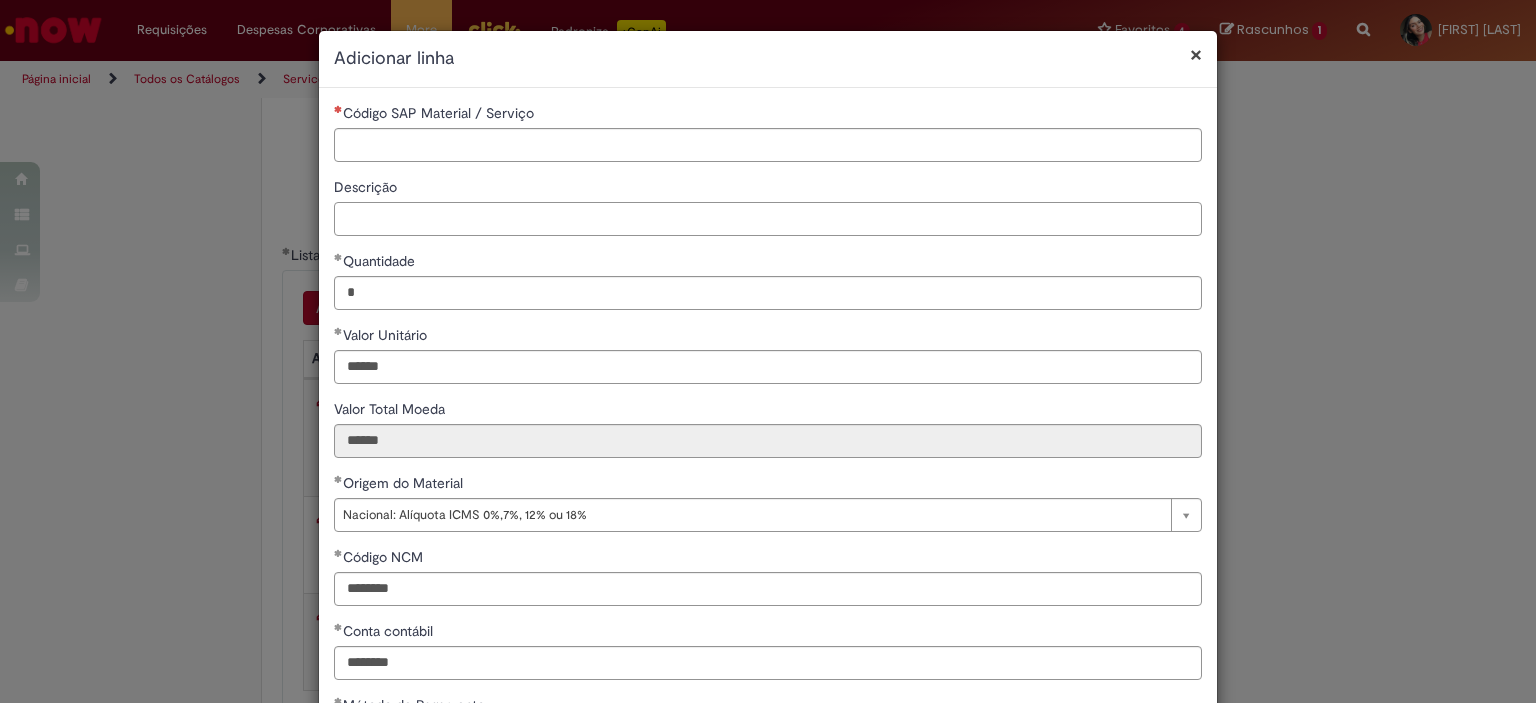 click on "Descrição" at bounding box center (768, 219) 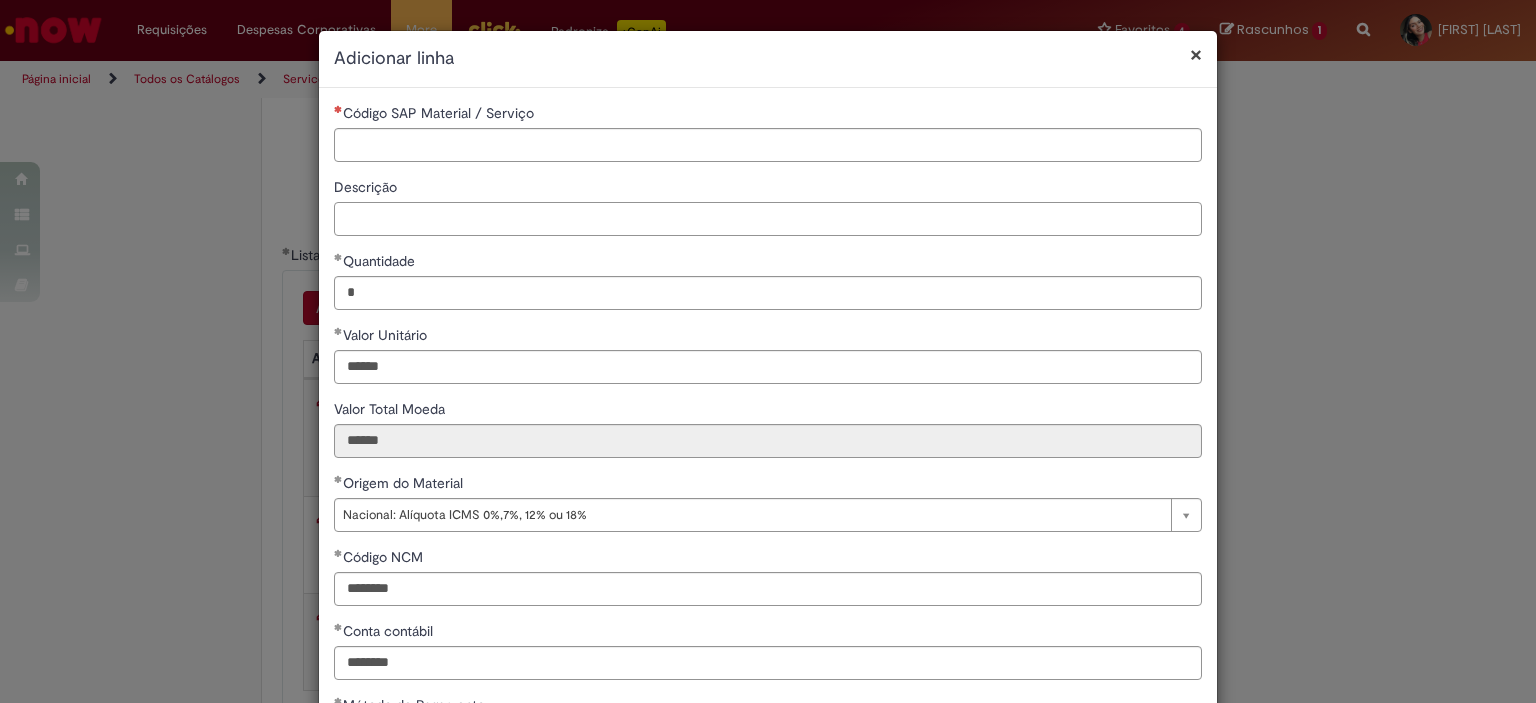paste on "**********" 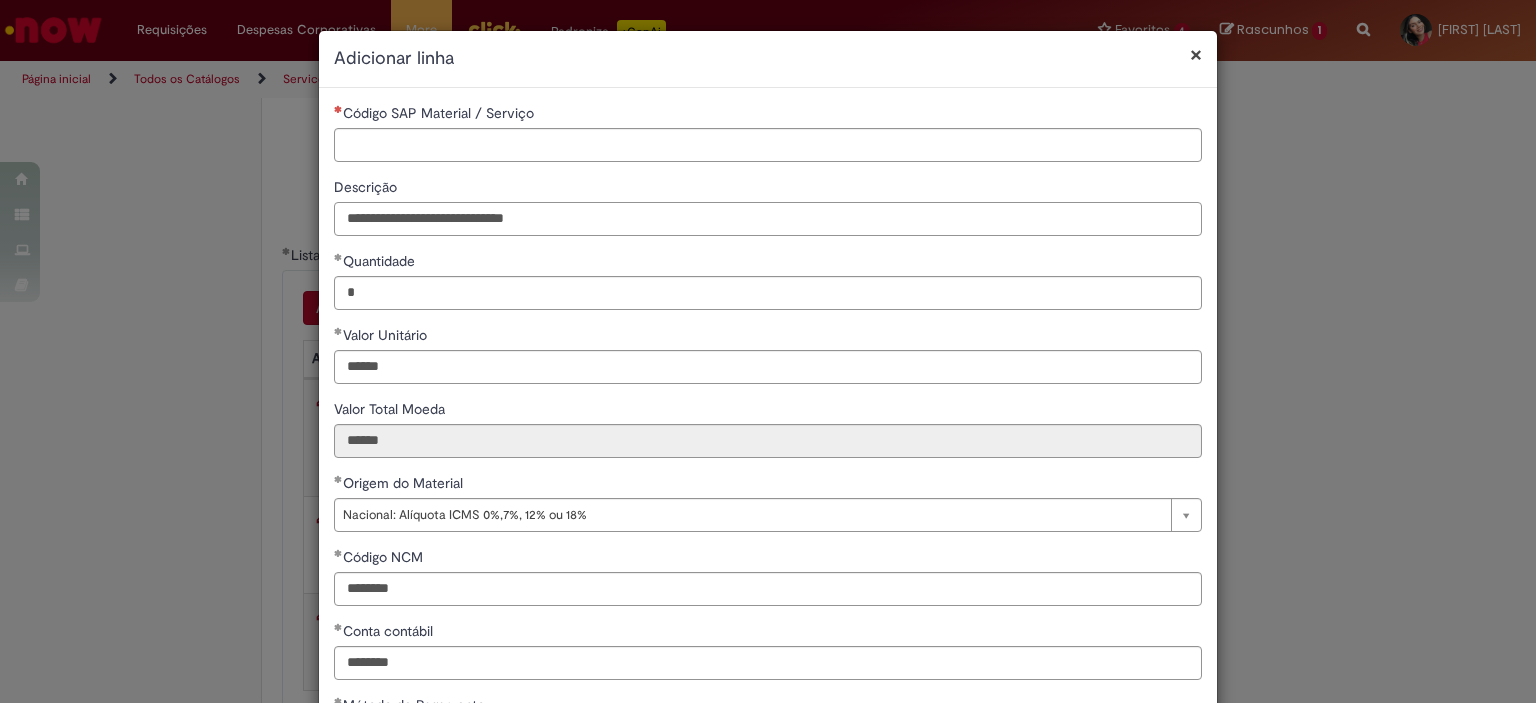 type on "**********" 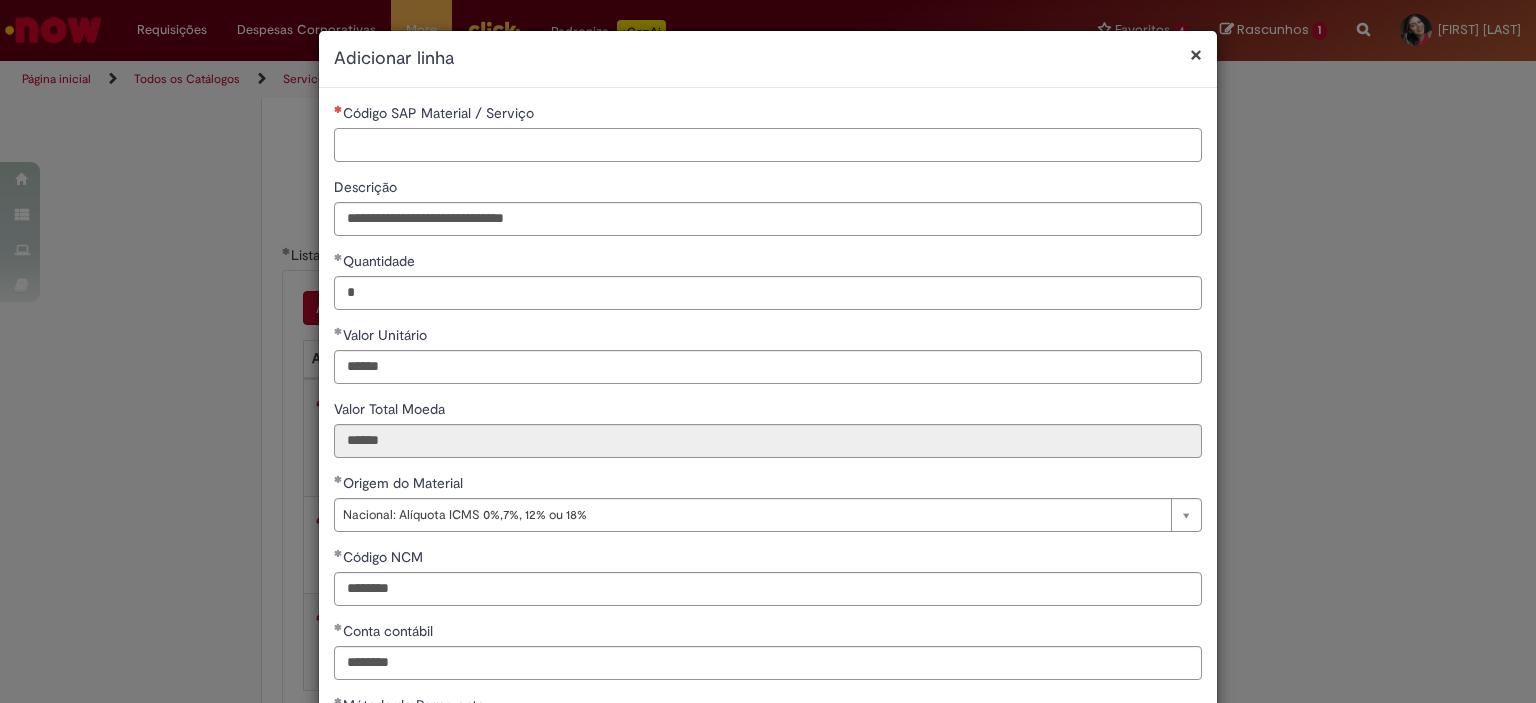 click on "Código SAP Material / Serviço" at bounding box center (768, 145) 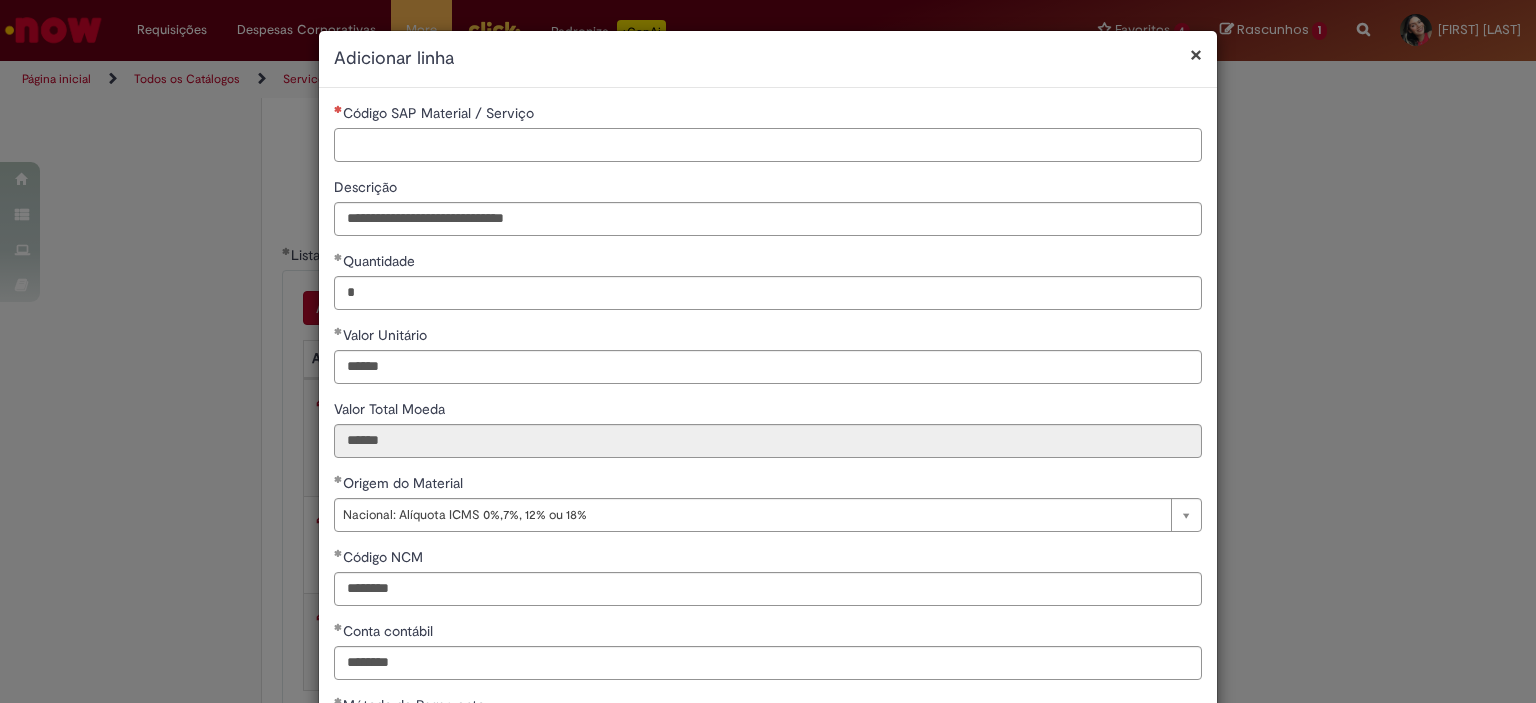 paste on "********" 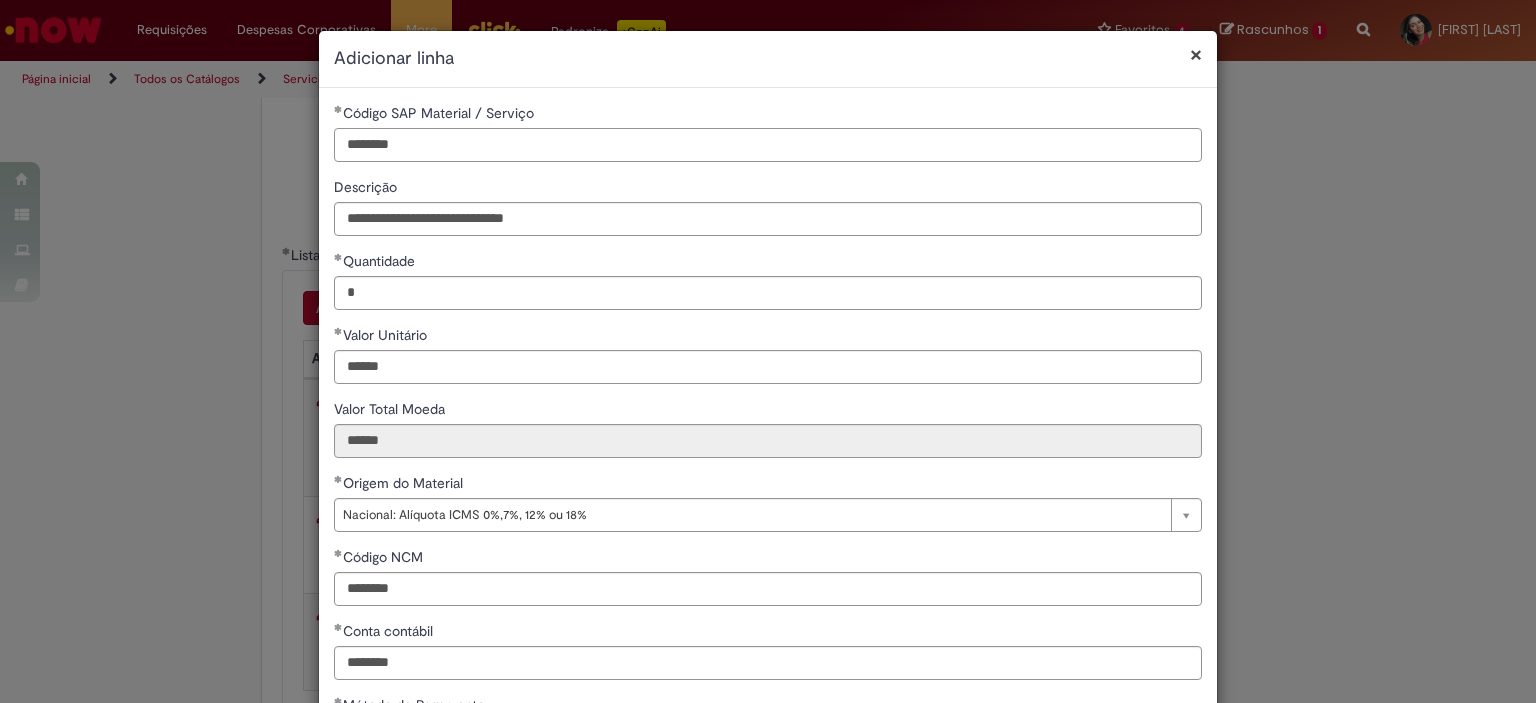type on "********" 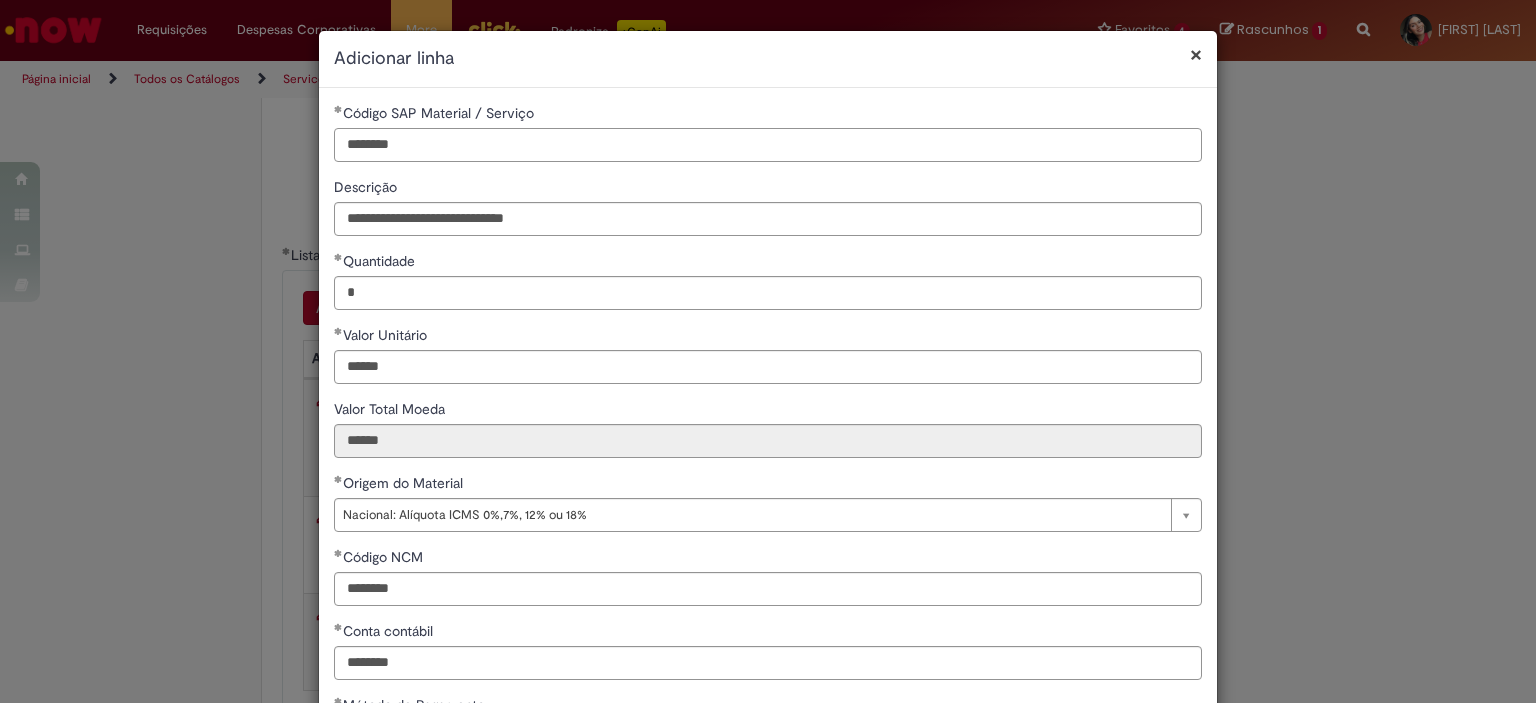 scroll, scrollTop: 249, scrollLeft: 0, axis: vertical 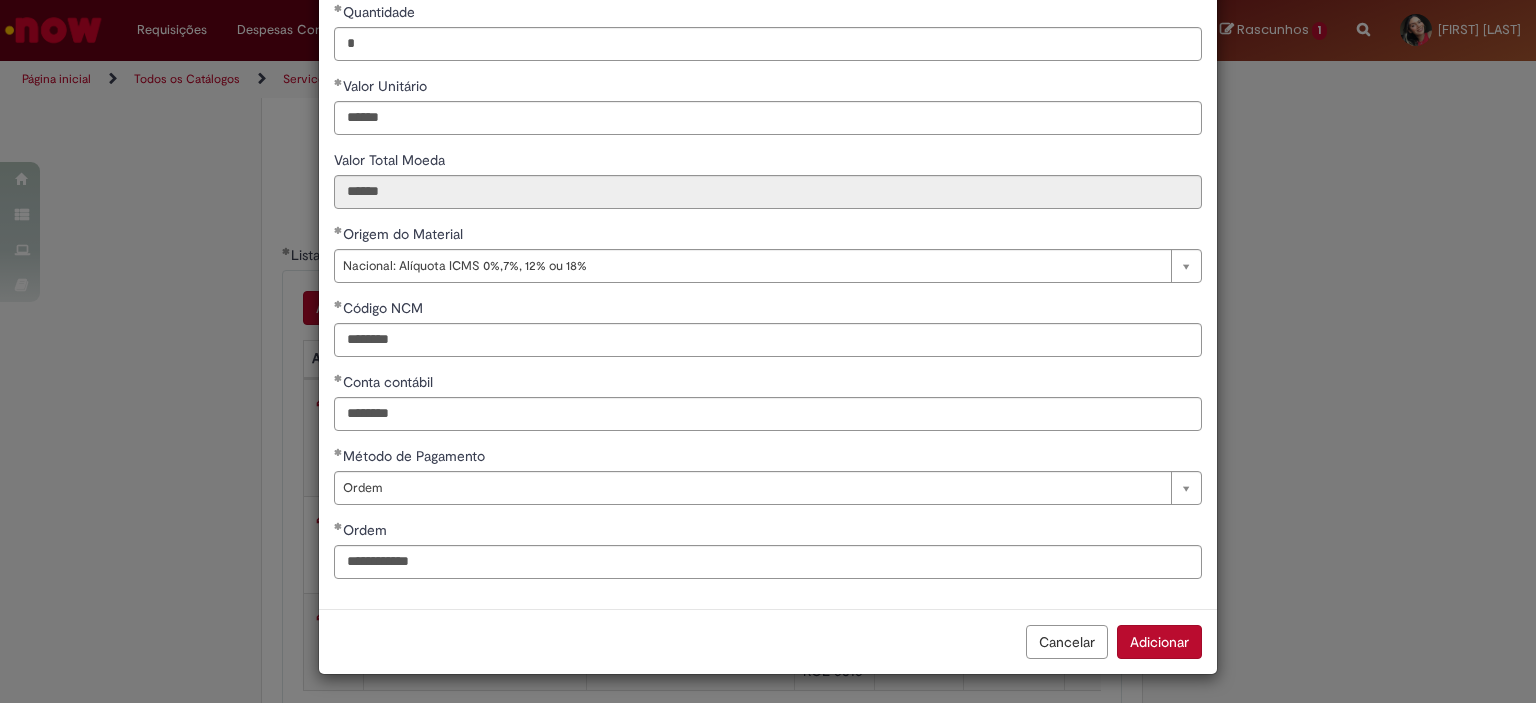 click on "Adicionar" at bounding box center [1159, 642] 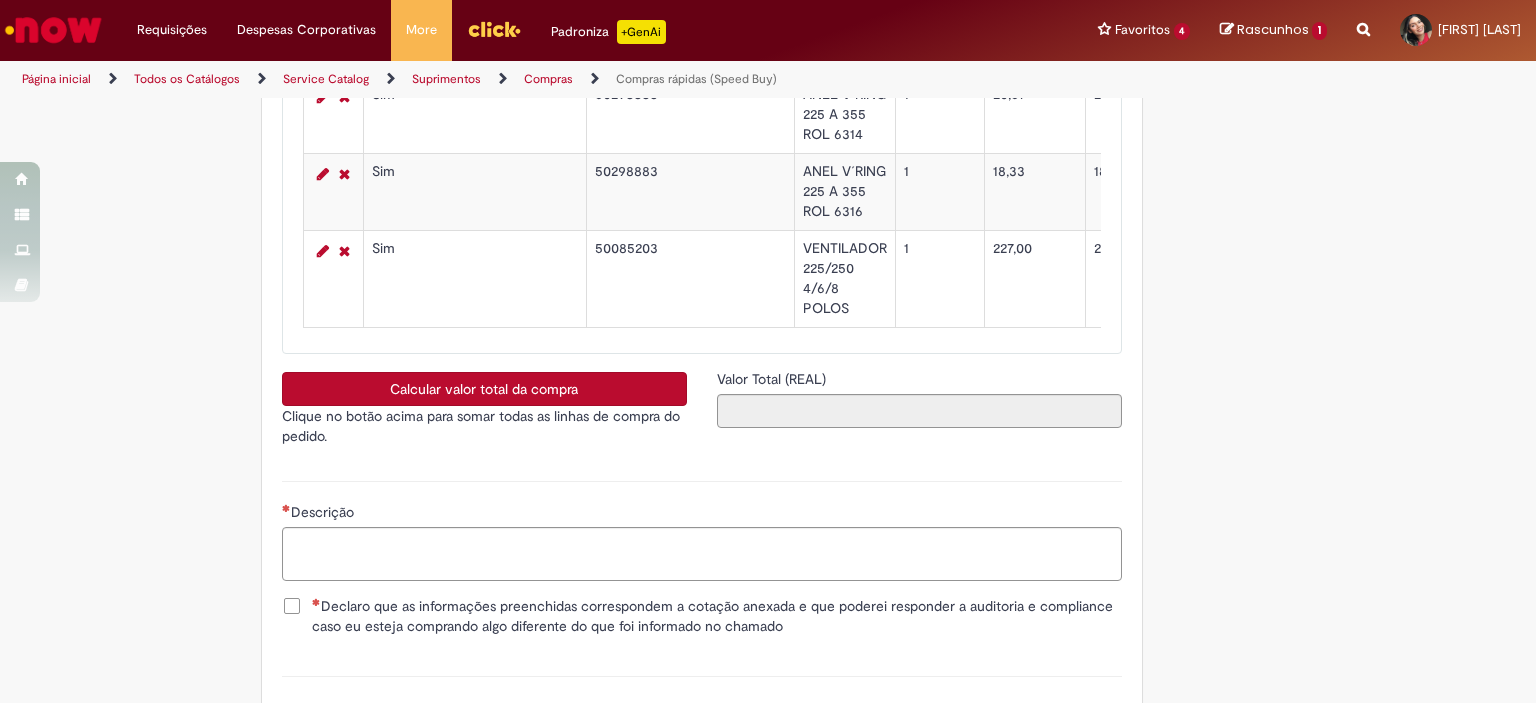 scroll, scrollTop: 3700, scrollLeft: 0, axis: vertical 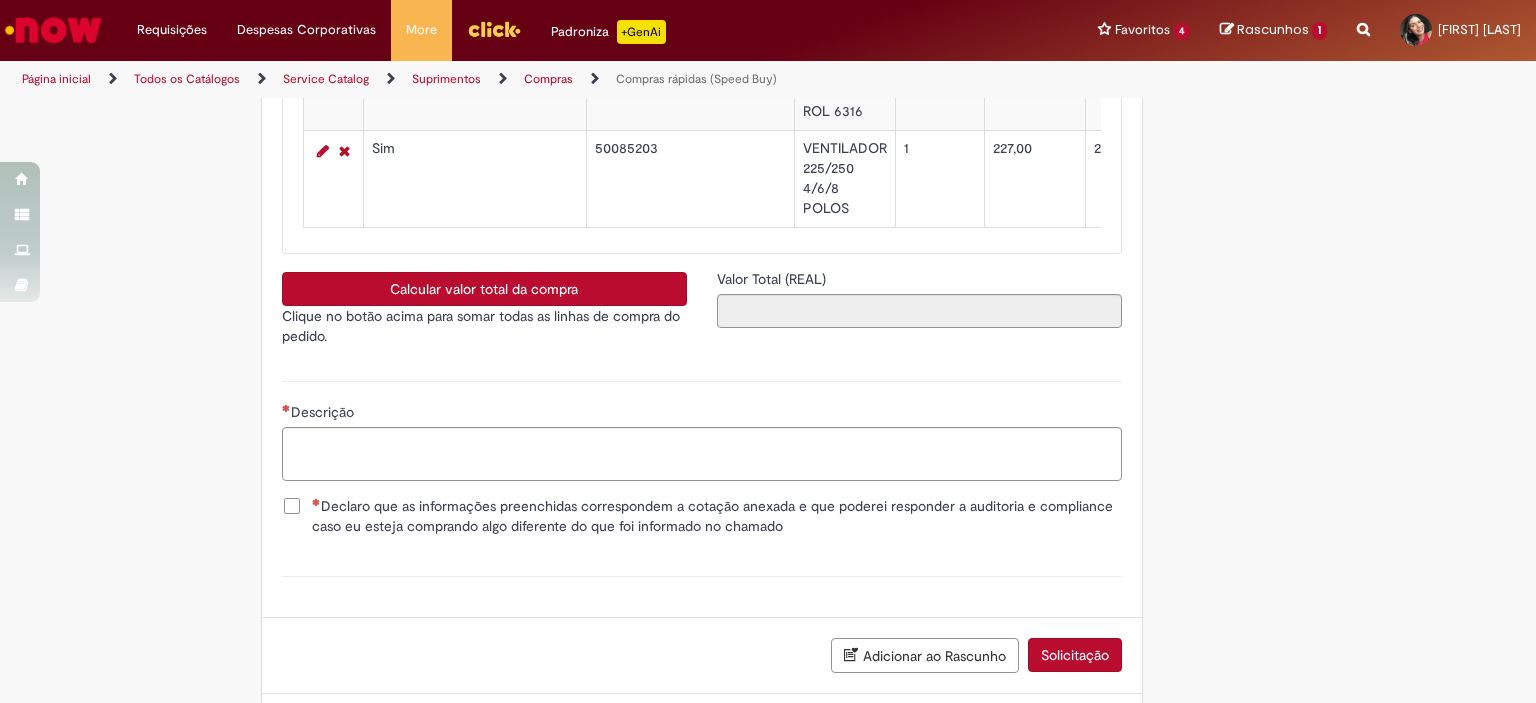 click on "Calcular valor total da compra
Clique no botão acima para somar todas as linhas de compra do pedido.
caixa de seleção" at bounding box center [484, 315] 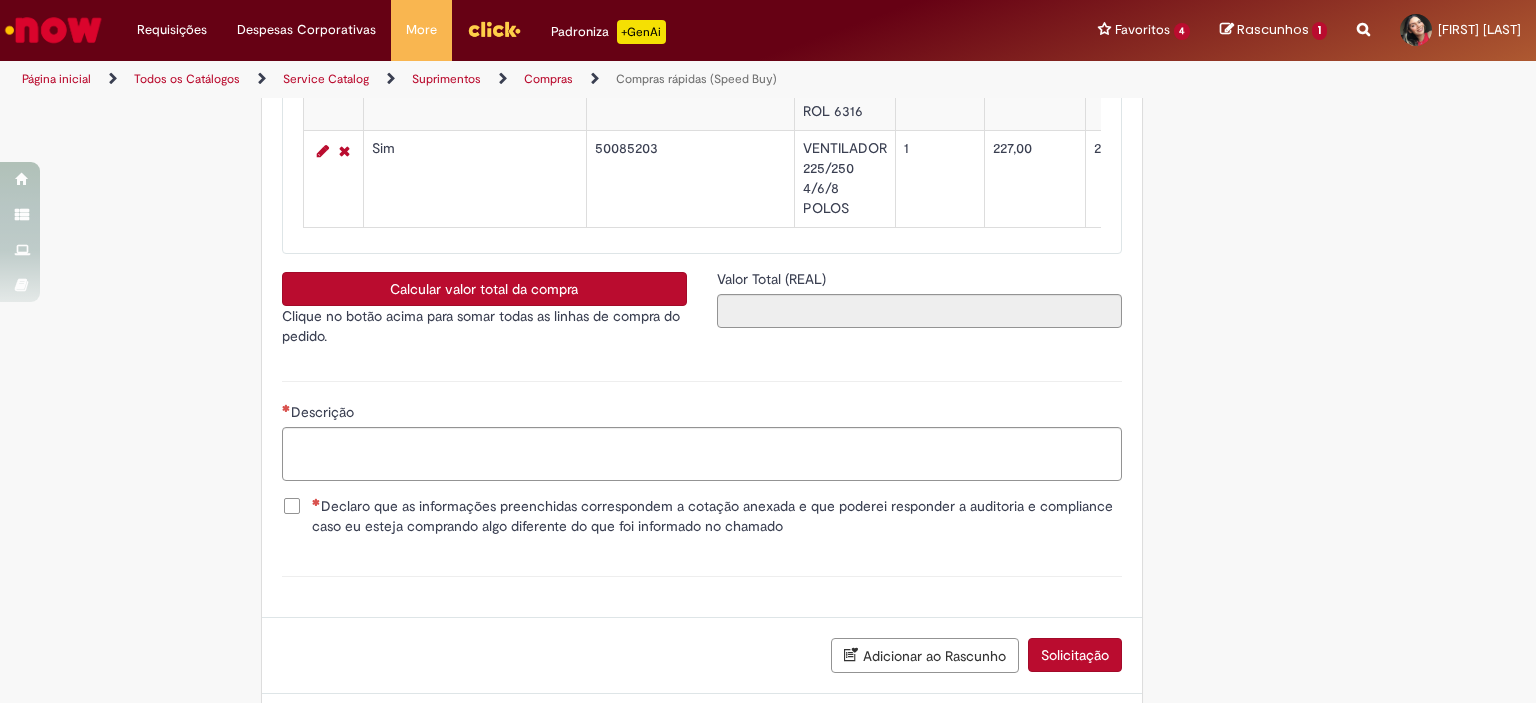 click on "Calcular valor total da compra" at bounding box center (484, 289) 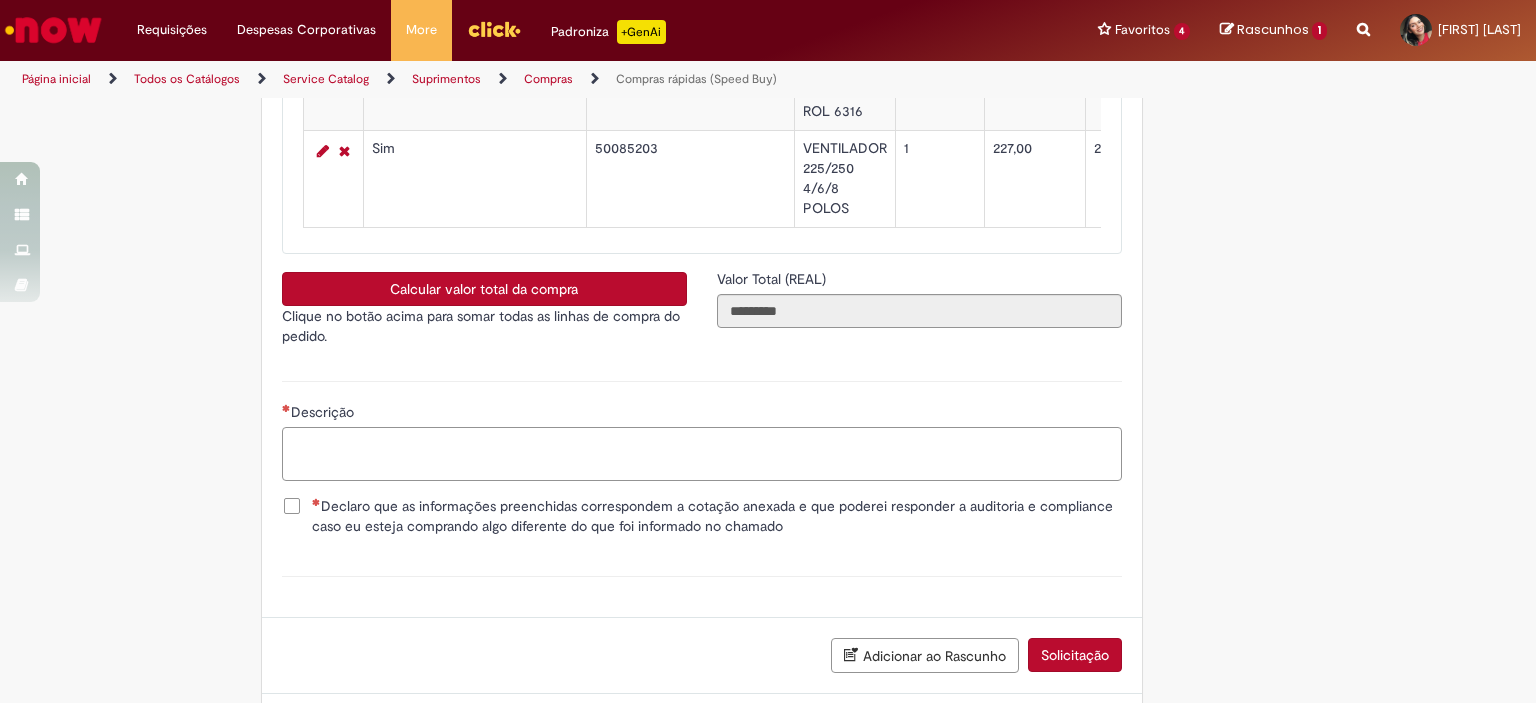 click on "Descrição" at bounding box center [702, 454] 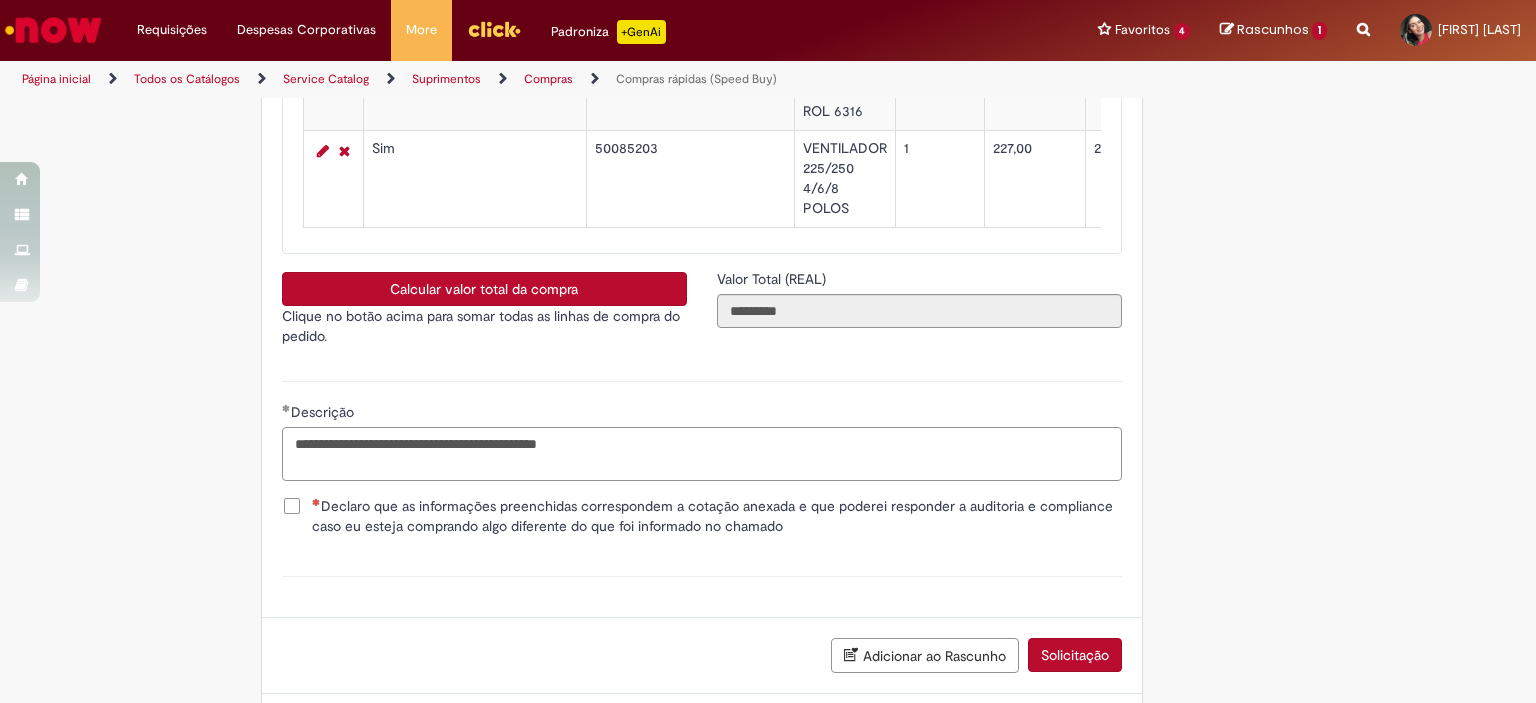 type on "**********" 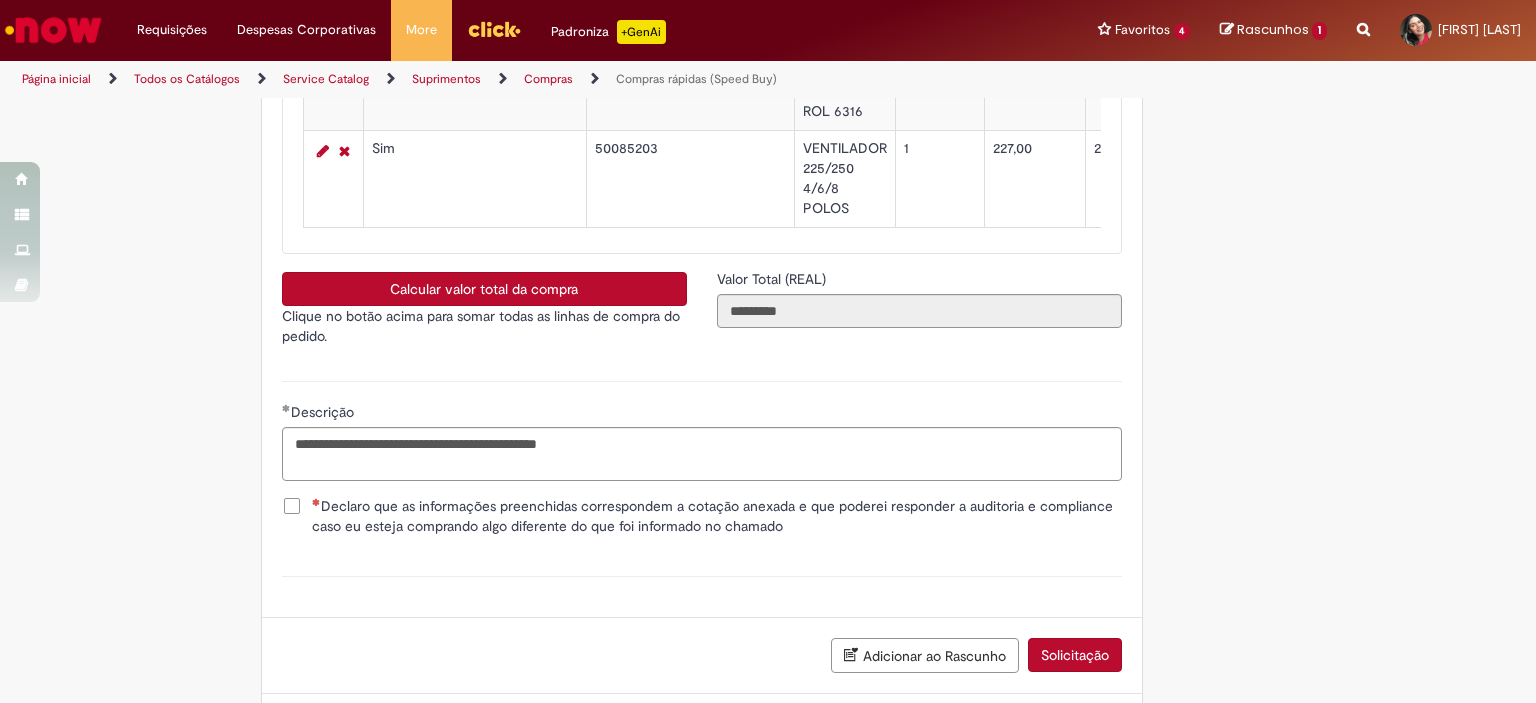 click on "Declaro que as informações preenchidas correspondem a cotação anexada e que poderei responder a auditoria e compliance caso eu esteja comprando algo diferente do que foi informado no chamado" at bounding box center [717, 516] 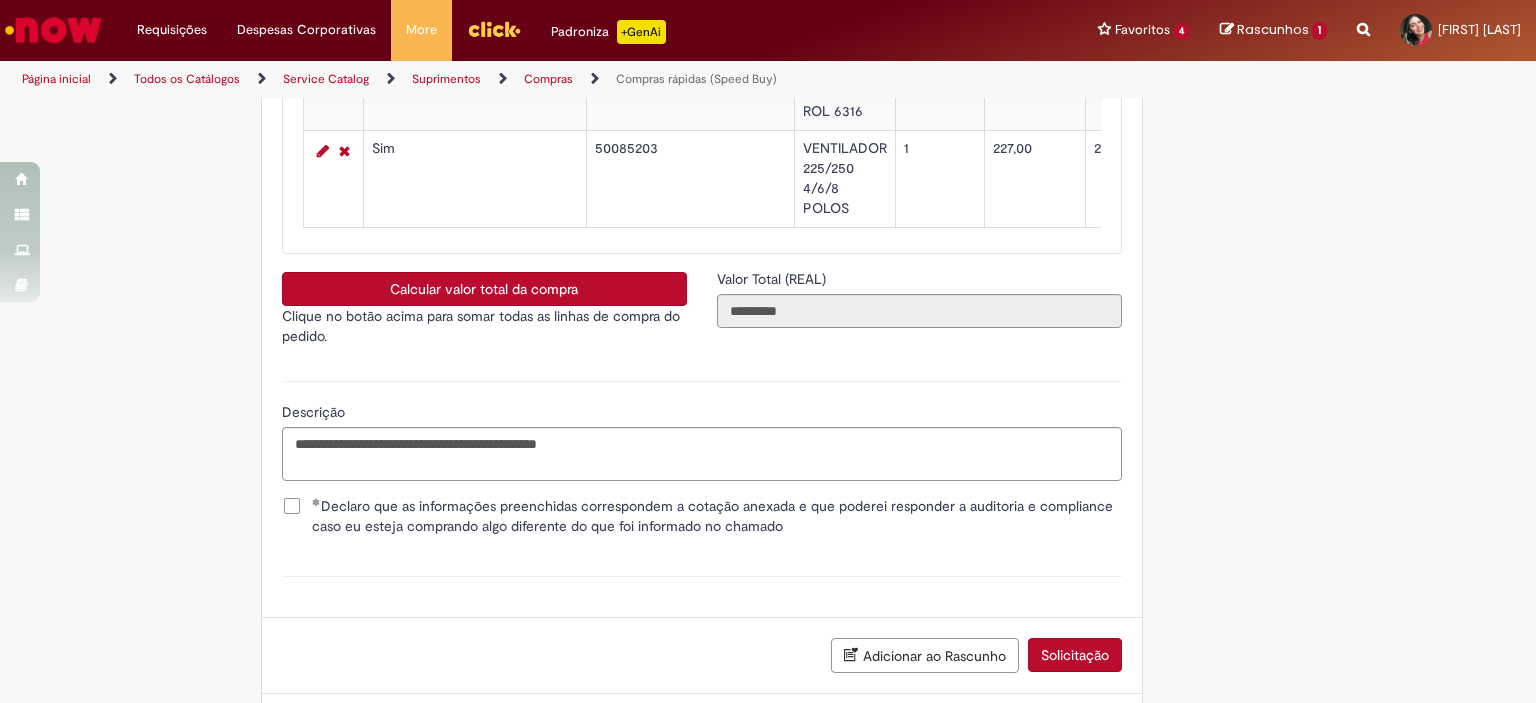 scroll, scrollTop: 3791, scrollLeft: 0, axis: vertical 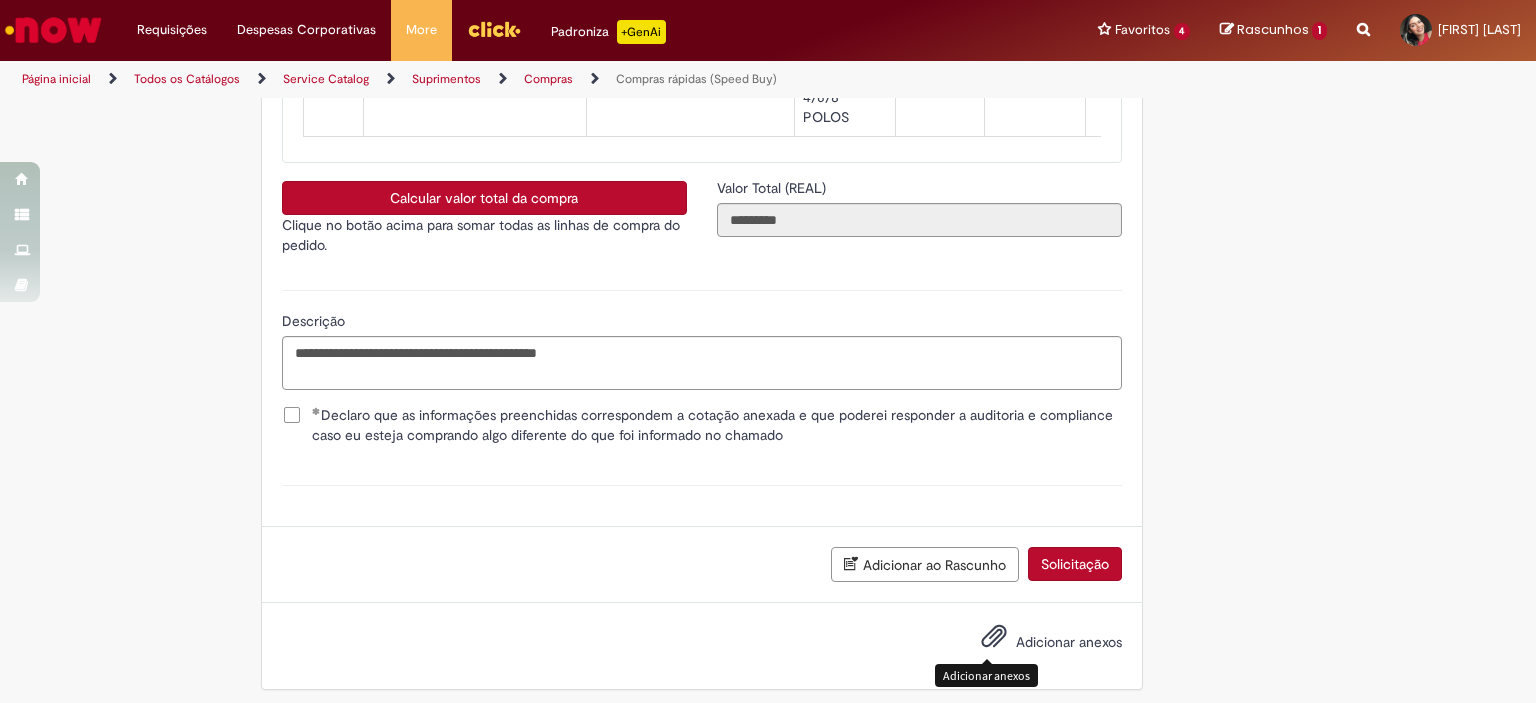 click on "Adicionar anexos" at bounding box center [994, 641] 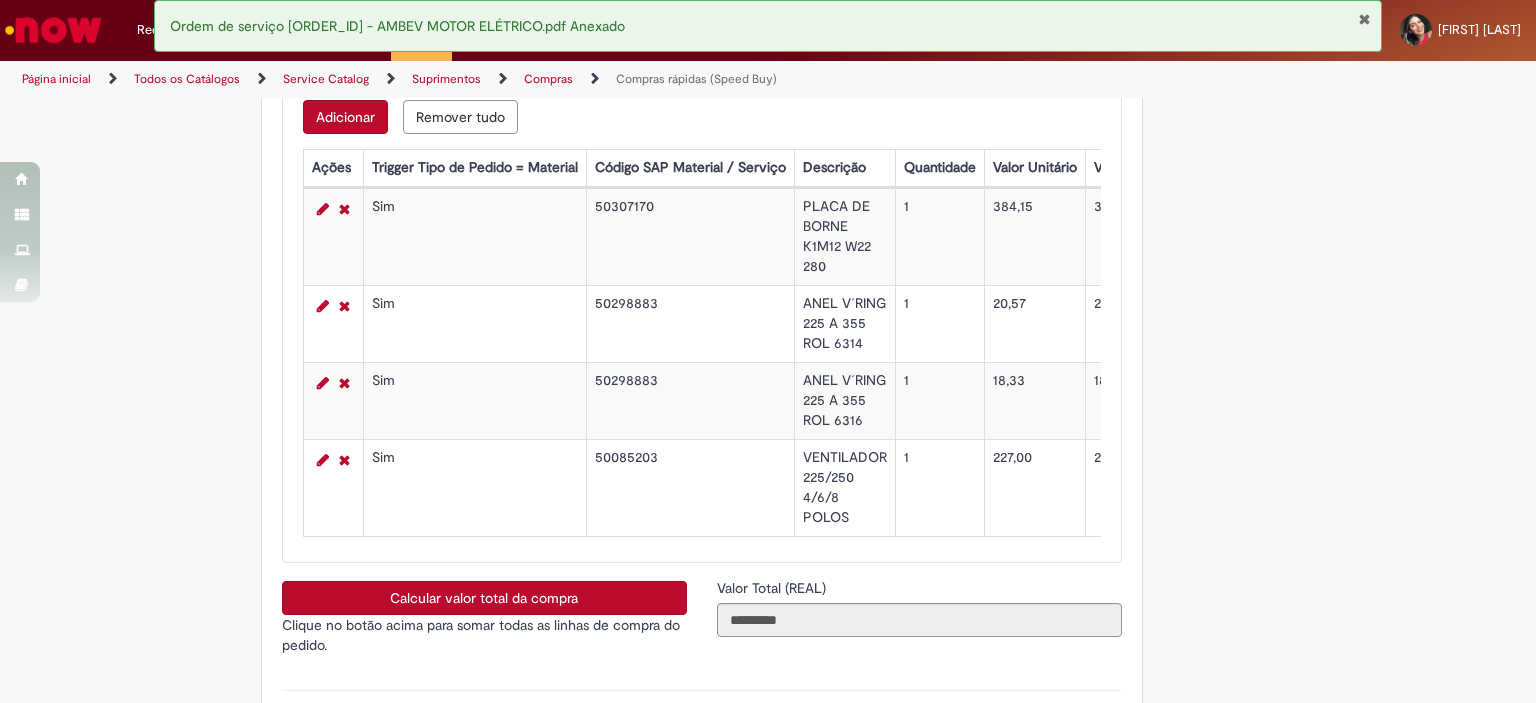 scroll, scrollTop: 3191, scrollLeft: 0, axis: vertical 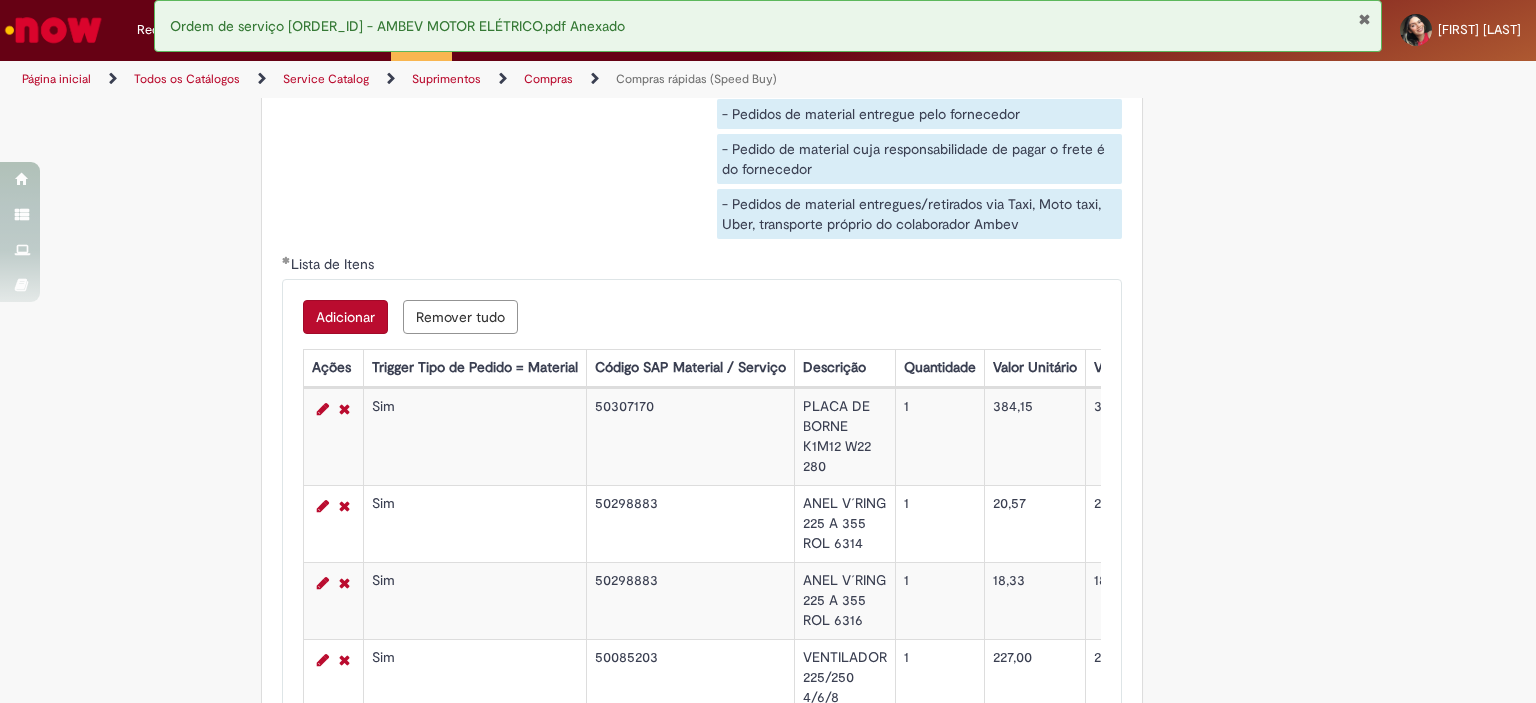 click on "50307170" at bounding box center [690, 437] 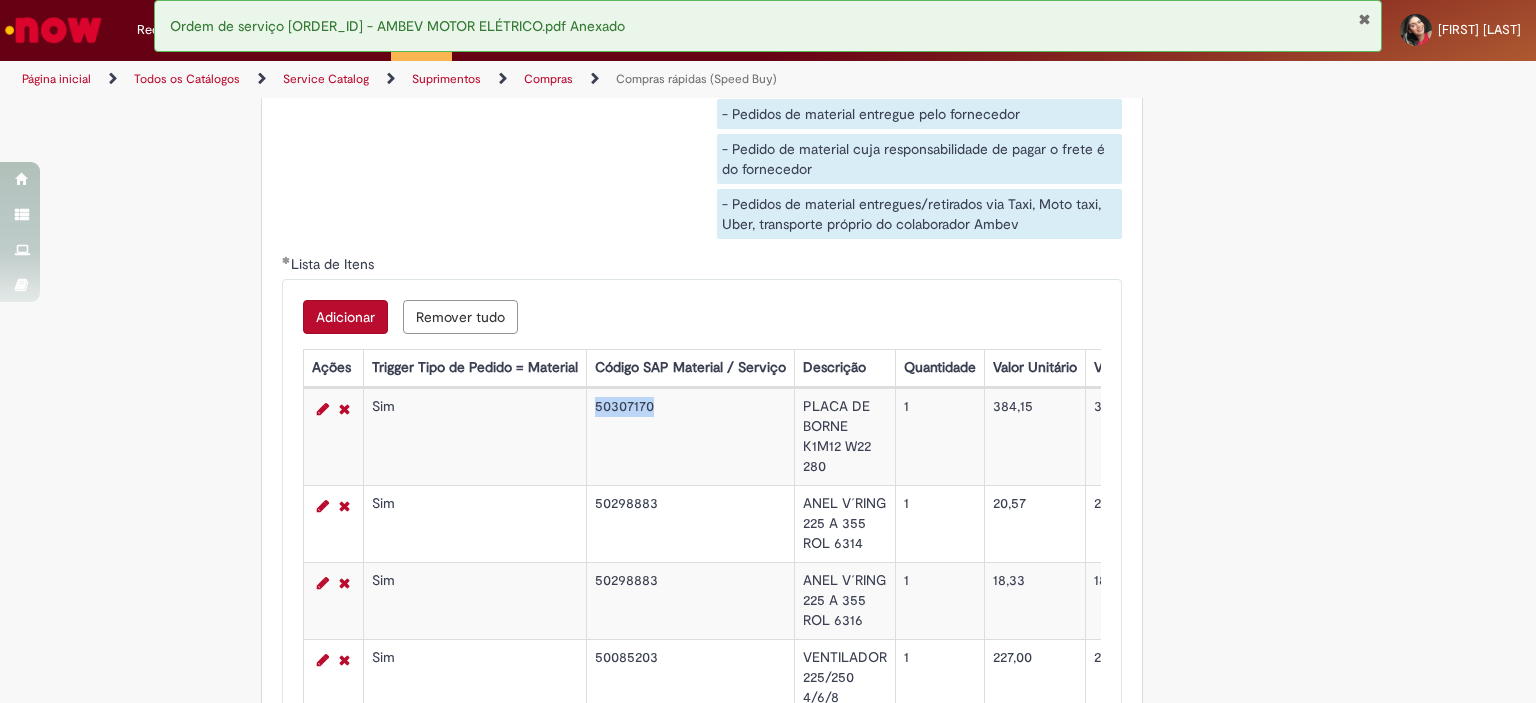 drag, startPoint x: 642, startPoint y: 405, endPoint x: 530, endPoint y: 408, distance: 112.04017 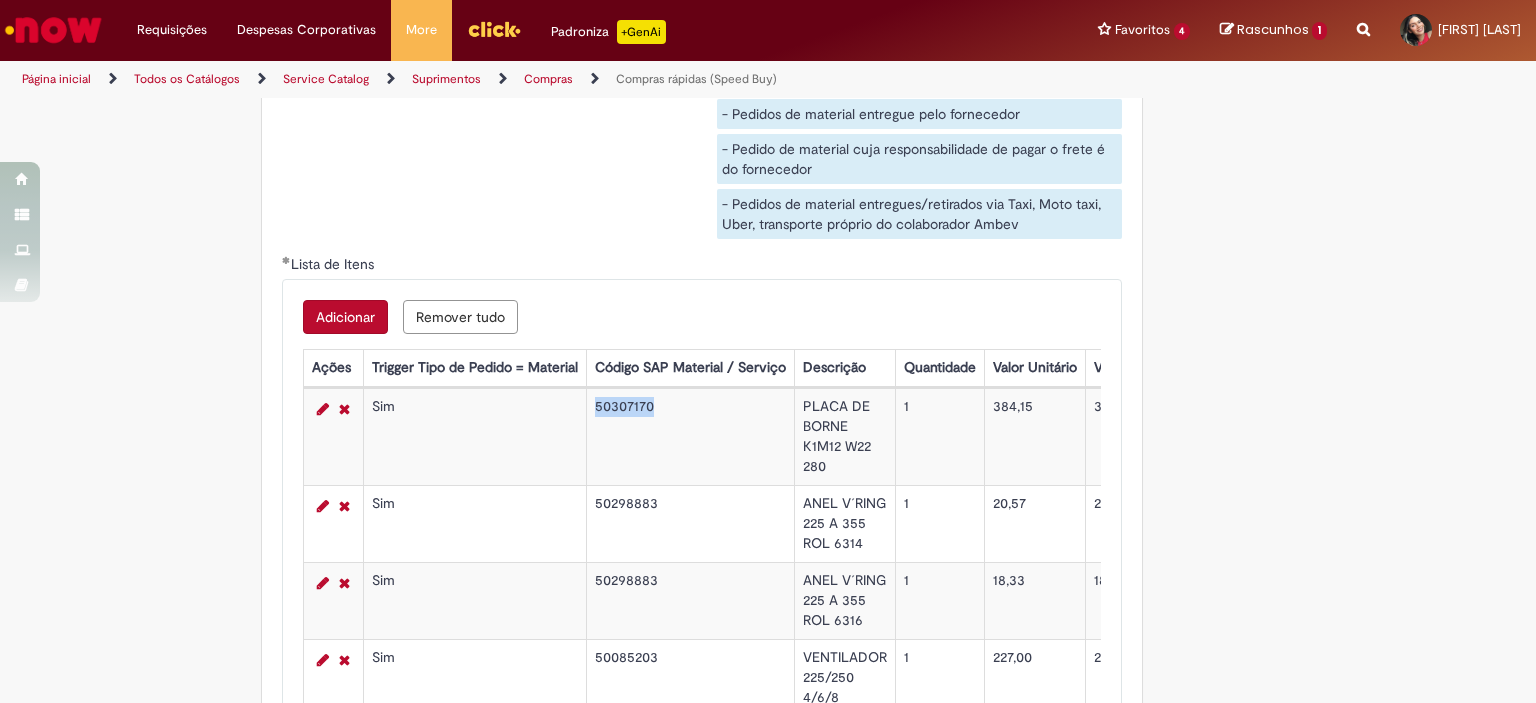 click on "Obrigatório um anexo.
Adicionar a Favoritos
Compras rápidas (Speed Buy)
Chamado destinado para a geração de pedido de compra de indiretos.
O Speed buy é a ferramenta oficial para a geração de pedidos de compra que atenda aos seguintes requisitos:
Compras de material e serviço indiretos
Compras inferiores a R$13.000 *
Compras com fornecedores nacionais
Compras de material sem contrato ativo no SAP para o centro solicitado
* Essa cota é referente ao tipo de solicitação padrão de Speed buy. Os chamados com cotas especiais podem possuir valores divergentes.
Regras de Utilização
No campo “Tipo de Solicitação” selecionar a opção correspondente a sua unidade de negócio.
Solicitação Padrão de Speed buy:
Fábricas, centros de Excelência e de Distribuição:  habilitado para todos usuários ambev
Ativos   de TI:" at bounding box center (768, -854) 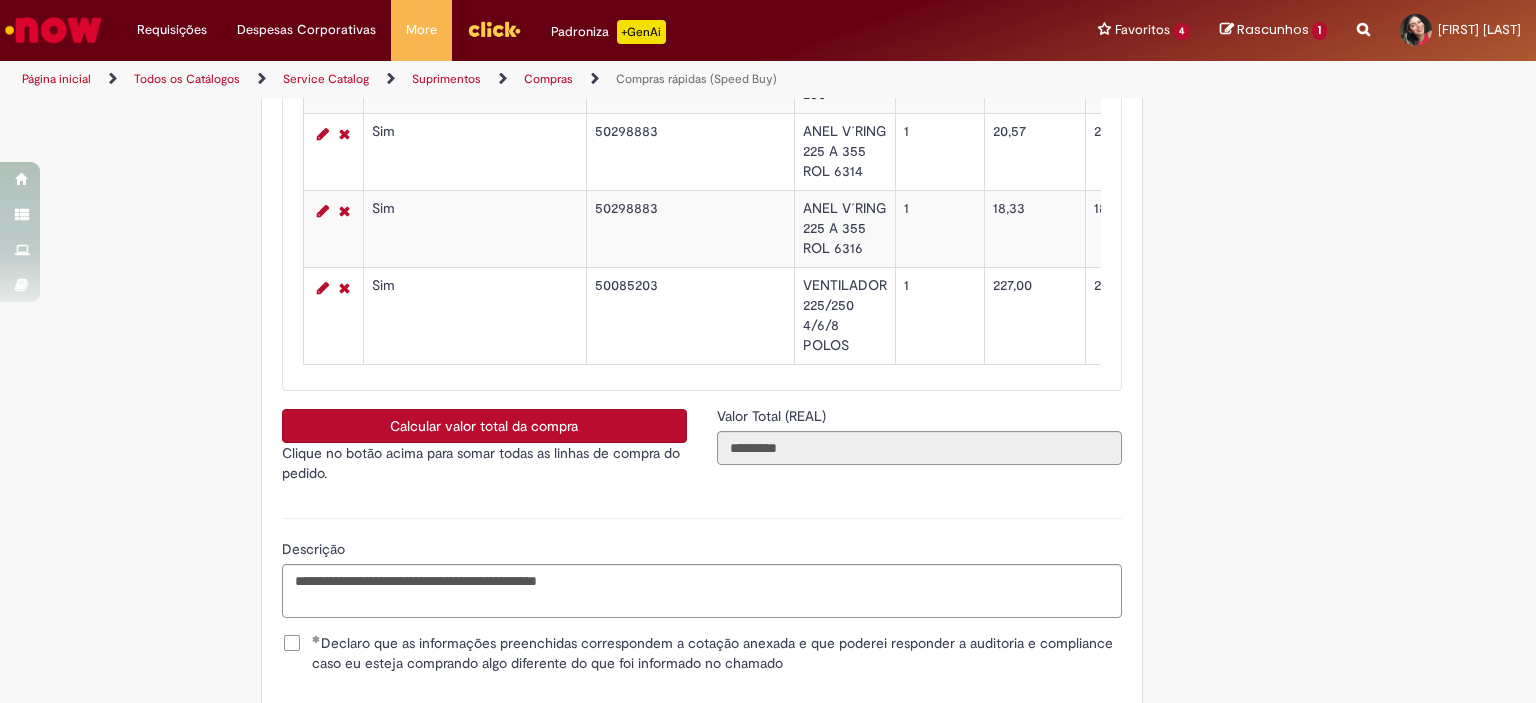 scroll, scrollTop: 3863, scrollLeft: 0, axis: vertical 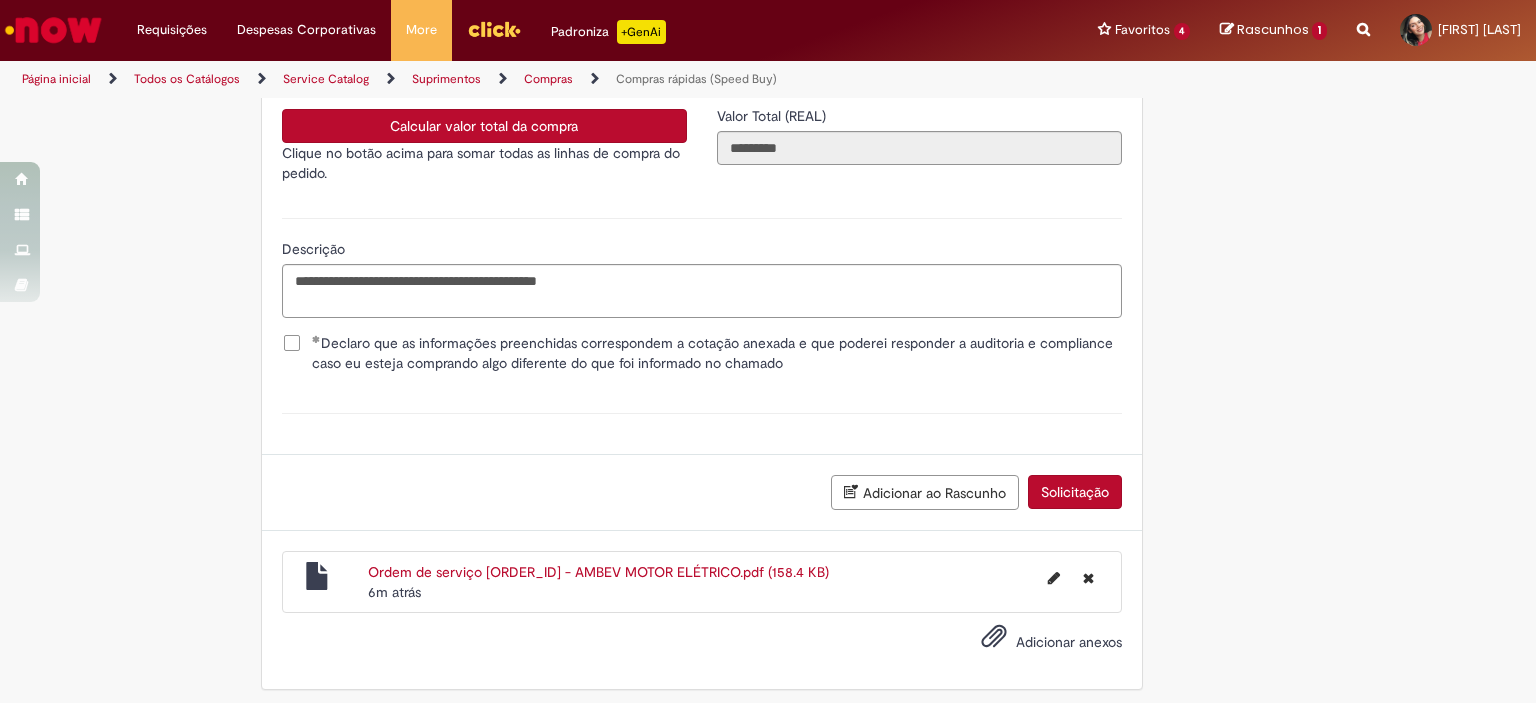 click on "Solicitação" at bounding box center [1075, 492] 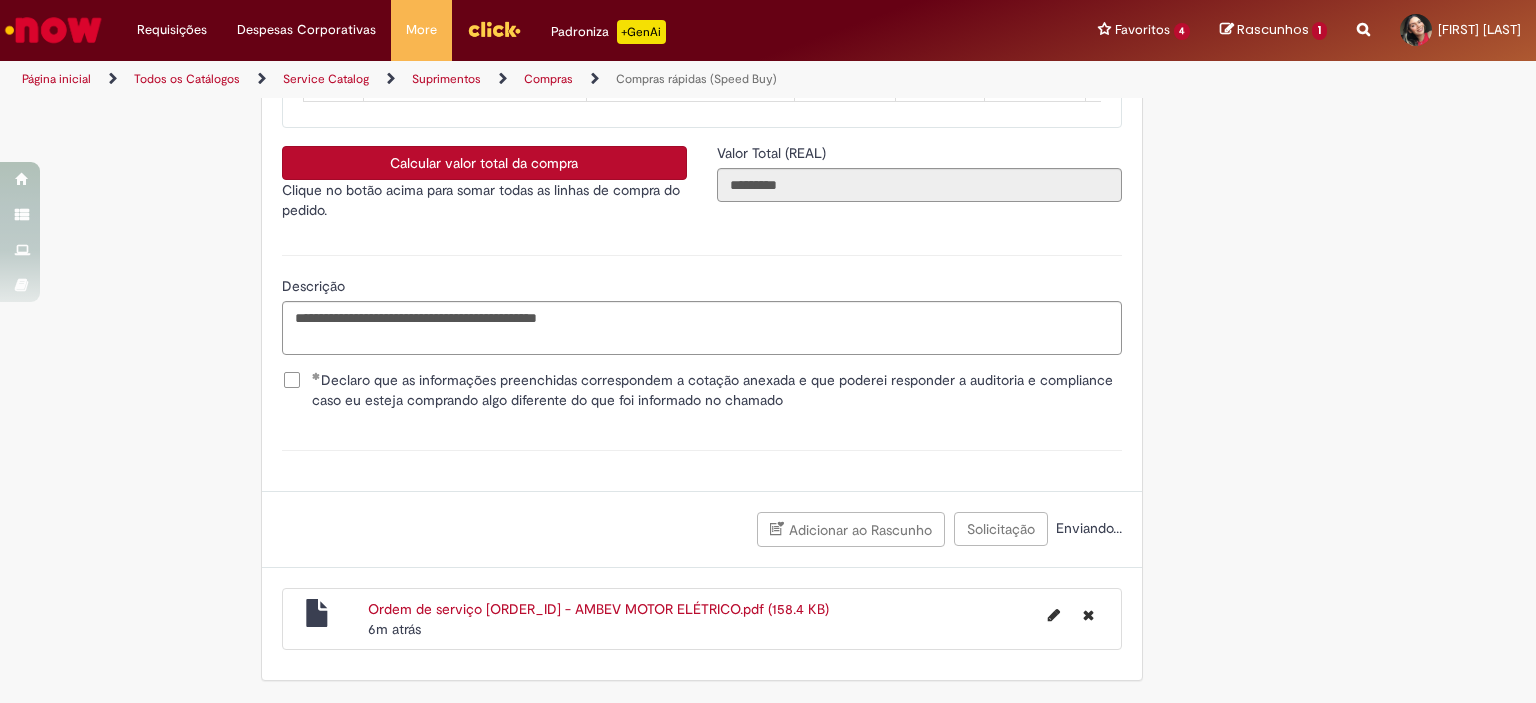scroll, scrollTop: 3817, scrollLeft: 0, axis: vertical 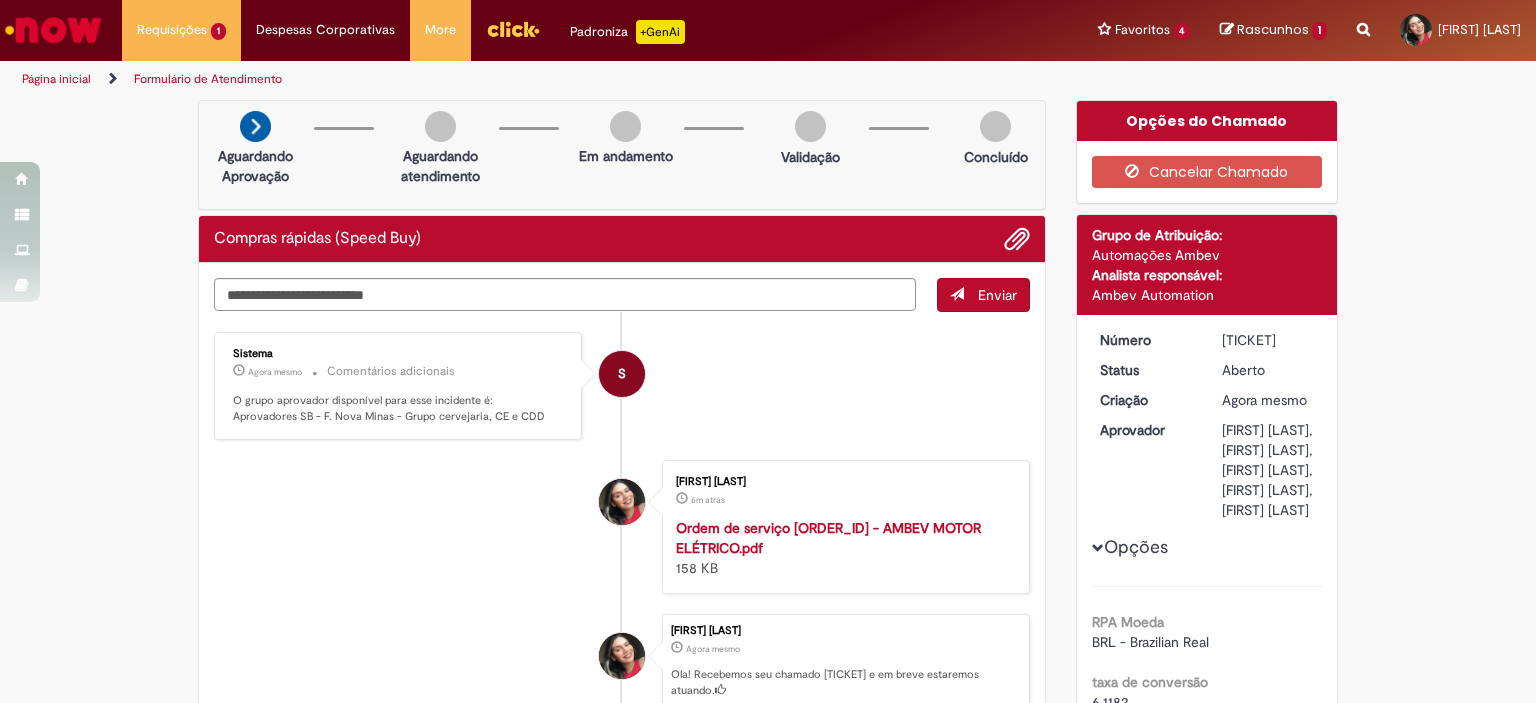 drag, startPoint x: 1217, startPoint y: 338, endPoint x: 1278, endPoint y: 334, distance: 61.13101 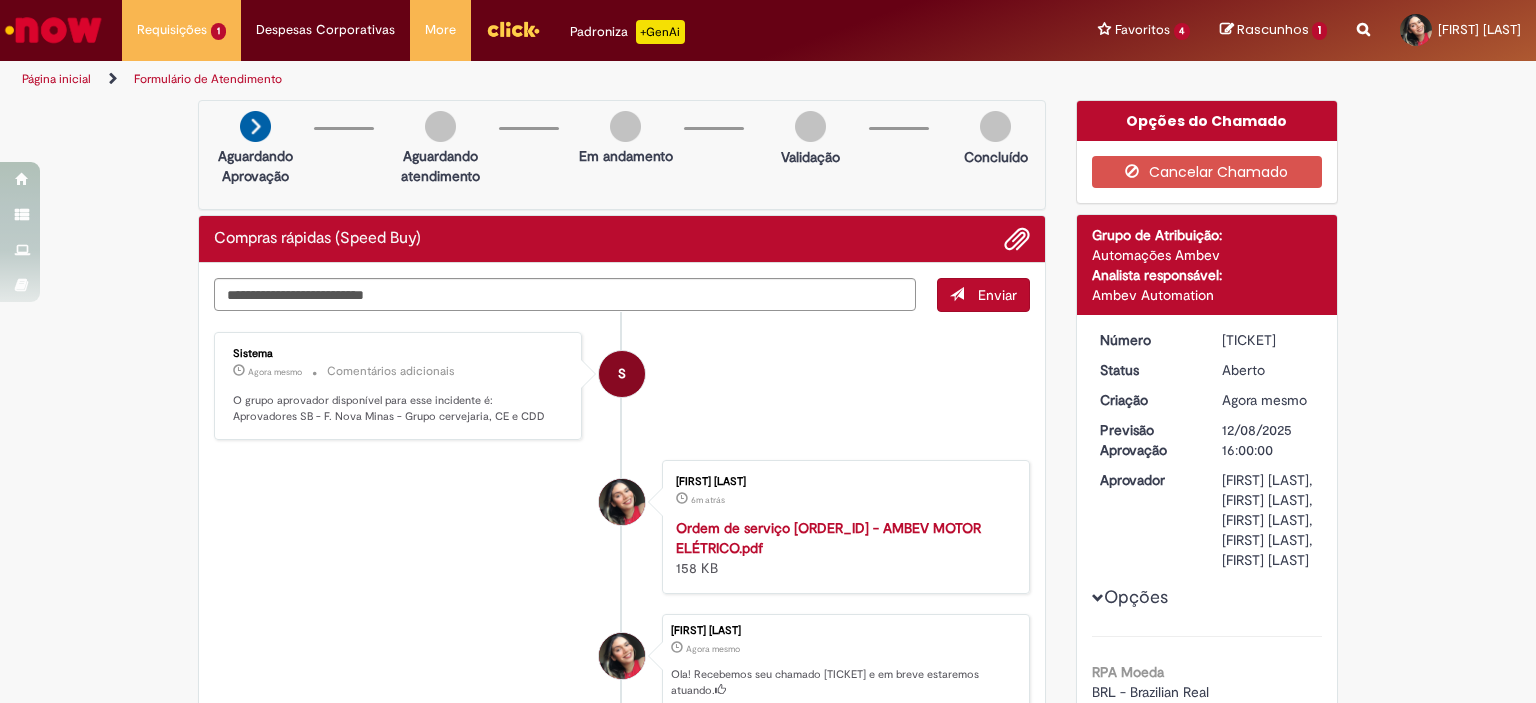 copy on "[TICKET]" 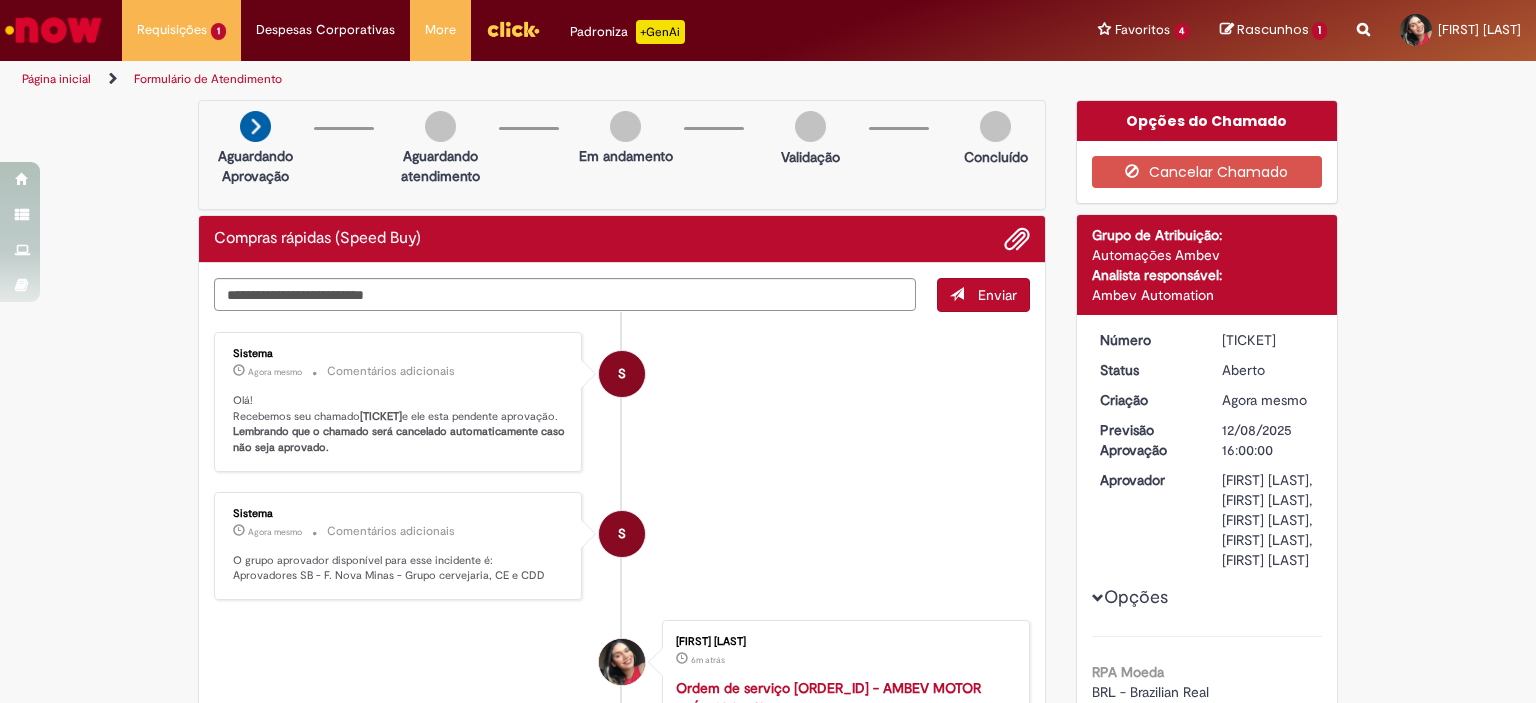 drag, startPoint x: 376, startPoint y: 412, endPoint x: 404, endPoint y: 417, distance: 28.442924 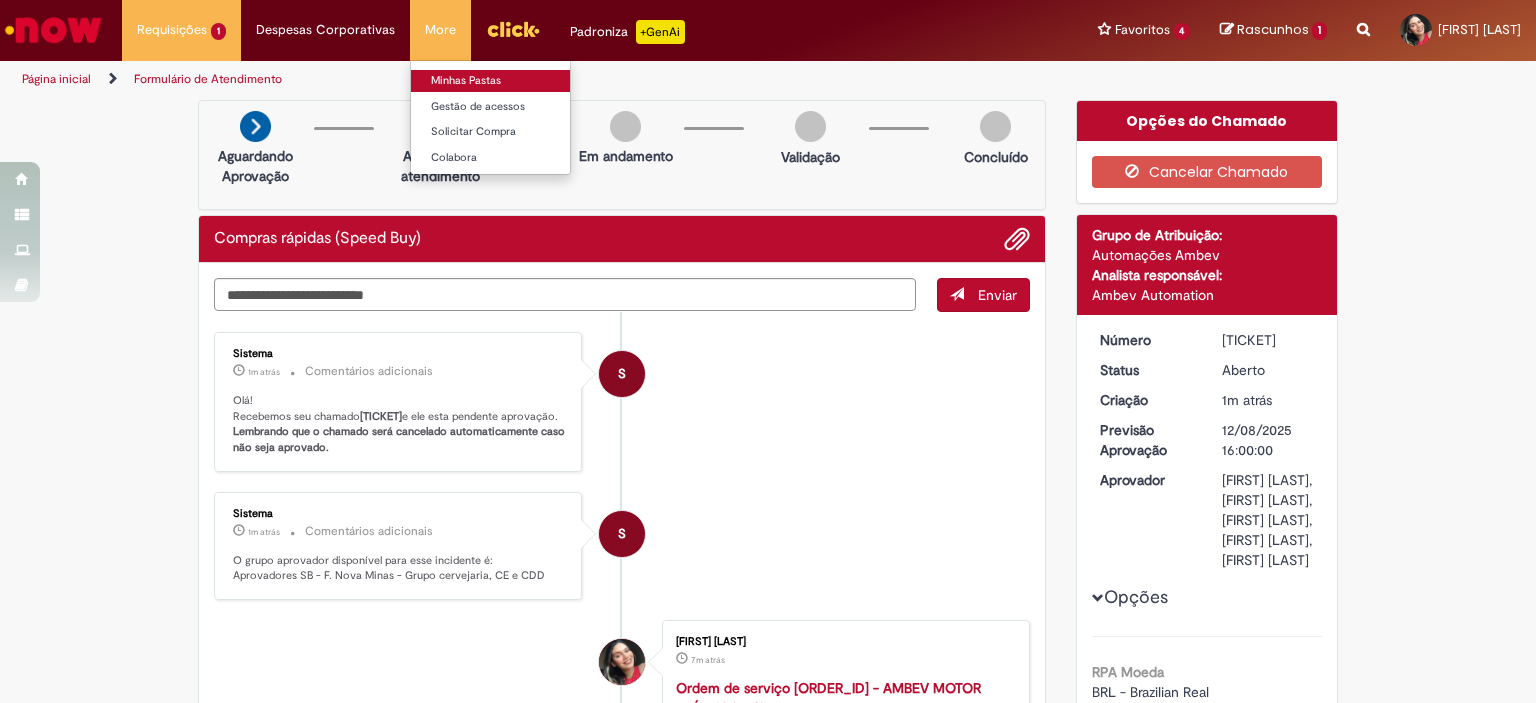 click on "Minhas Pastas" at bounding box center [521, 81] 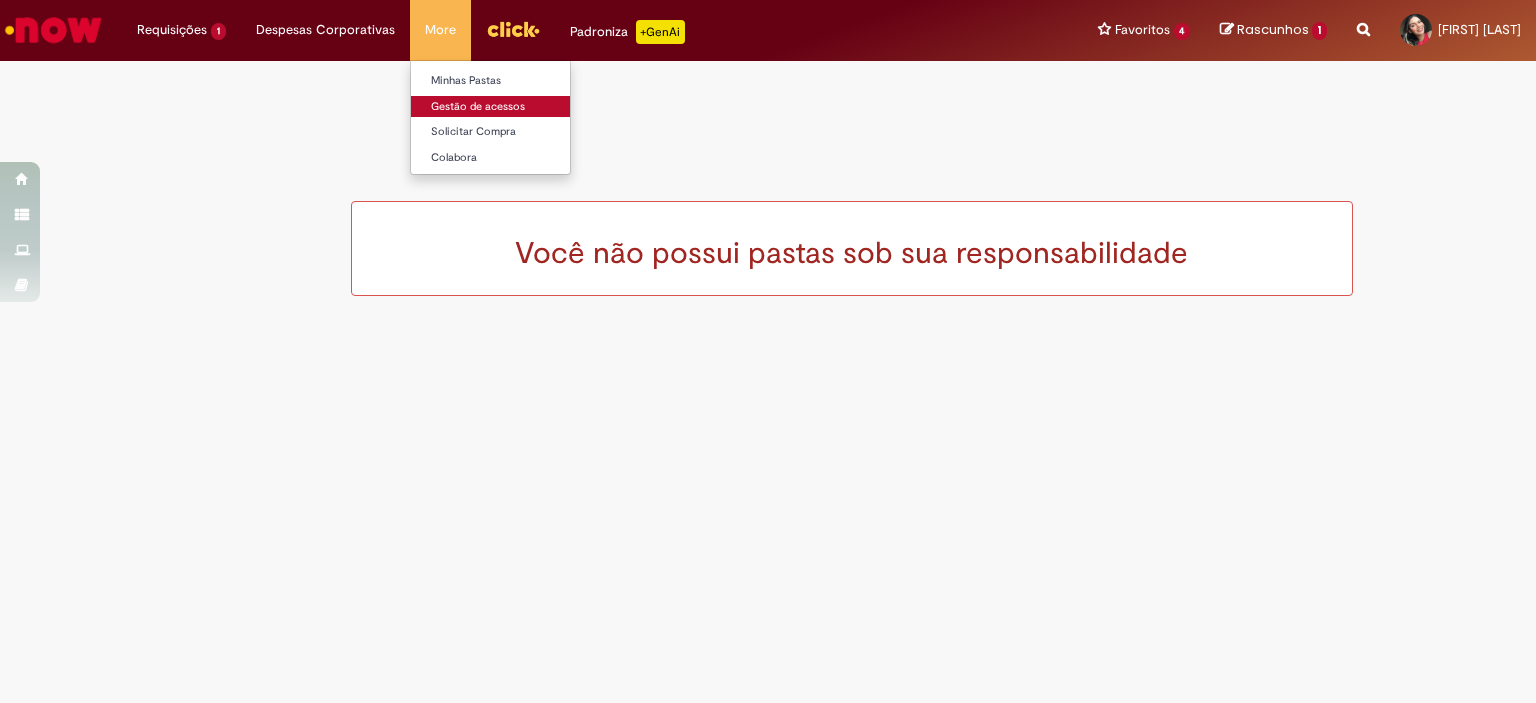 click on "Gestão de acessos" at bounding box center (521, 107) 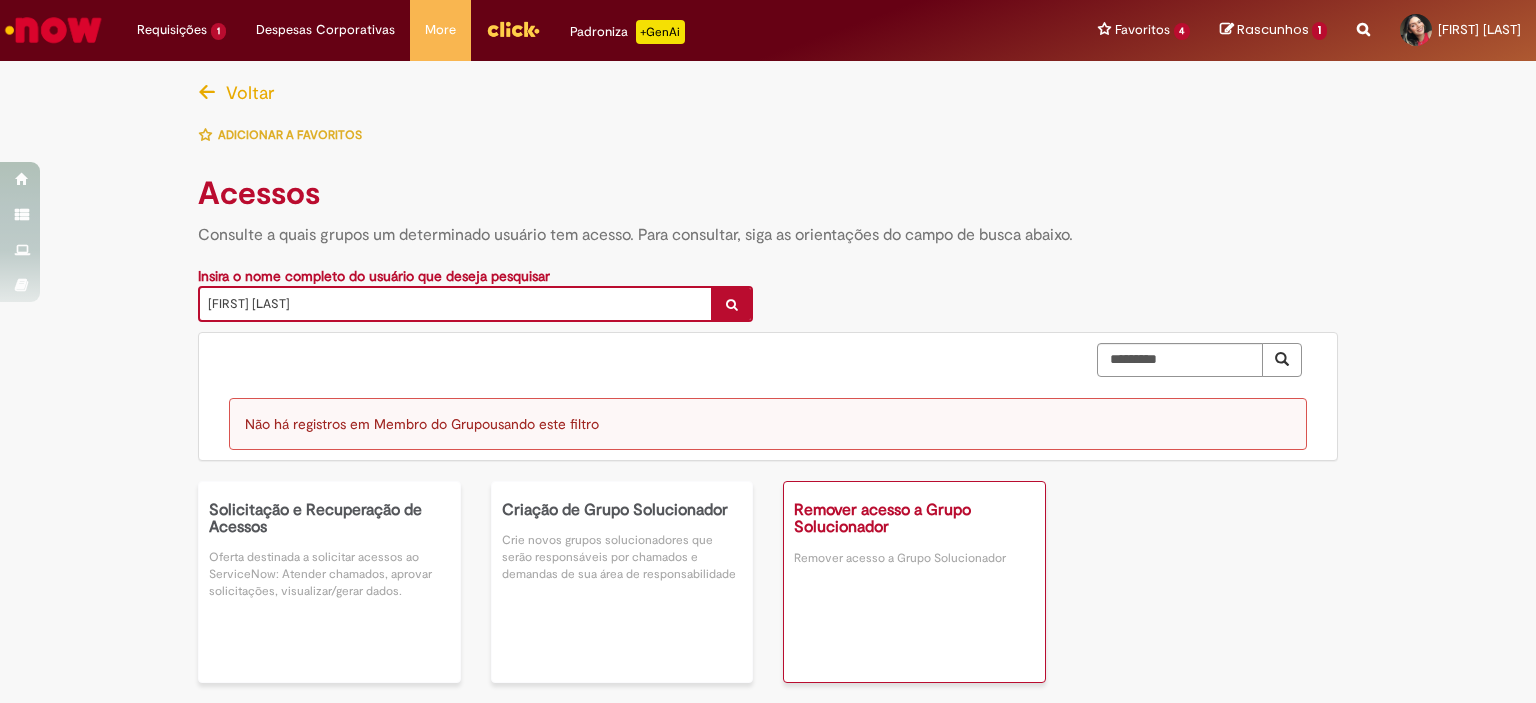 scroll, scrollTop: 74, scrollLeft: 0, axis: vertical 